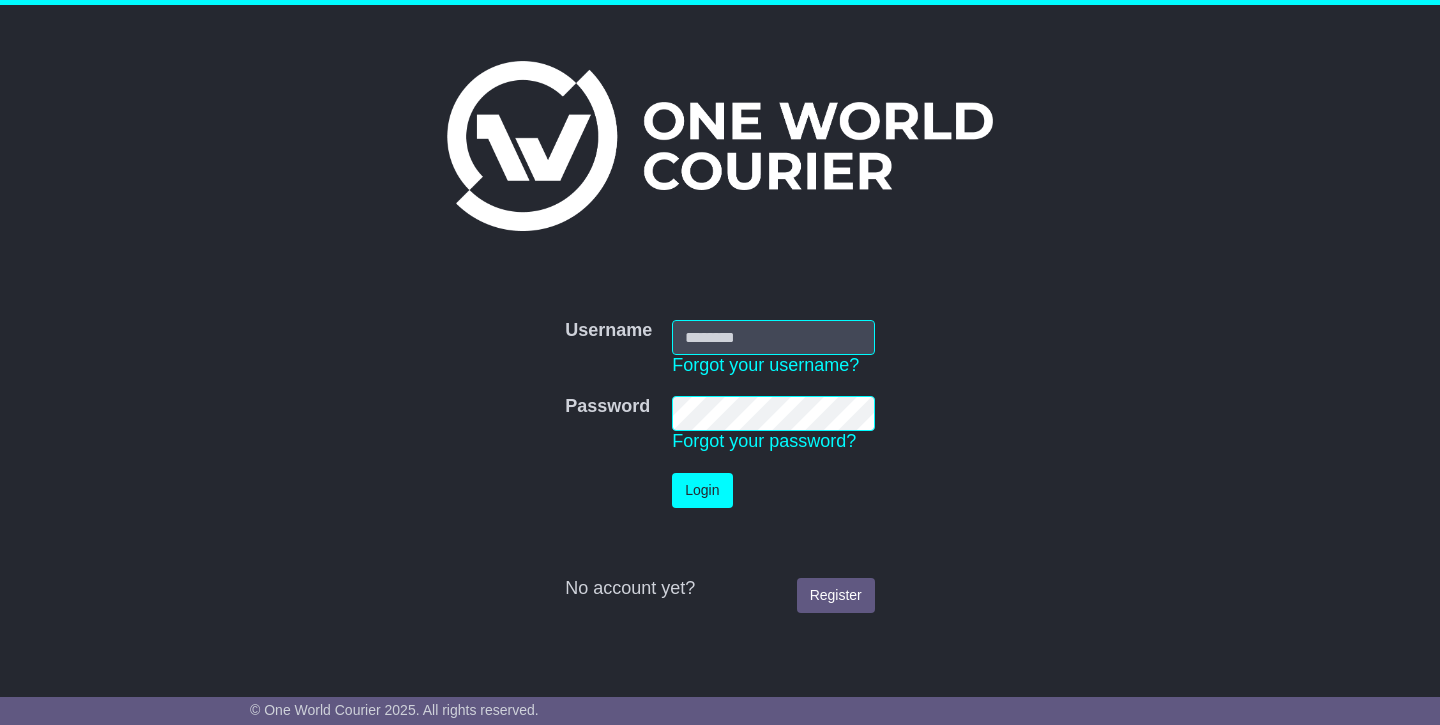 scroll, scrollTop: 0, scrollLeft: 0, axis: both 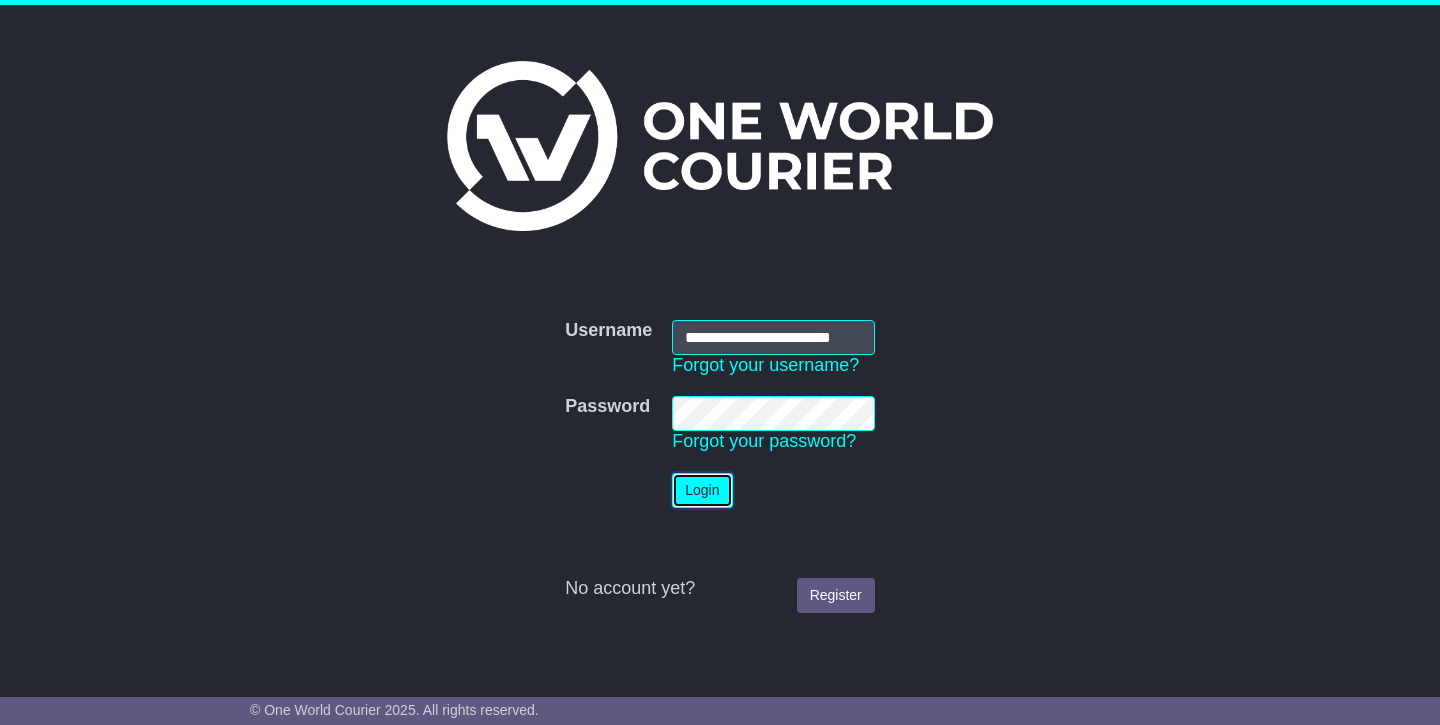 click on "Login" at bounding box center [702, 490] 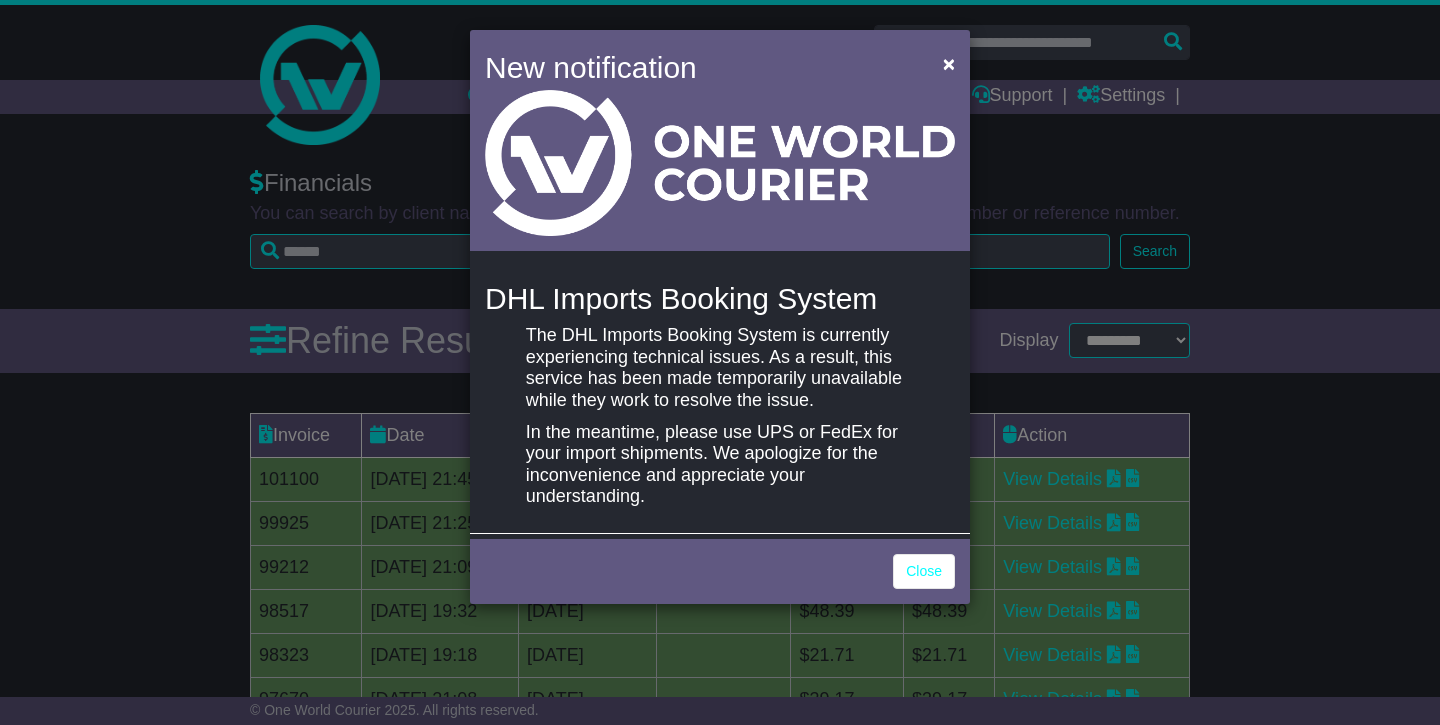 scroll, scrollTop: 0, scrollLeft: 0, axis: both 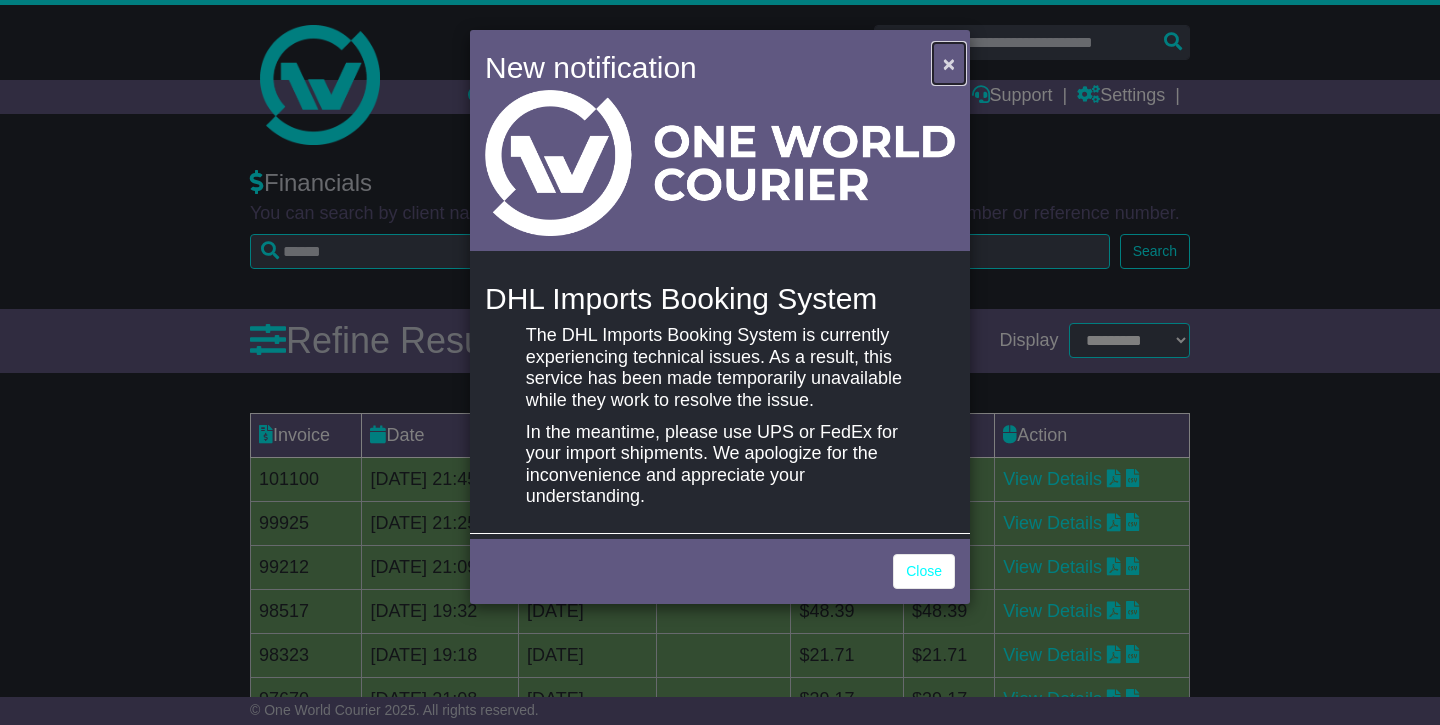 click on "×" at bounding box center (949, 63) 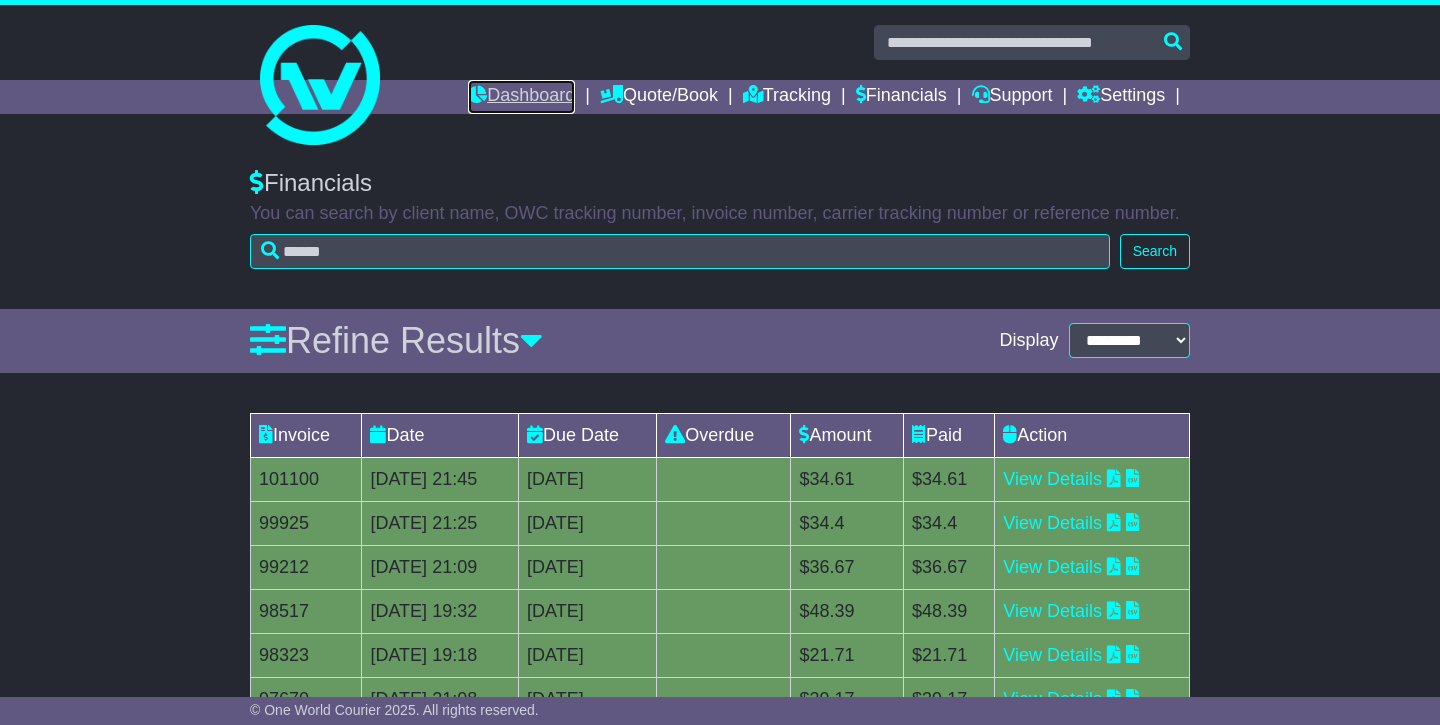 click on "Dashboard" at bounding box center [521, 97] 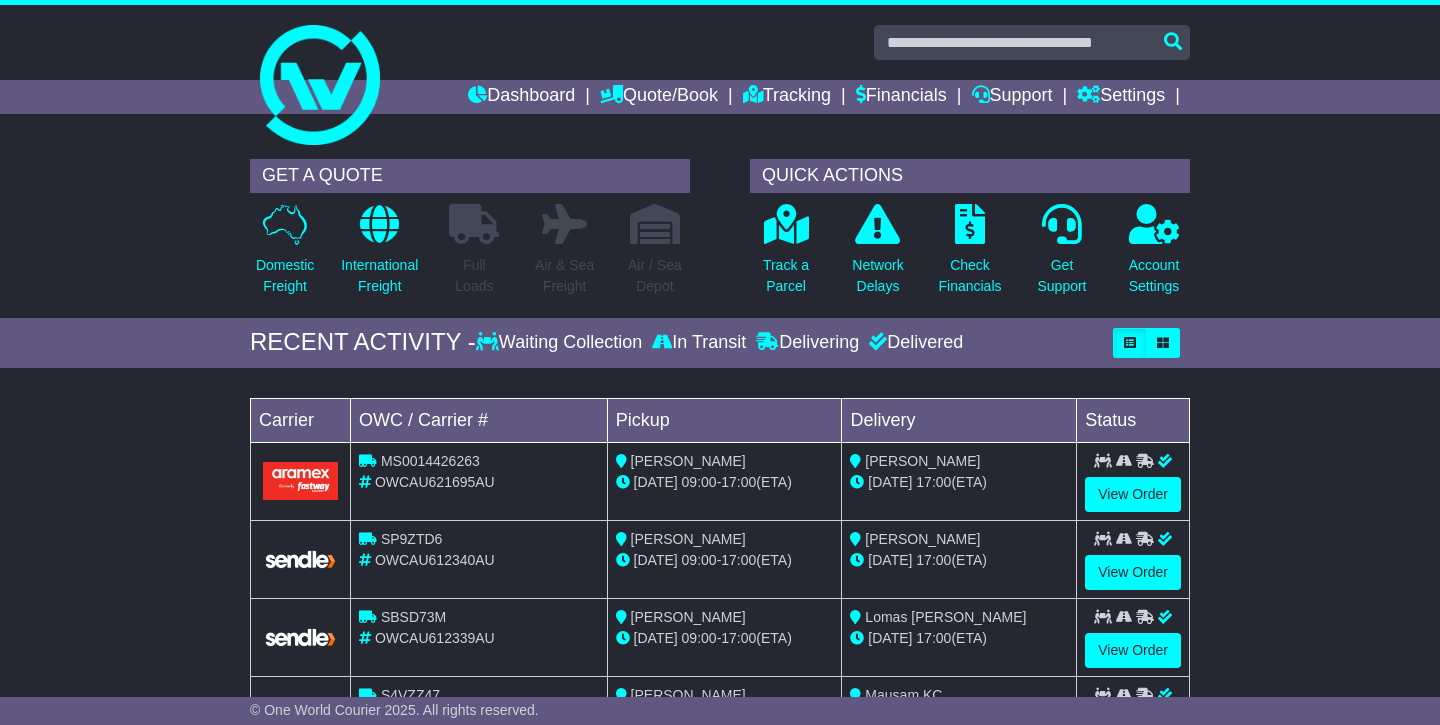 scroll, scrollTop: 0, scrollLeft: 0, axis: both 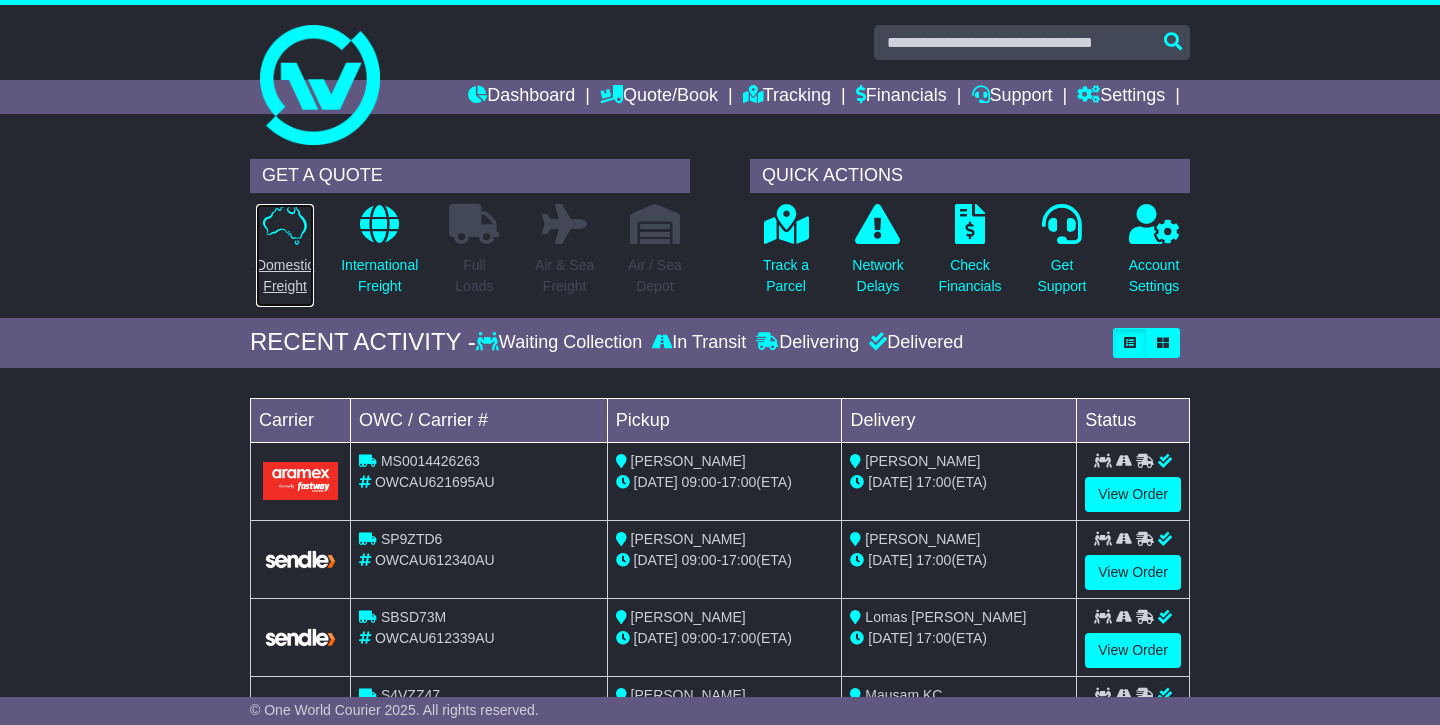 click on "Domestic Freight" at bounding box center [285, 276] 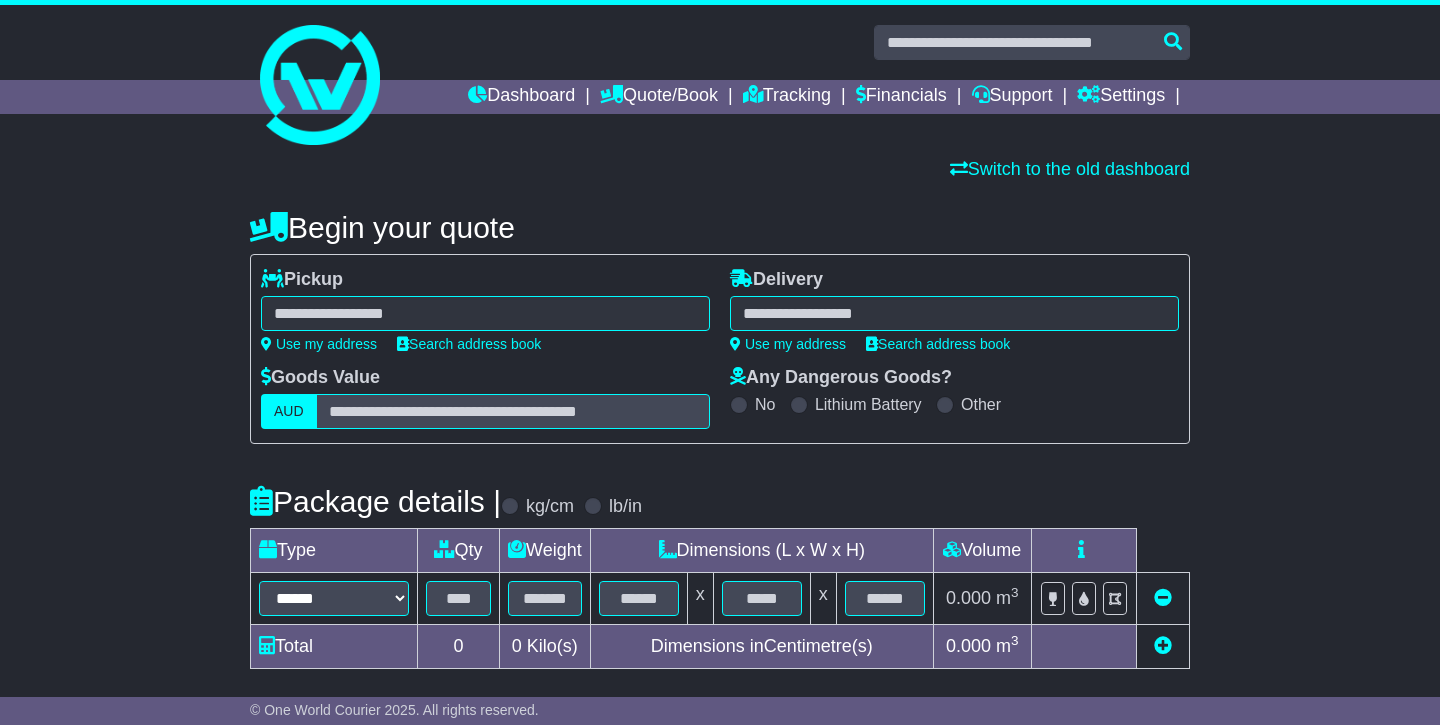 scroll, scrollTop: 0, scrollLeft: 0, axis: both 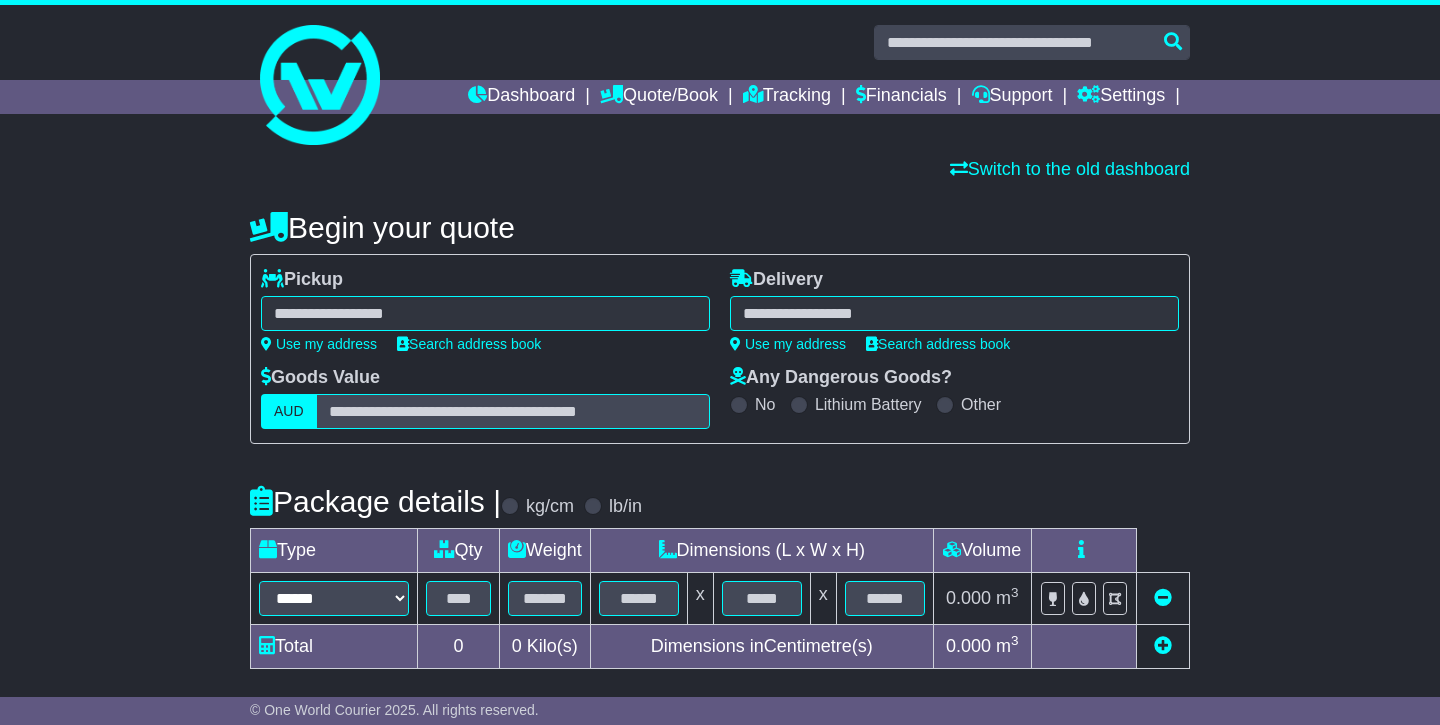 click at bounding box center (485, 313) 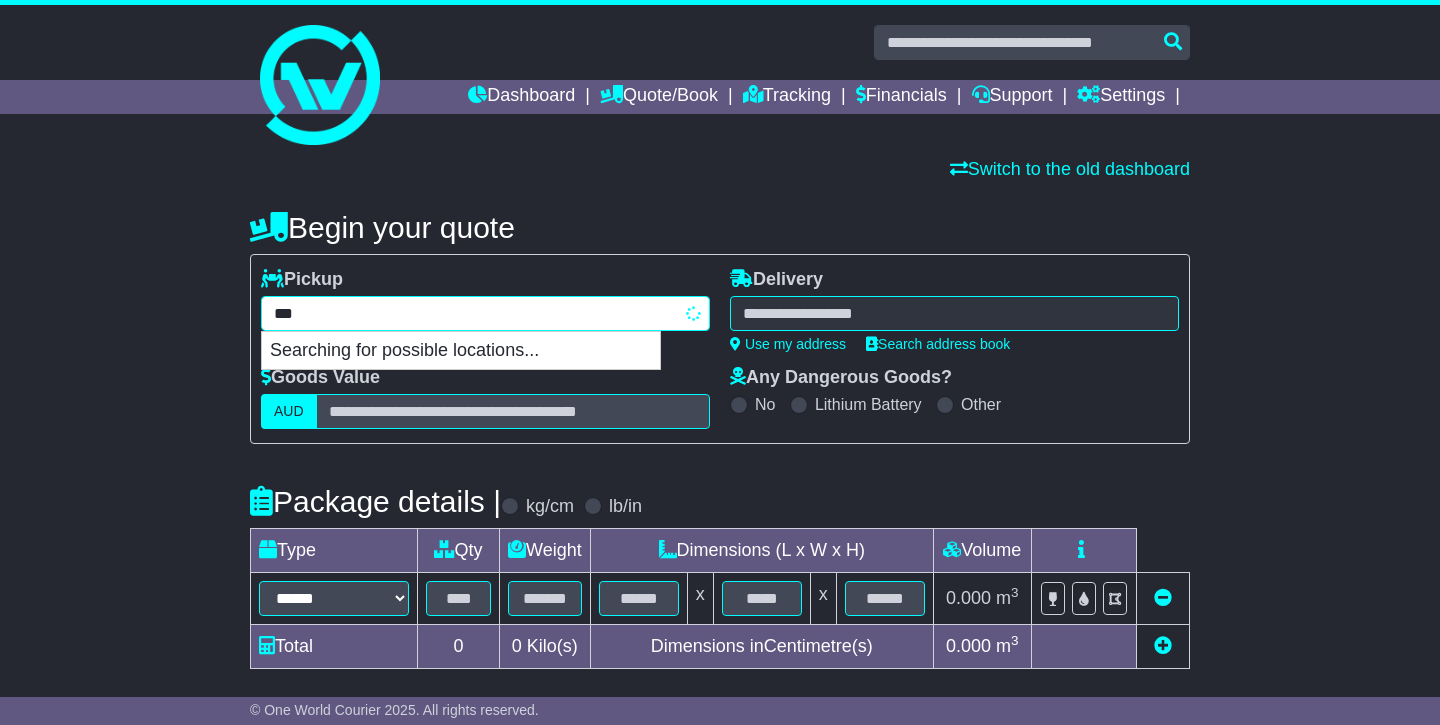 type on "****" 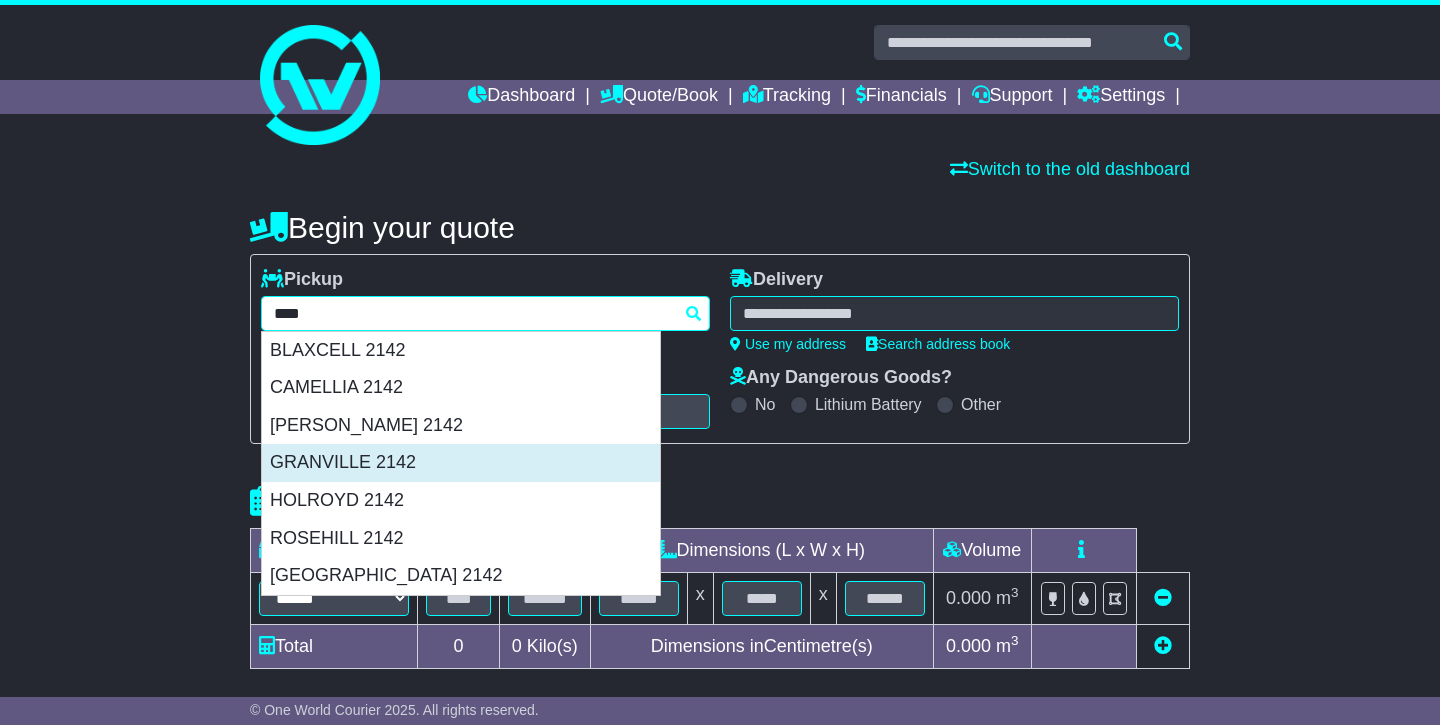 click on "GRANVILLE 2142" at bounding box center [461, 463] 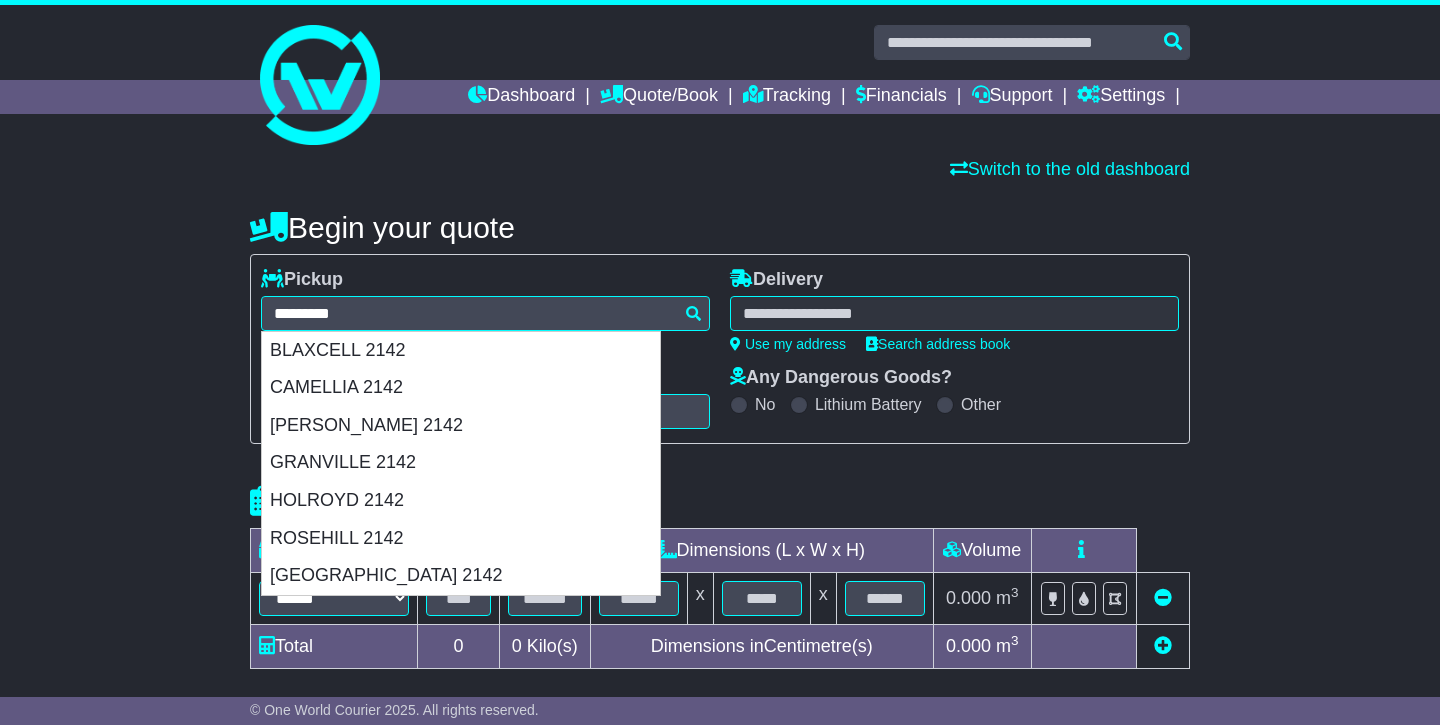 type on "**********" 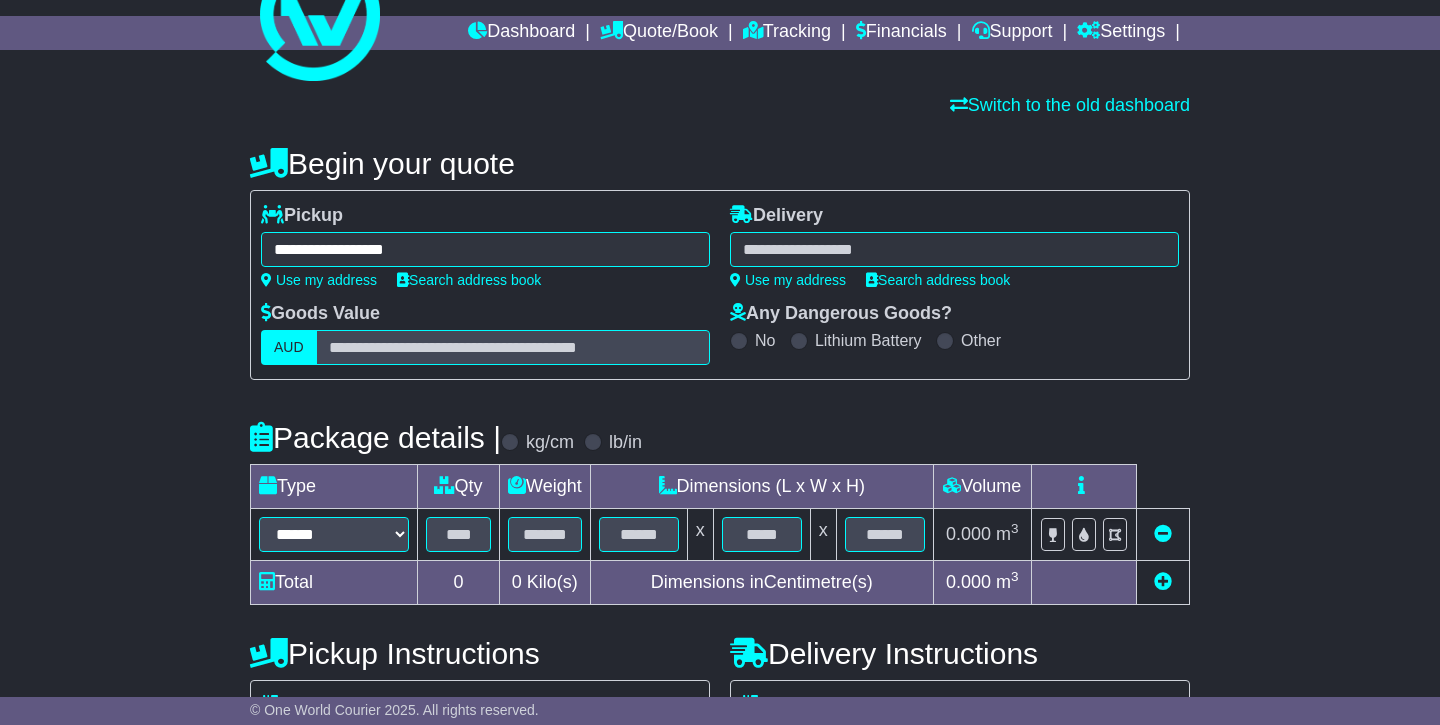 scroll, scrollTop: 89, scrollLeft: 0, axis: vertical 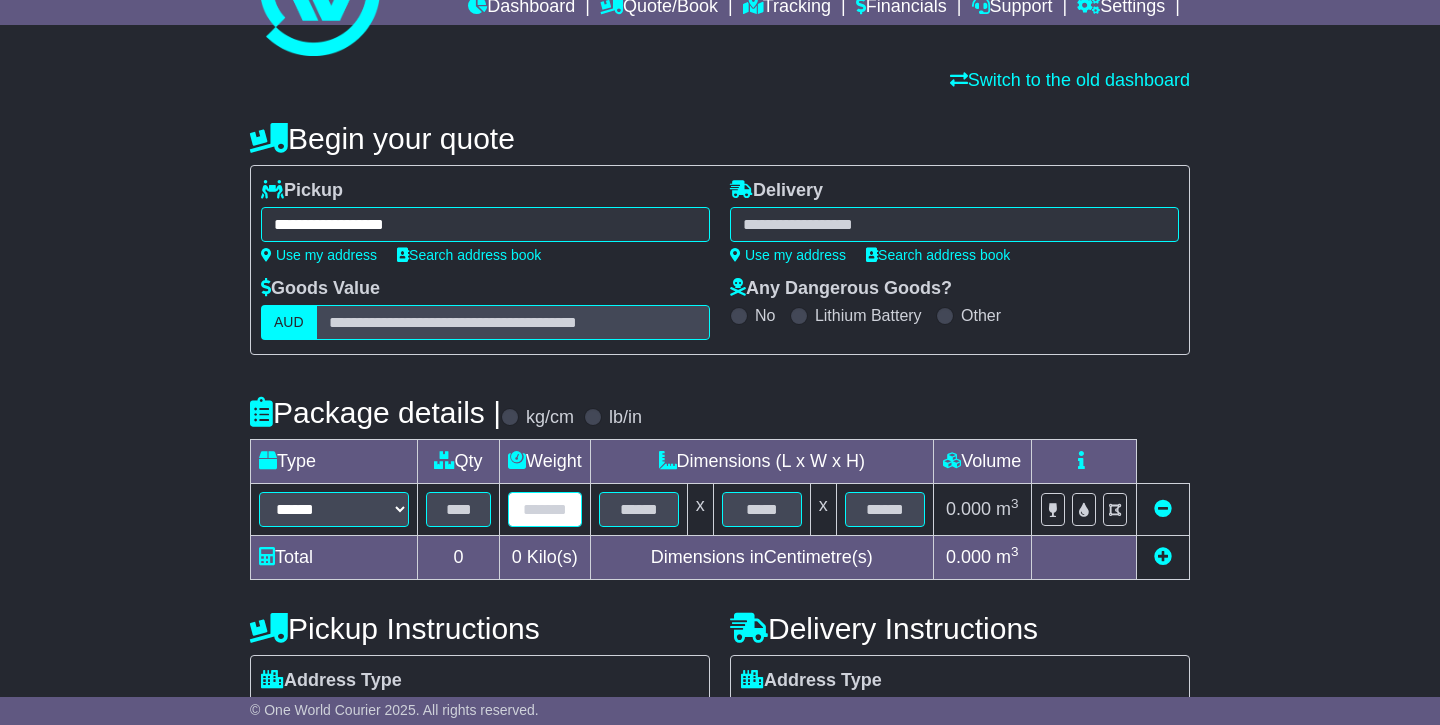 click at bounding box center [545, 509] 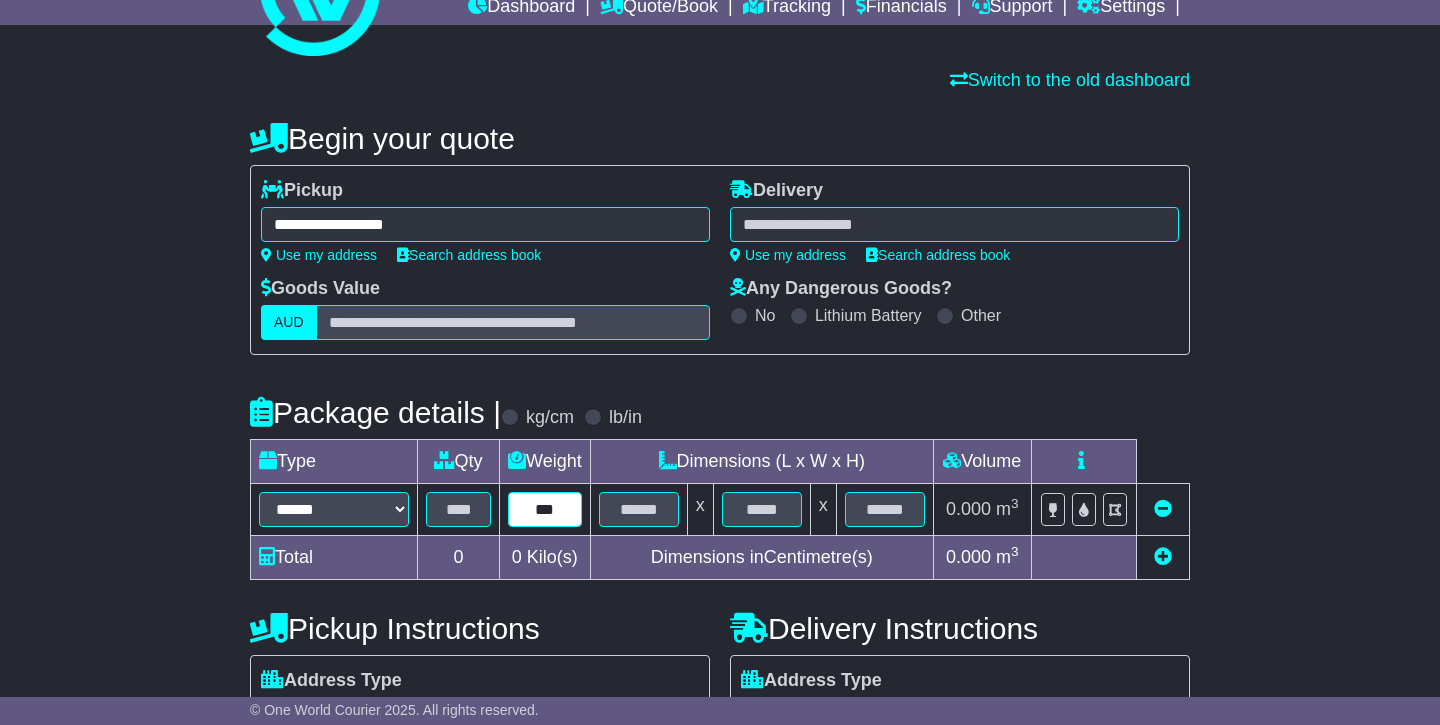 type on "***" 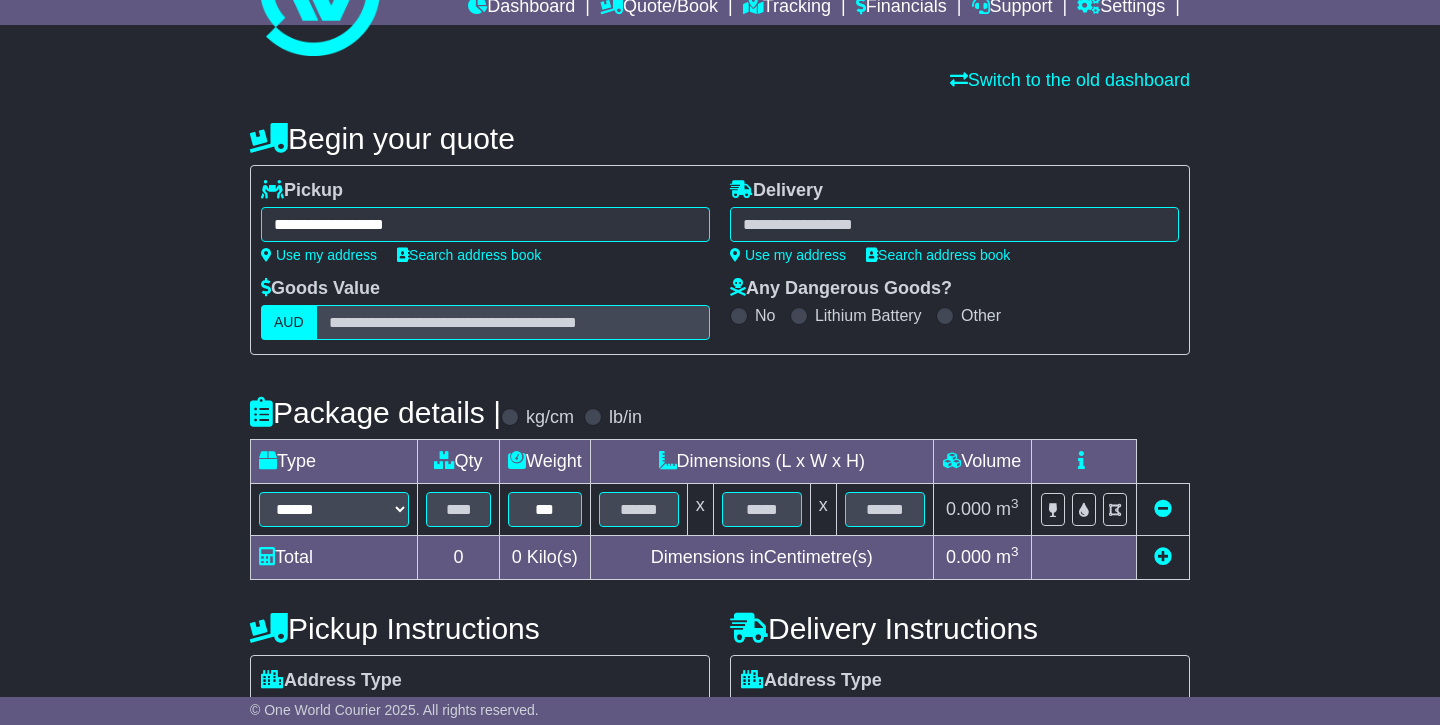 click at bounding box center [954, 224] 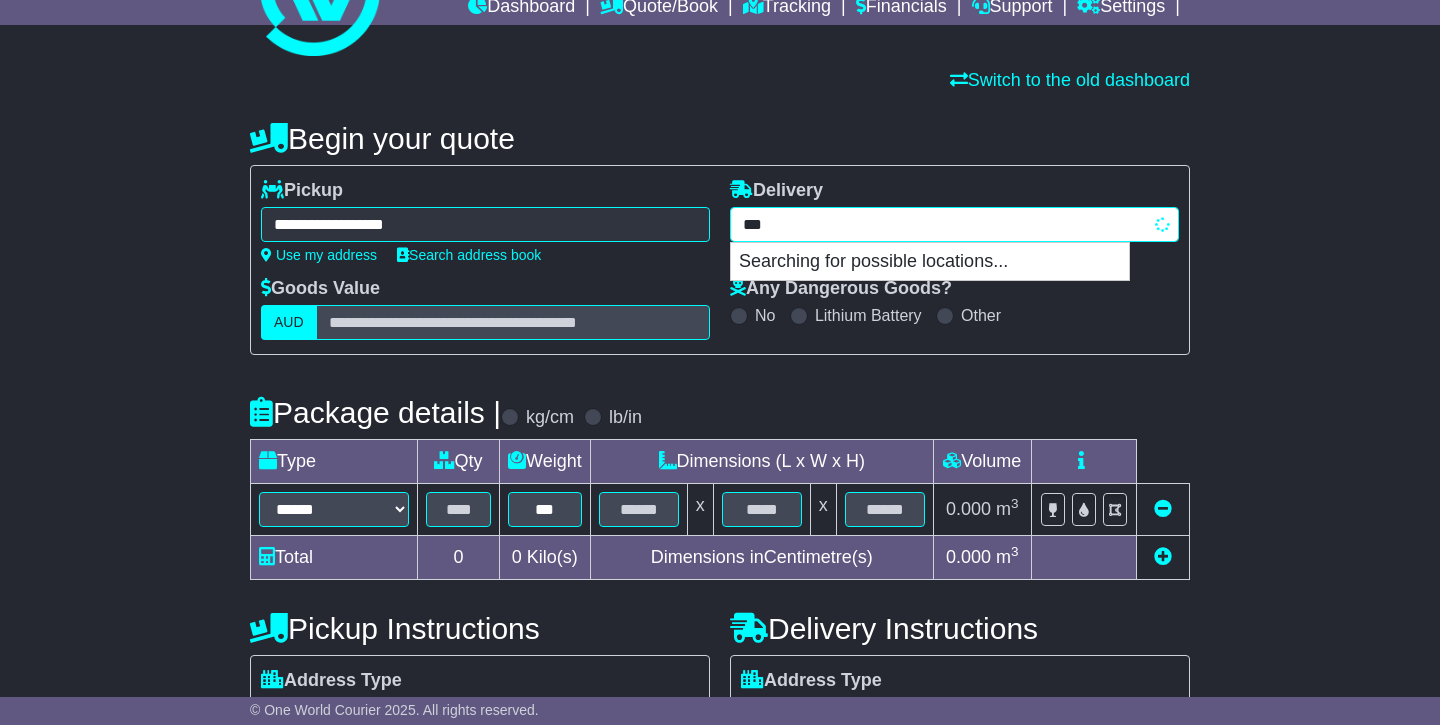 type on "****" 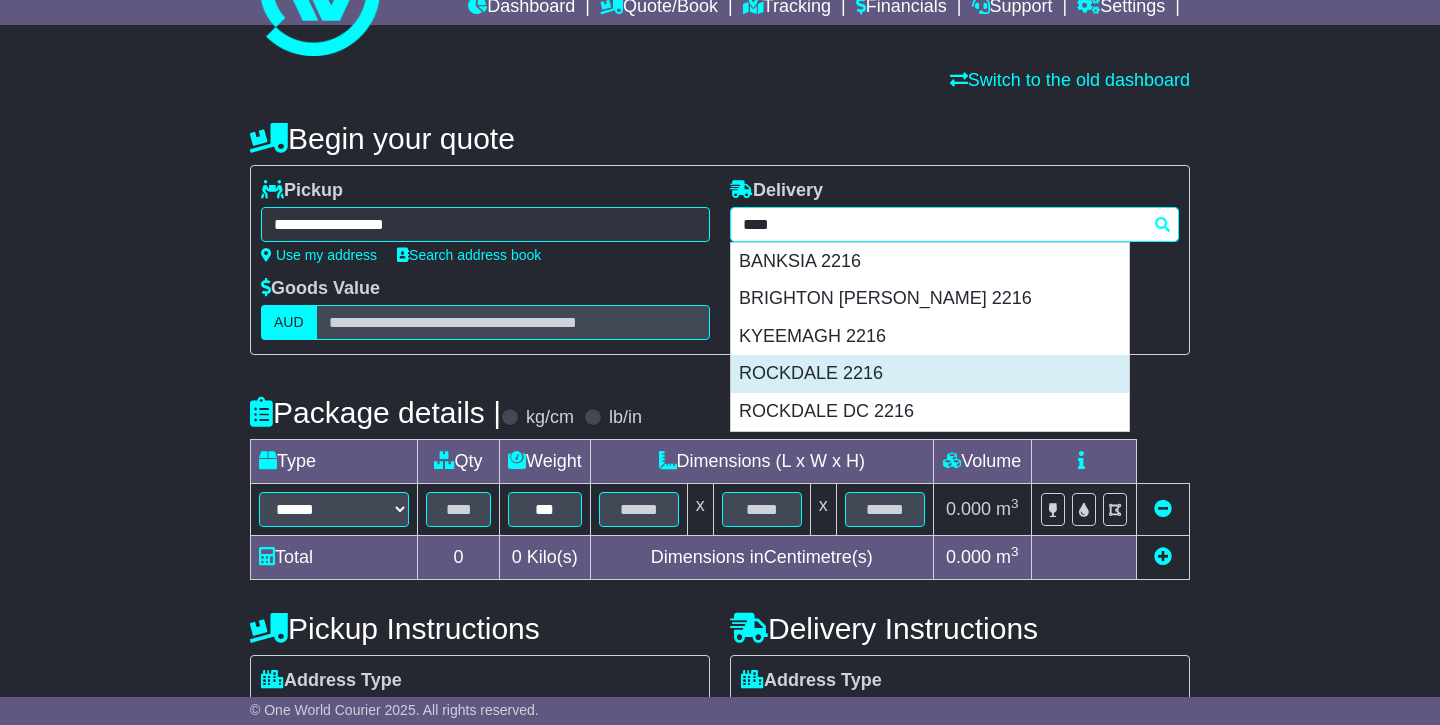 click on "ROCKDALE 2216" at bounding box center (930, 374) 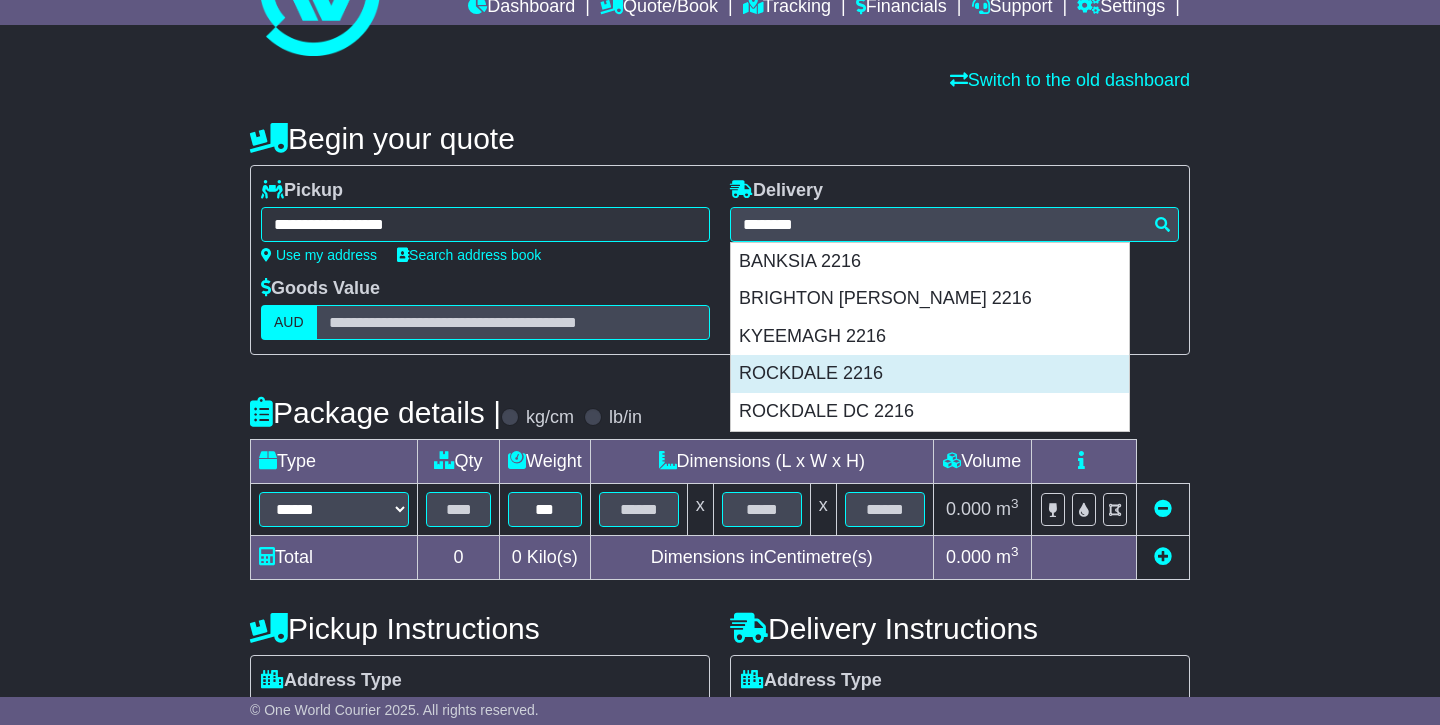 type on "**********" 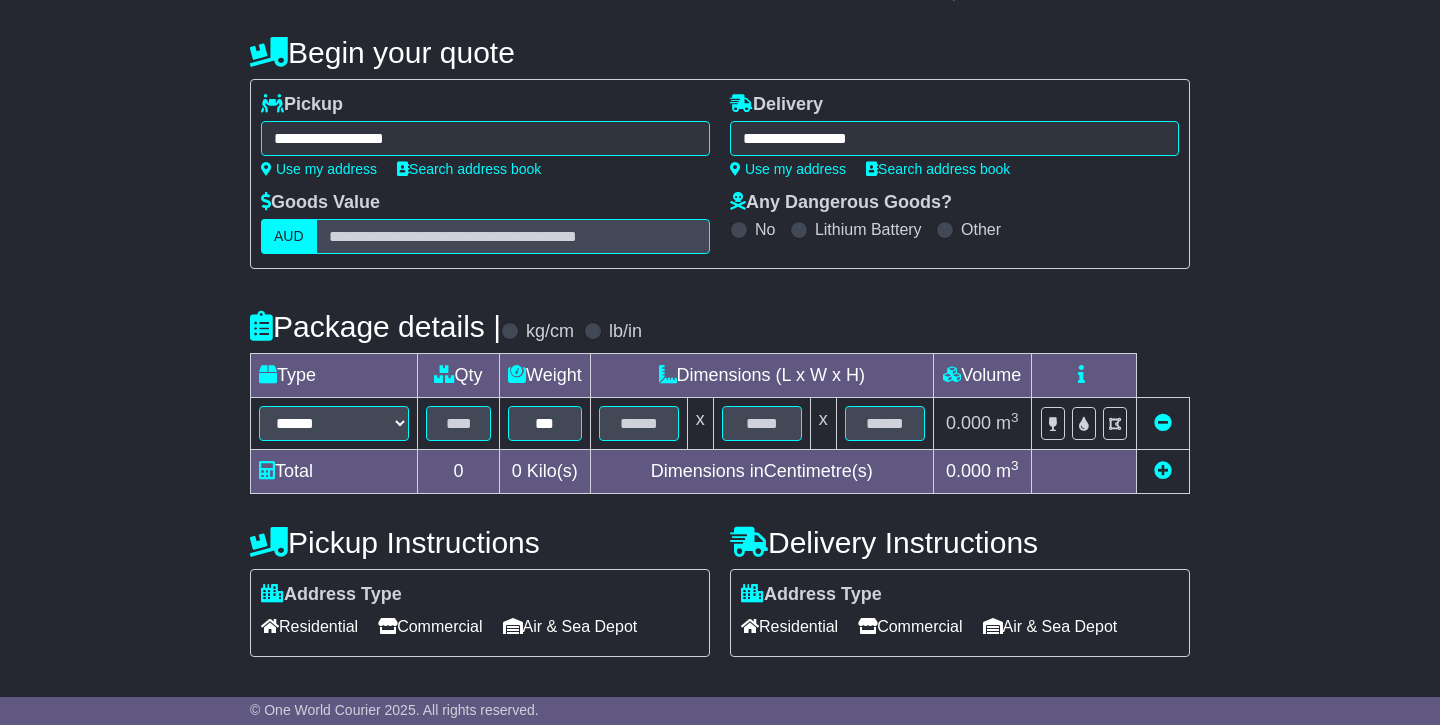 scroll, scrollTop: 185, scrollLeft: 0, axis: vertical 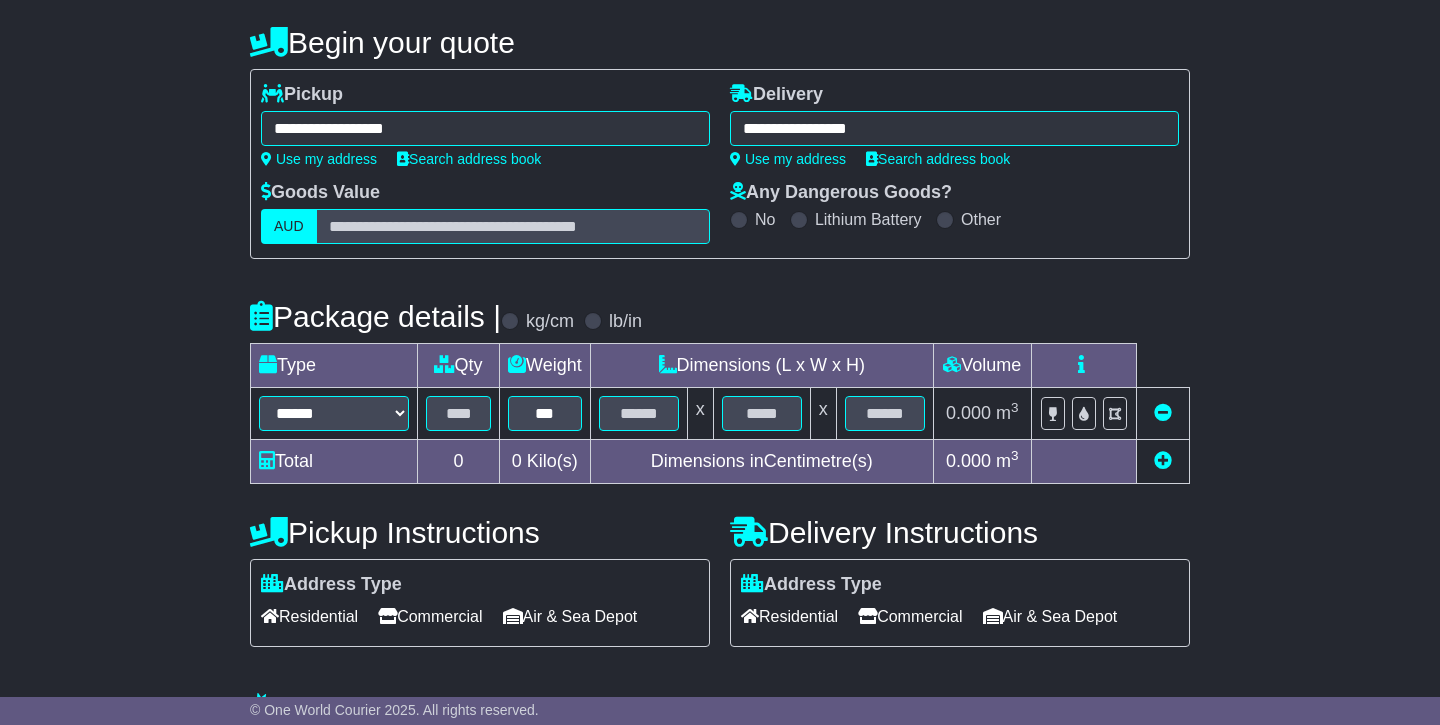 click on "Residential" at bounding box center [309, 616] 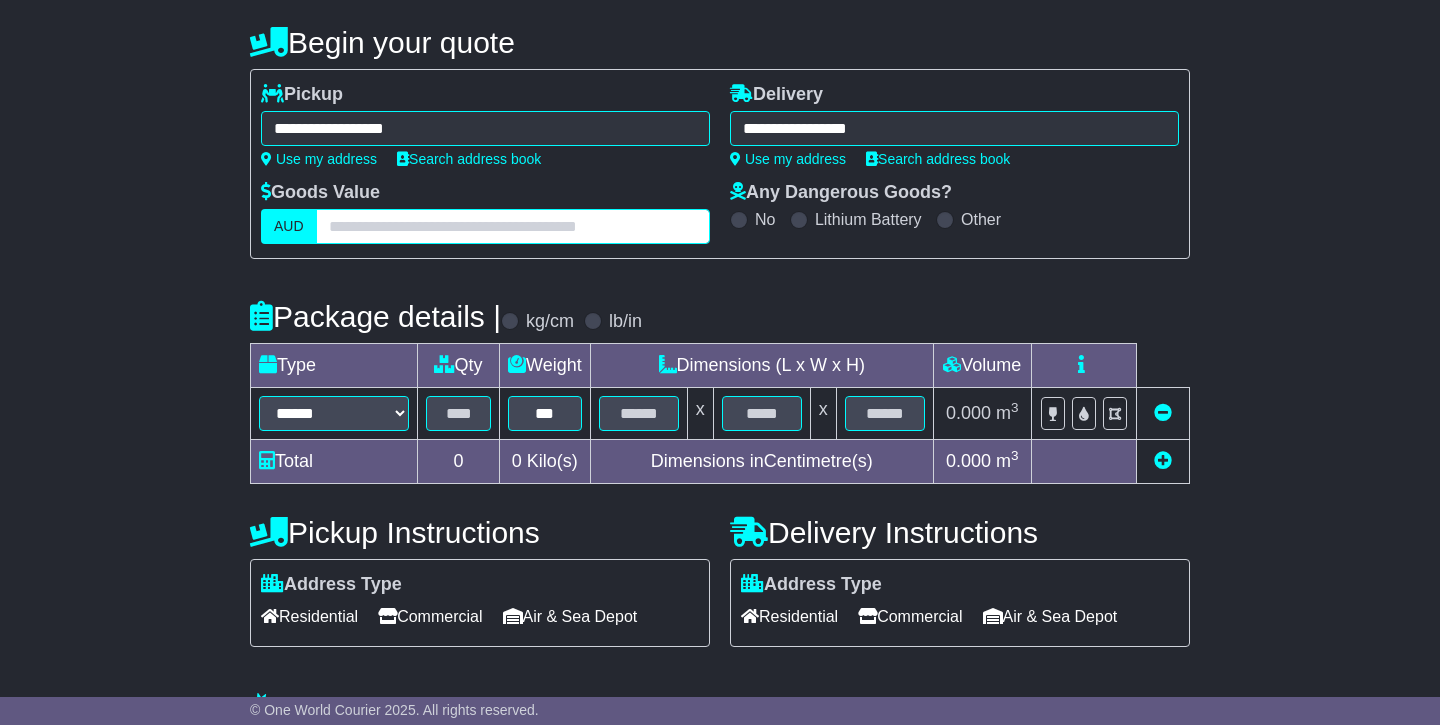 click at bounding box center [513, 226] 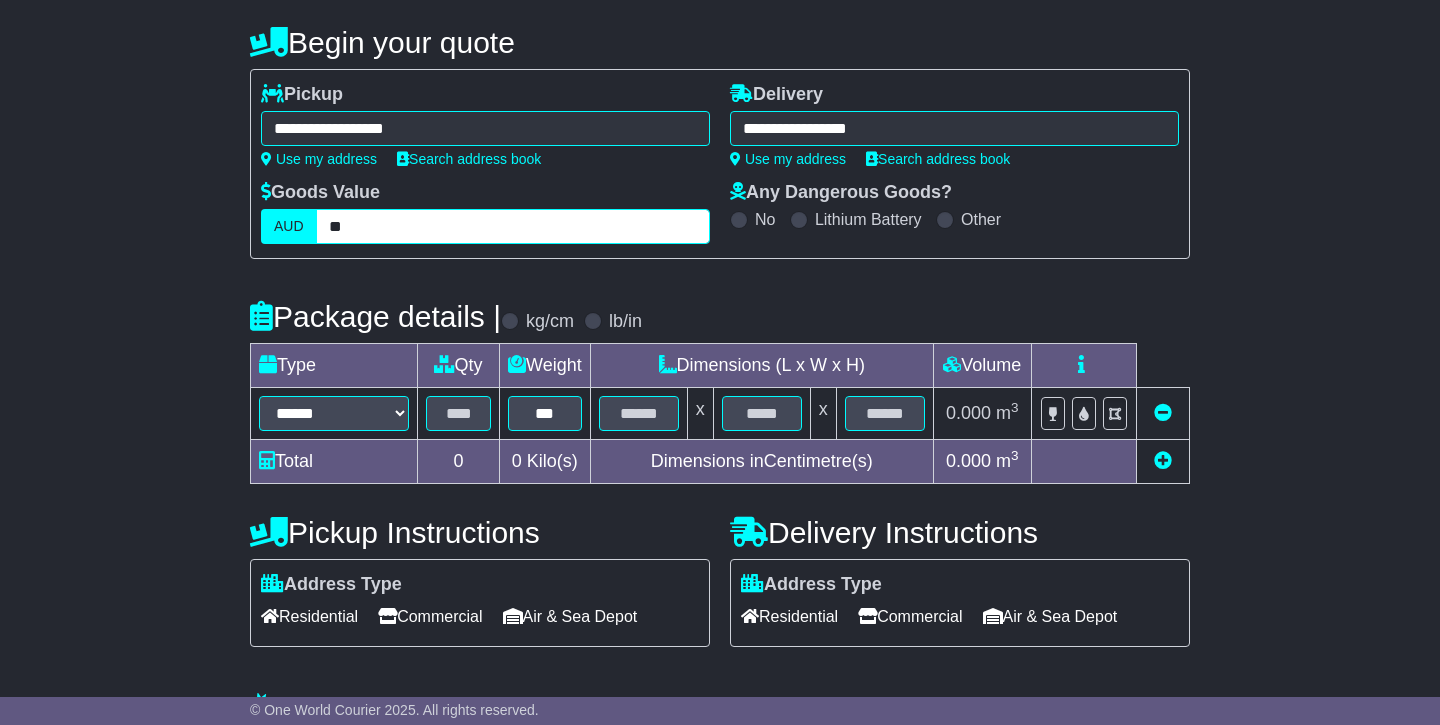 type on "*" 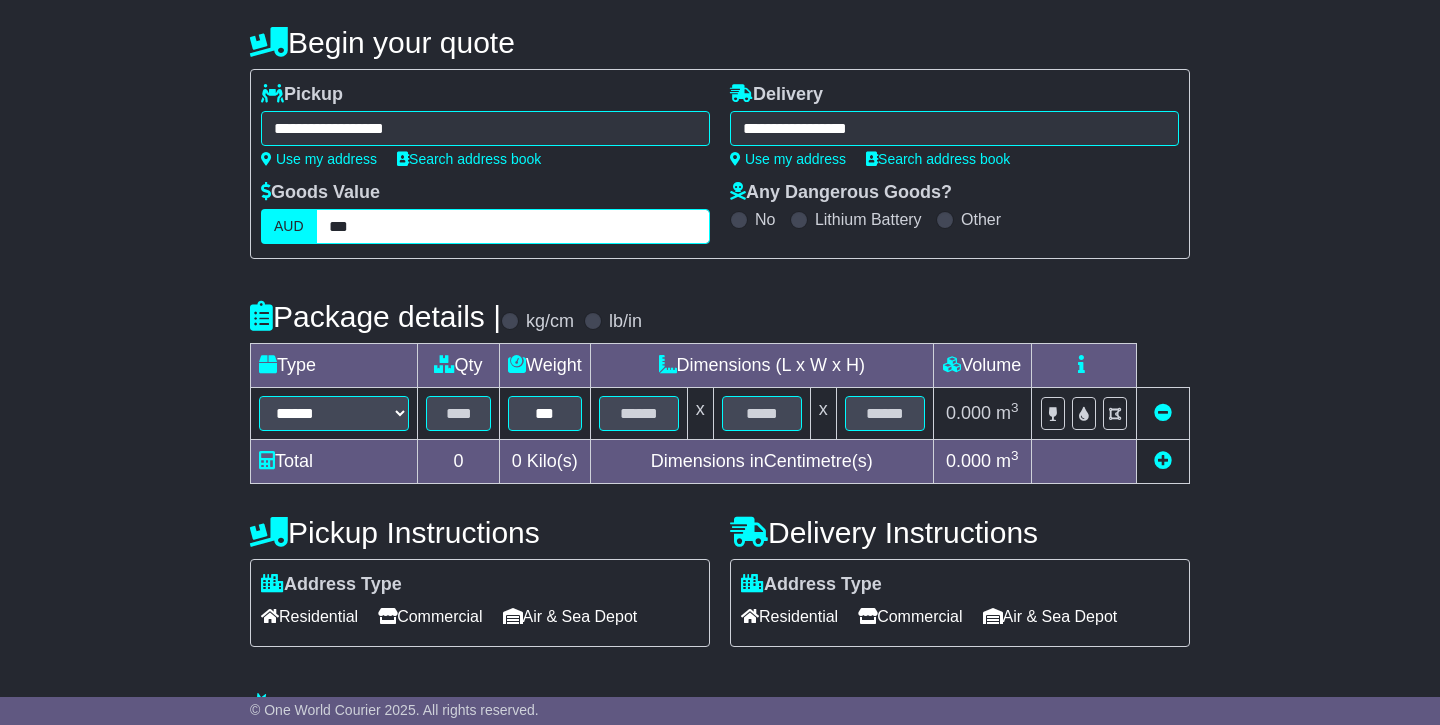 type on "***" 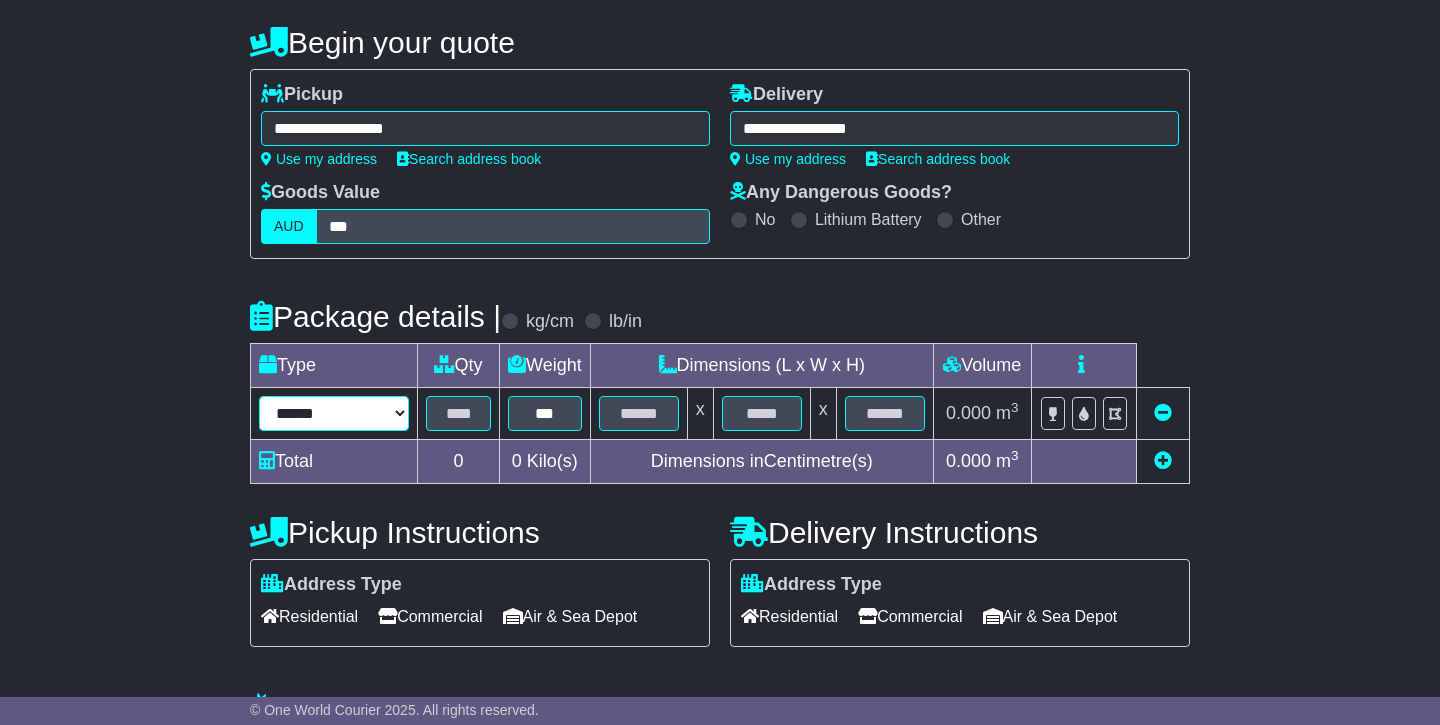 click on "****** ****** *** ******** ***** **** **** ****** *** *******" at bounding box center [334, 413] 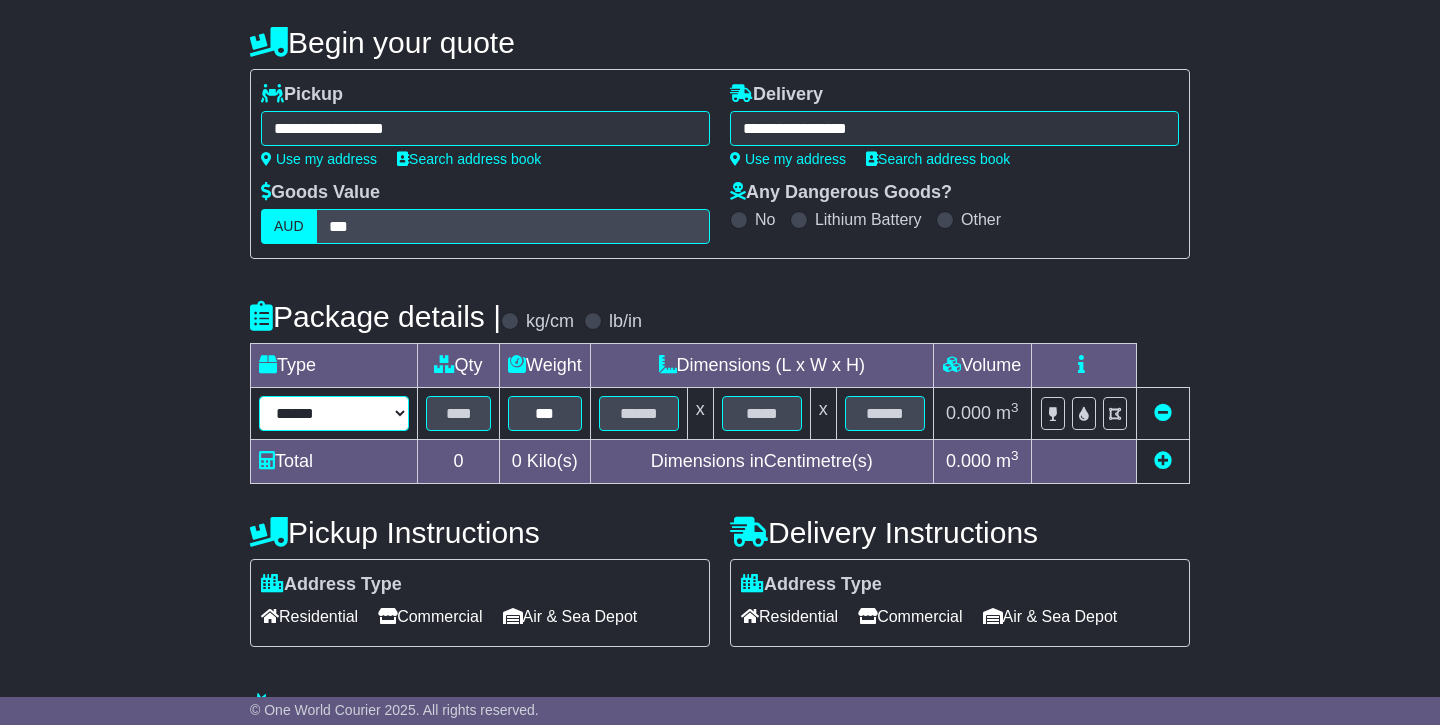 select on "*****" 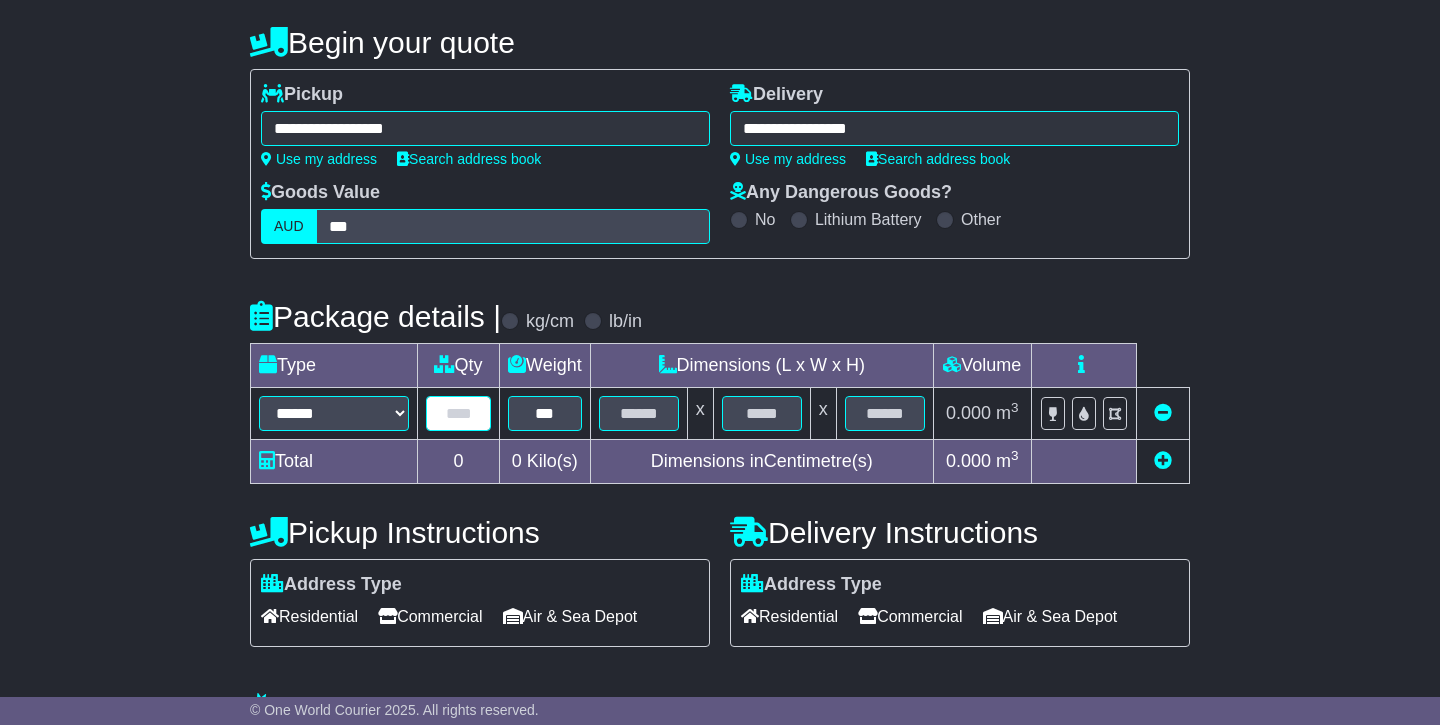 click at bounding box center [458, 413] 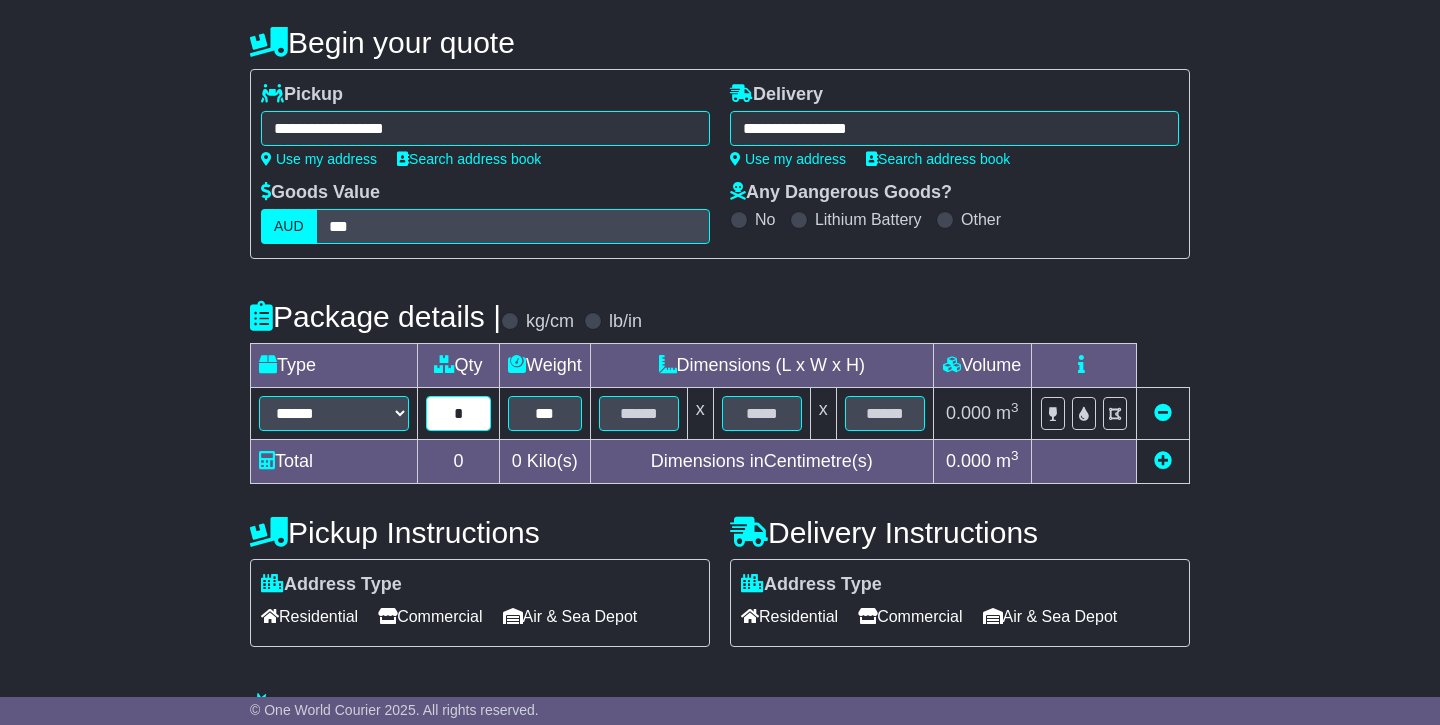type on "*" 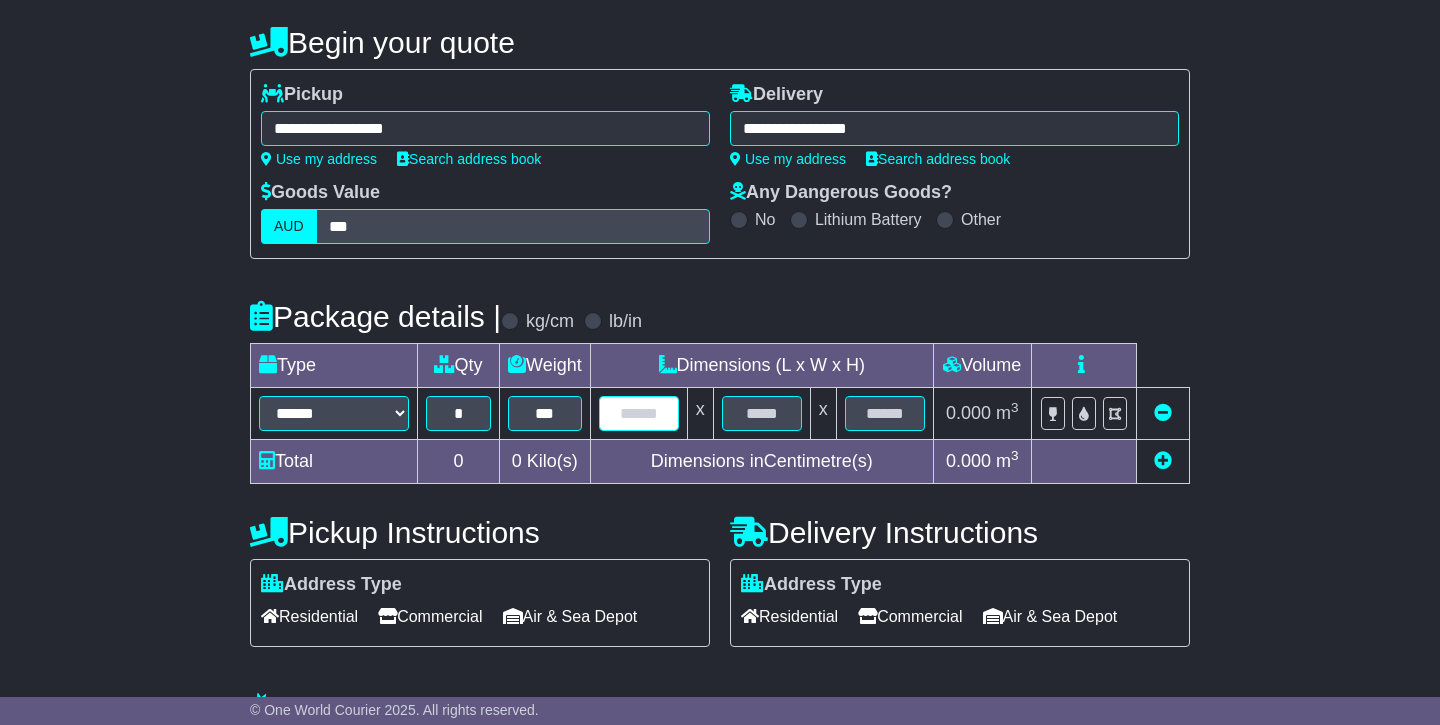 click at bounding box center (639, 413) 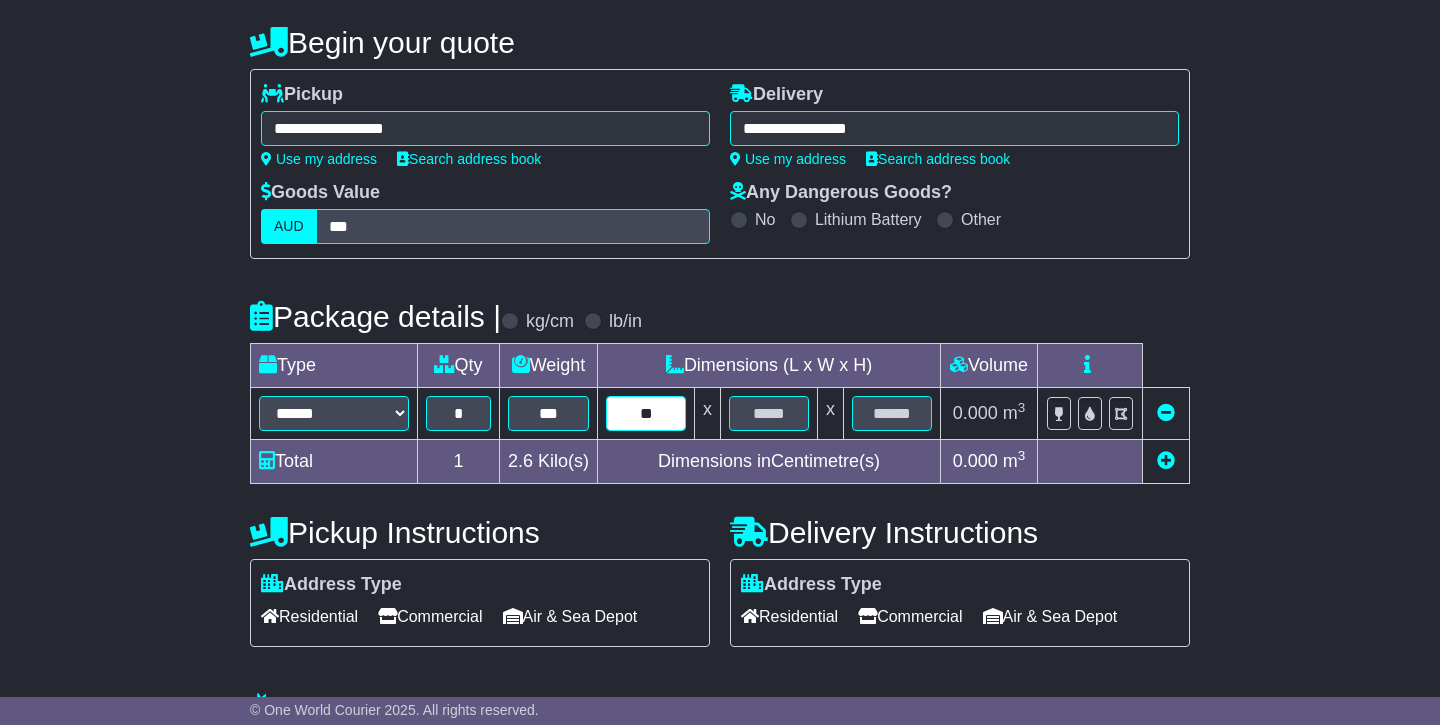 type on "**" 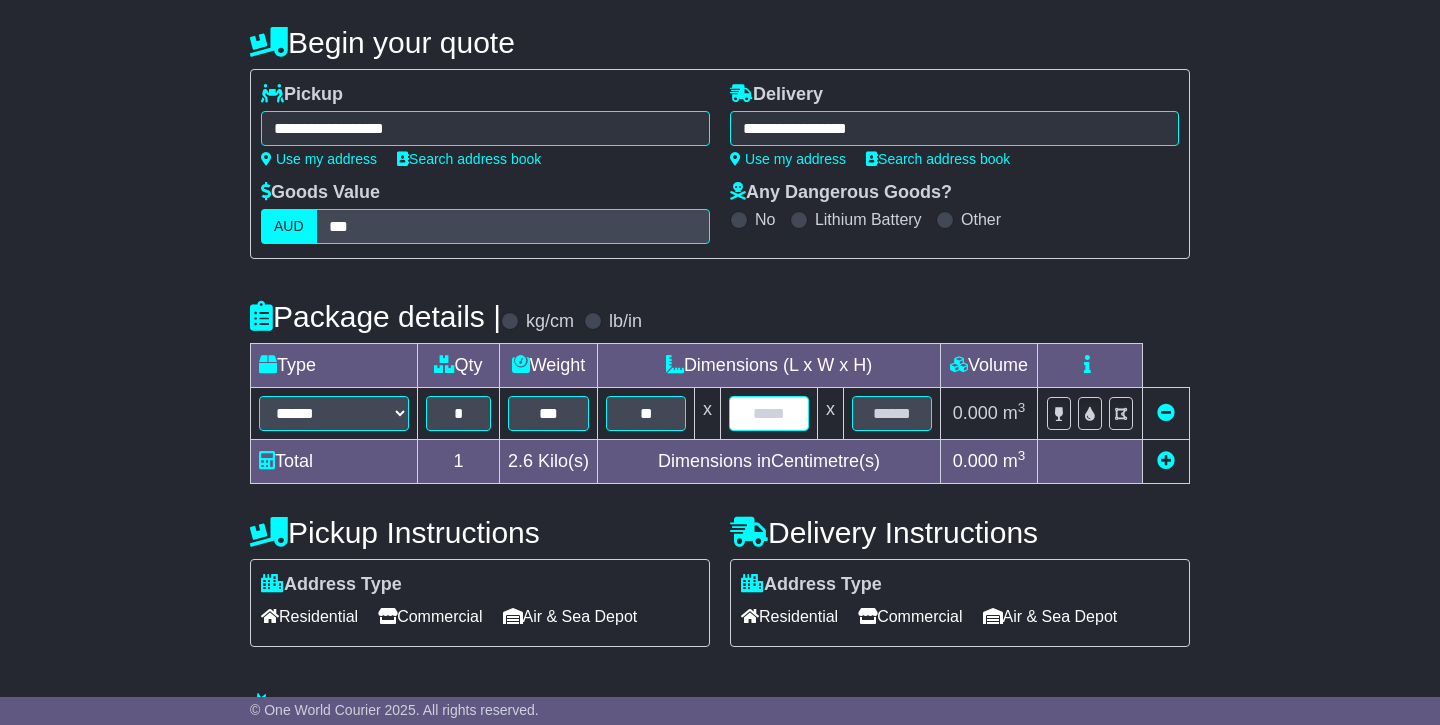 click at bounding box center (769, 413) 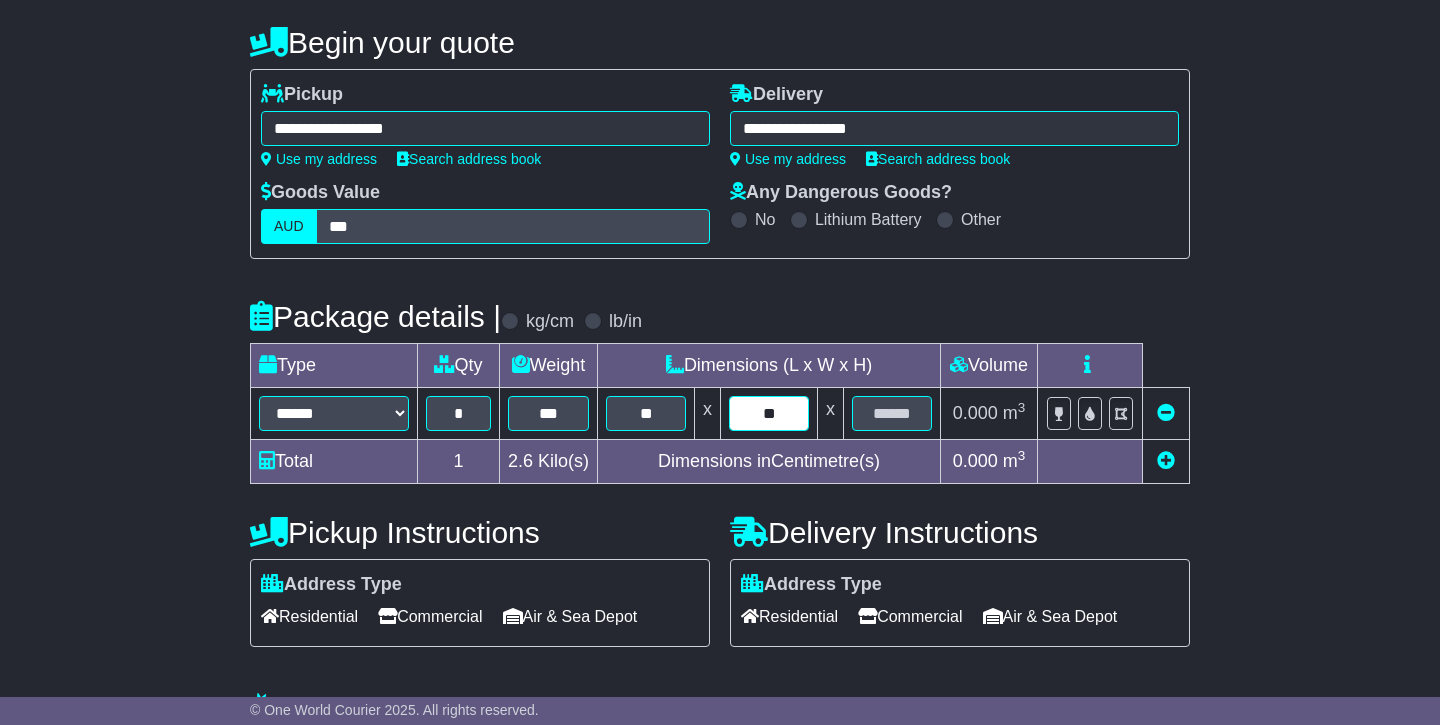 type on "**" 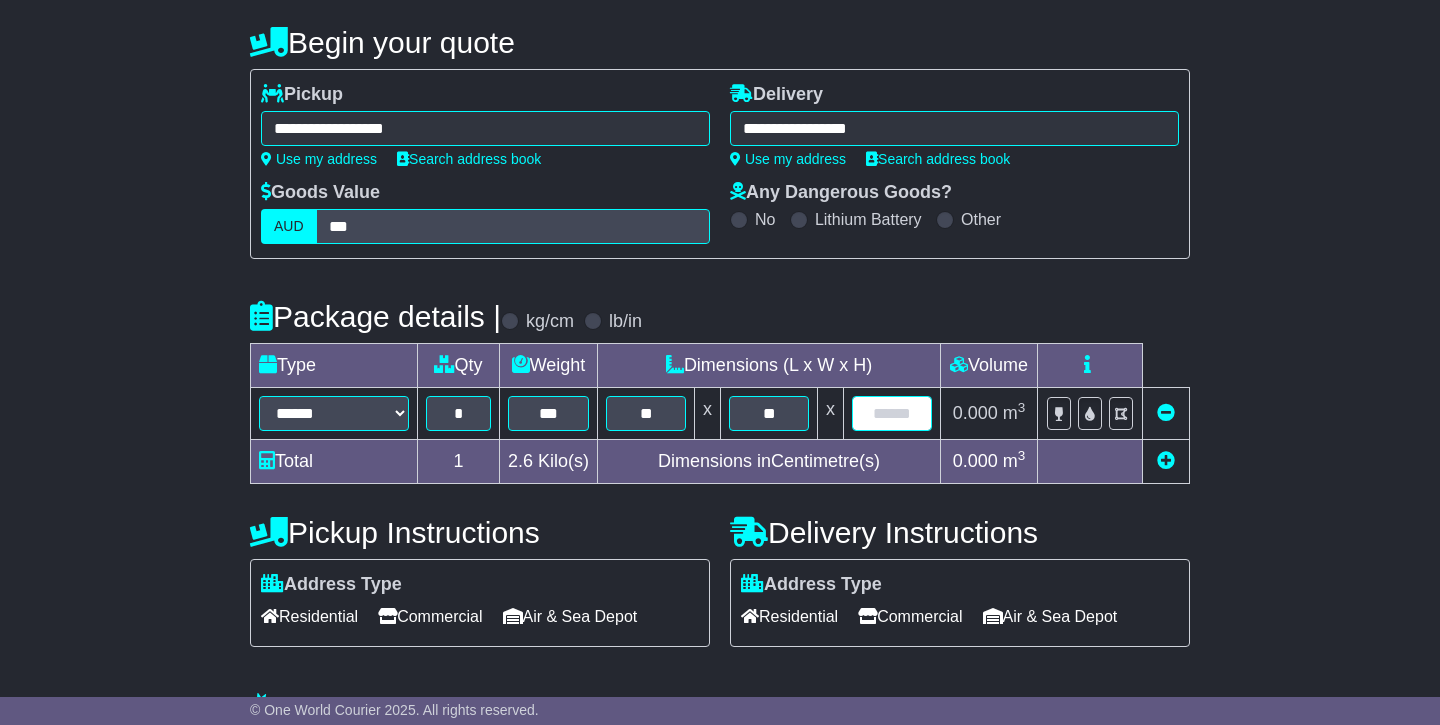 click at bounding box center [892, 413] 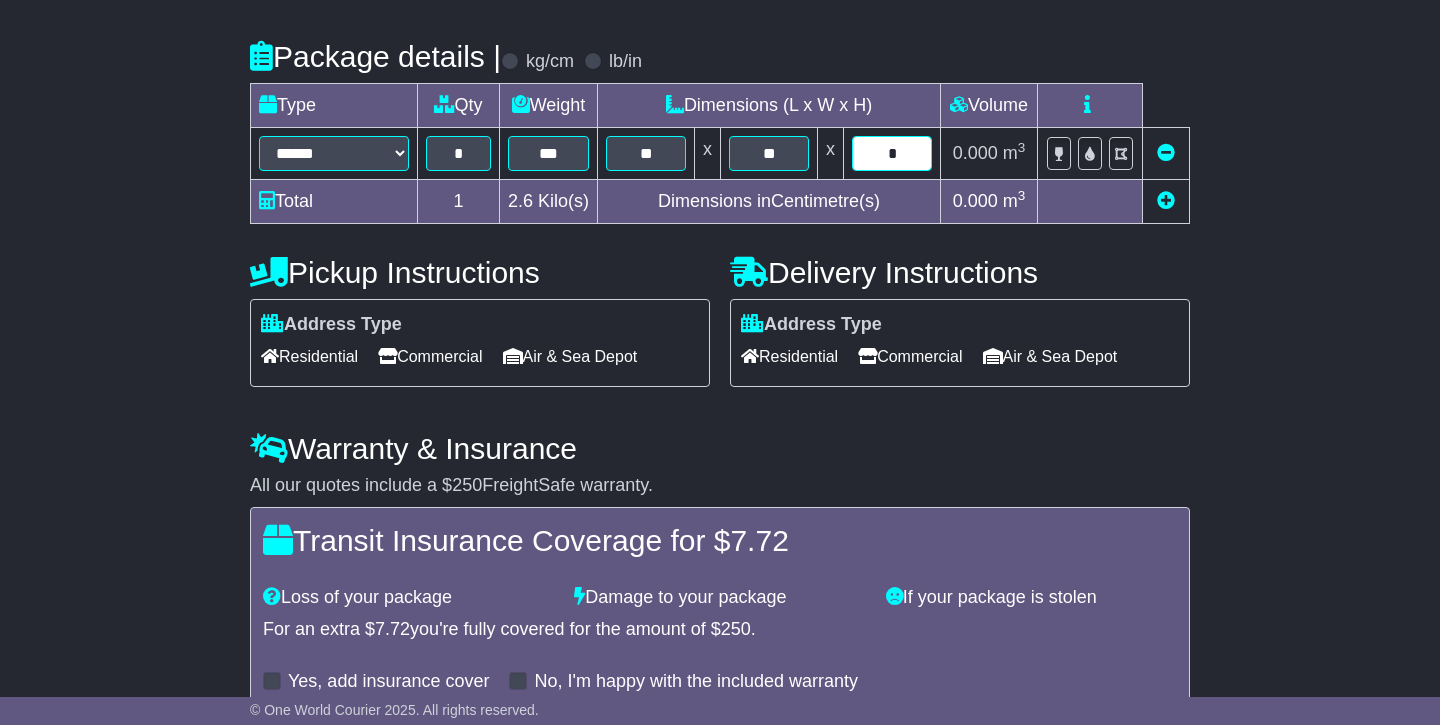 scroll, scrollTop: 553, scrollLeft: 0, axis: vertical 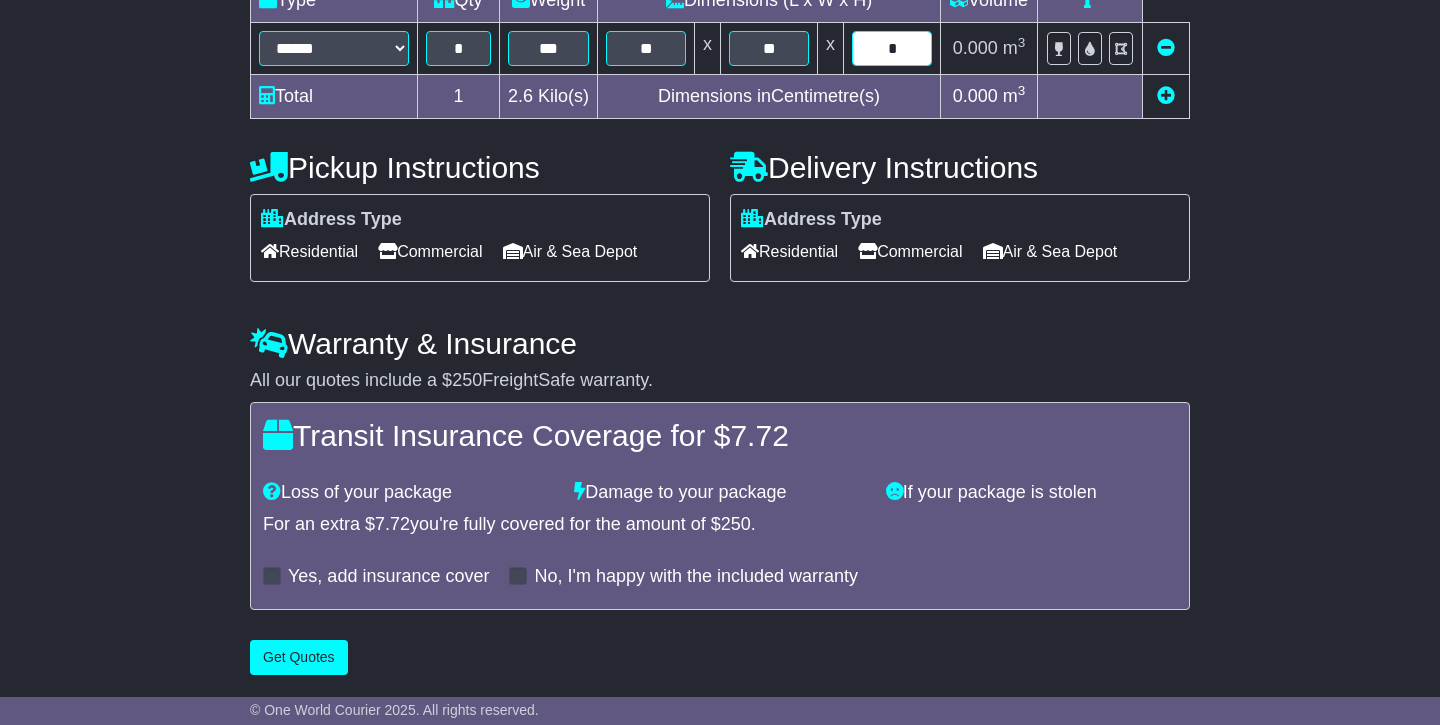 type on "*" 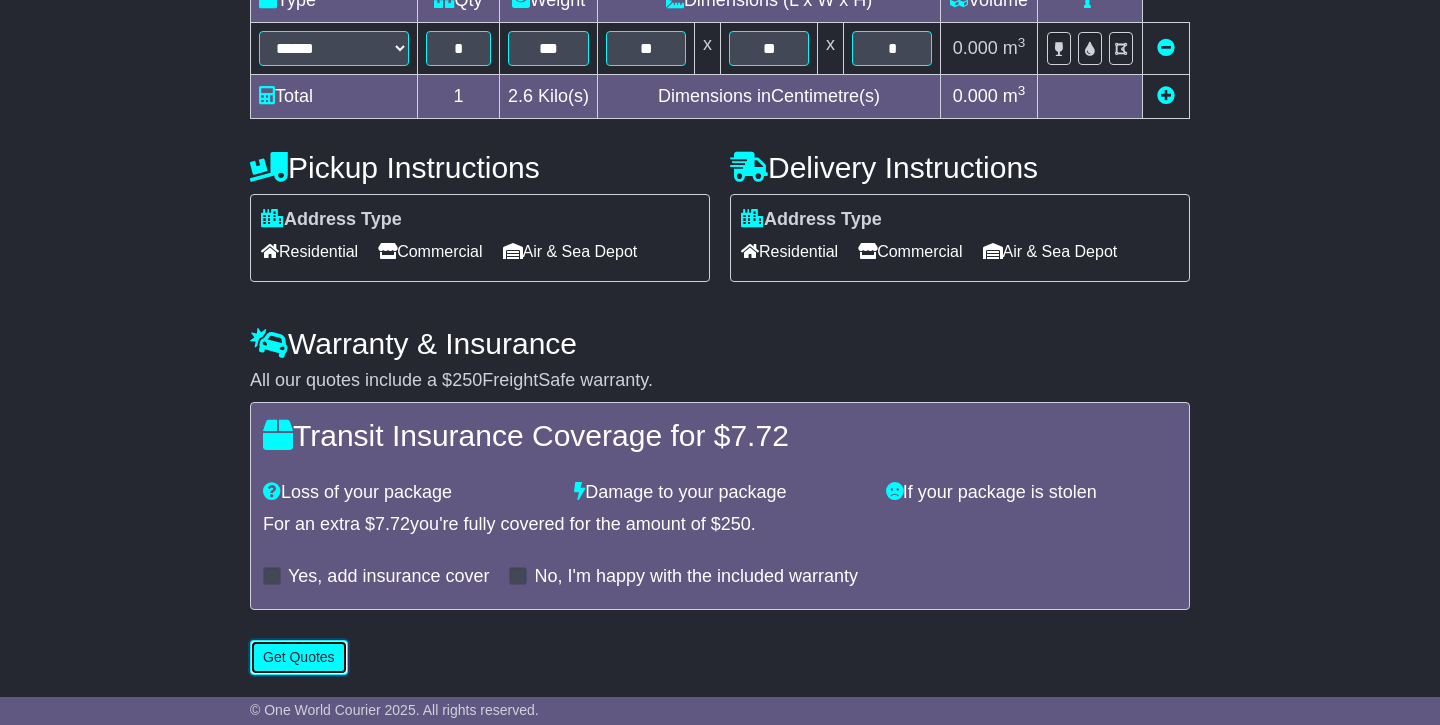 click on "Get Quotes" at bounding box center [299, 657] 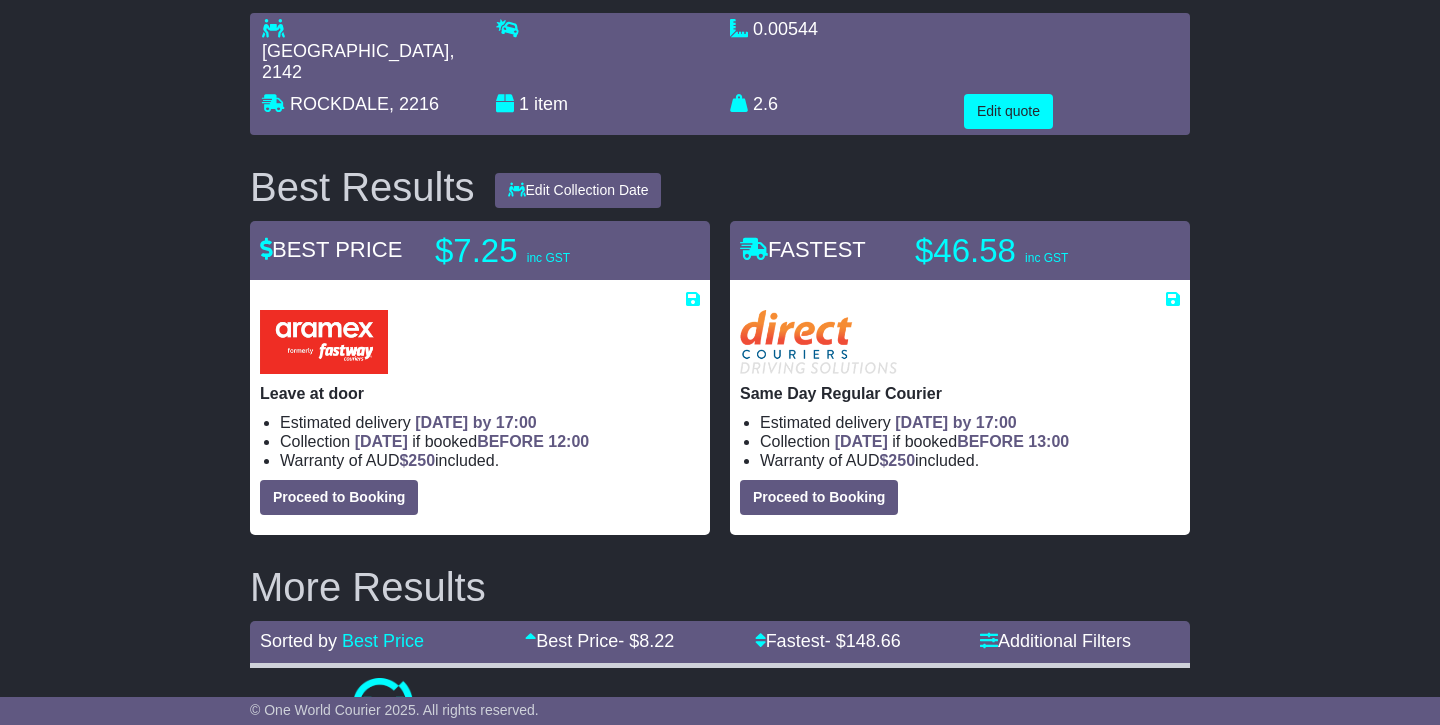 scroll, scrollTop: 150, scrollLeft: 0, axis: vertical 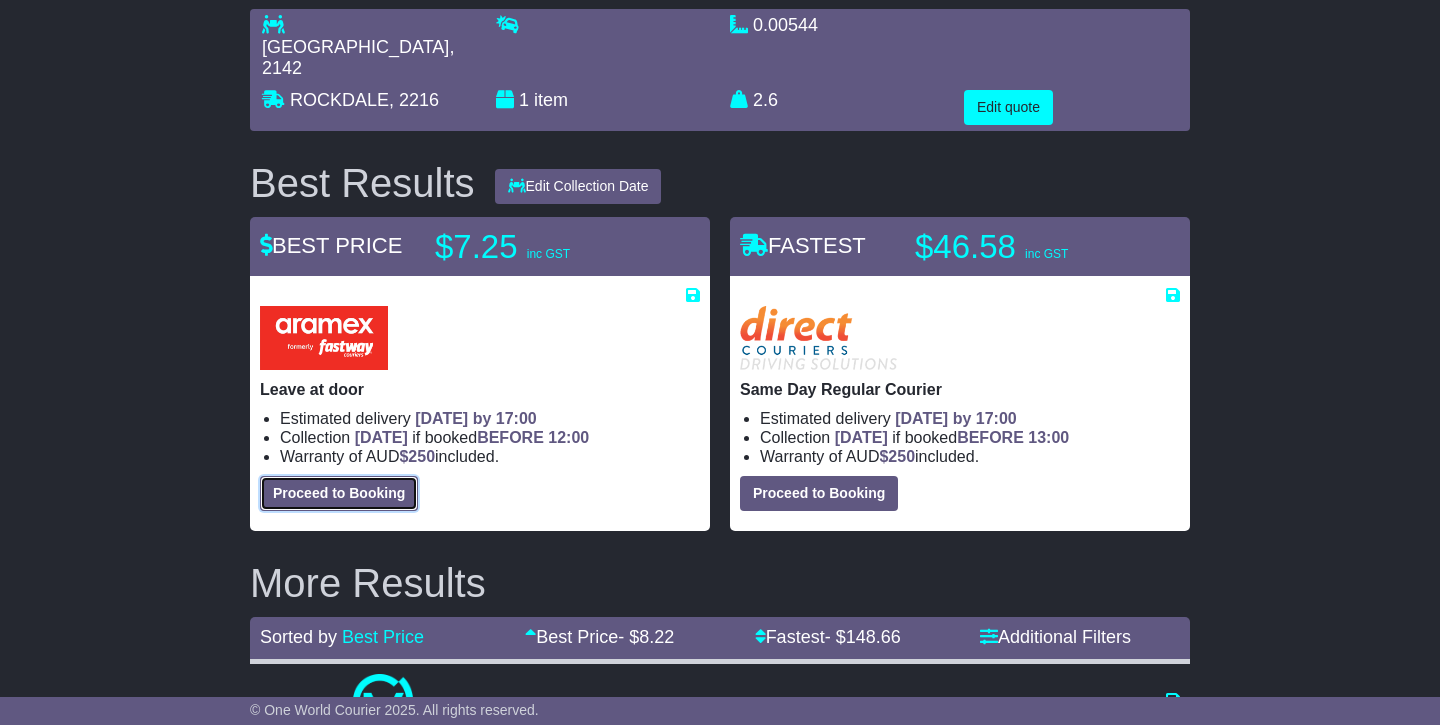 click on "Proceed to Booking" at bounding box center [339, 493] 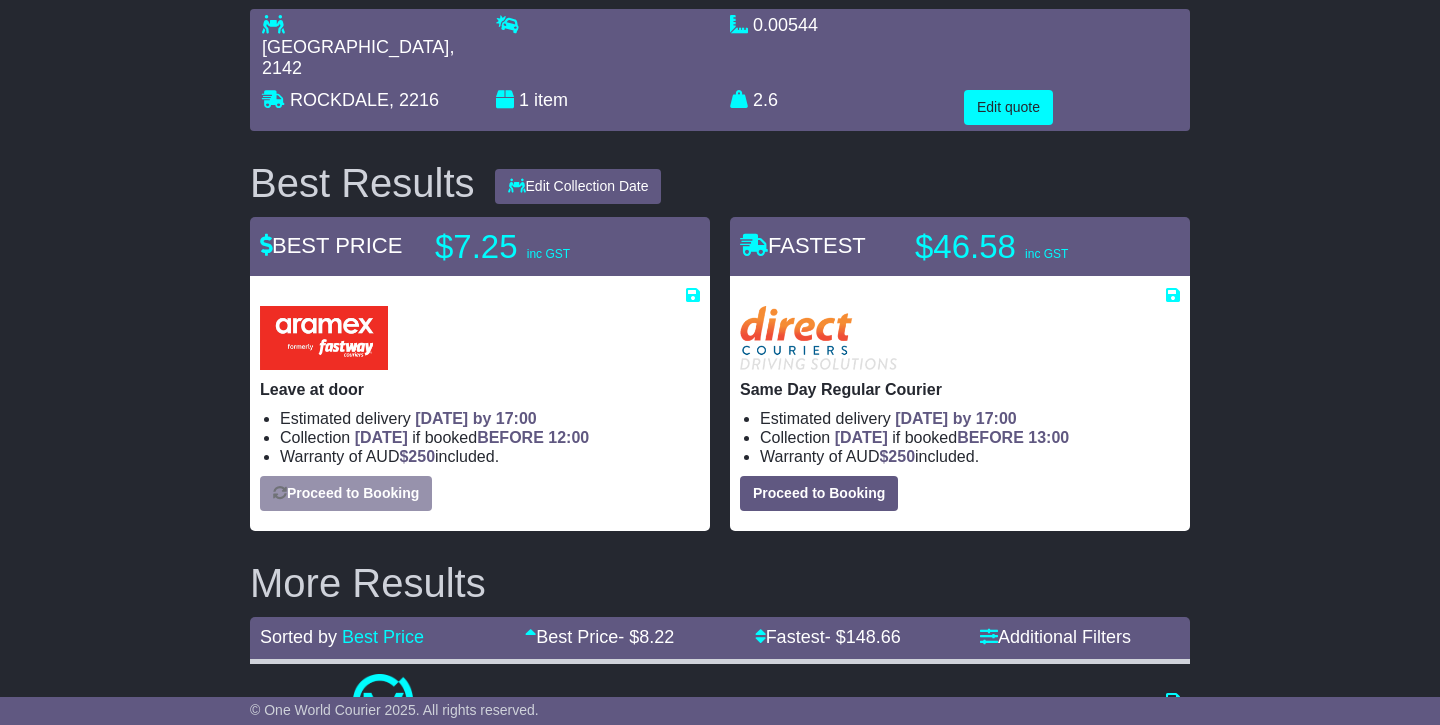 select on "**********" 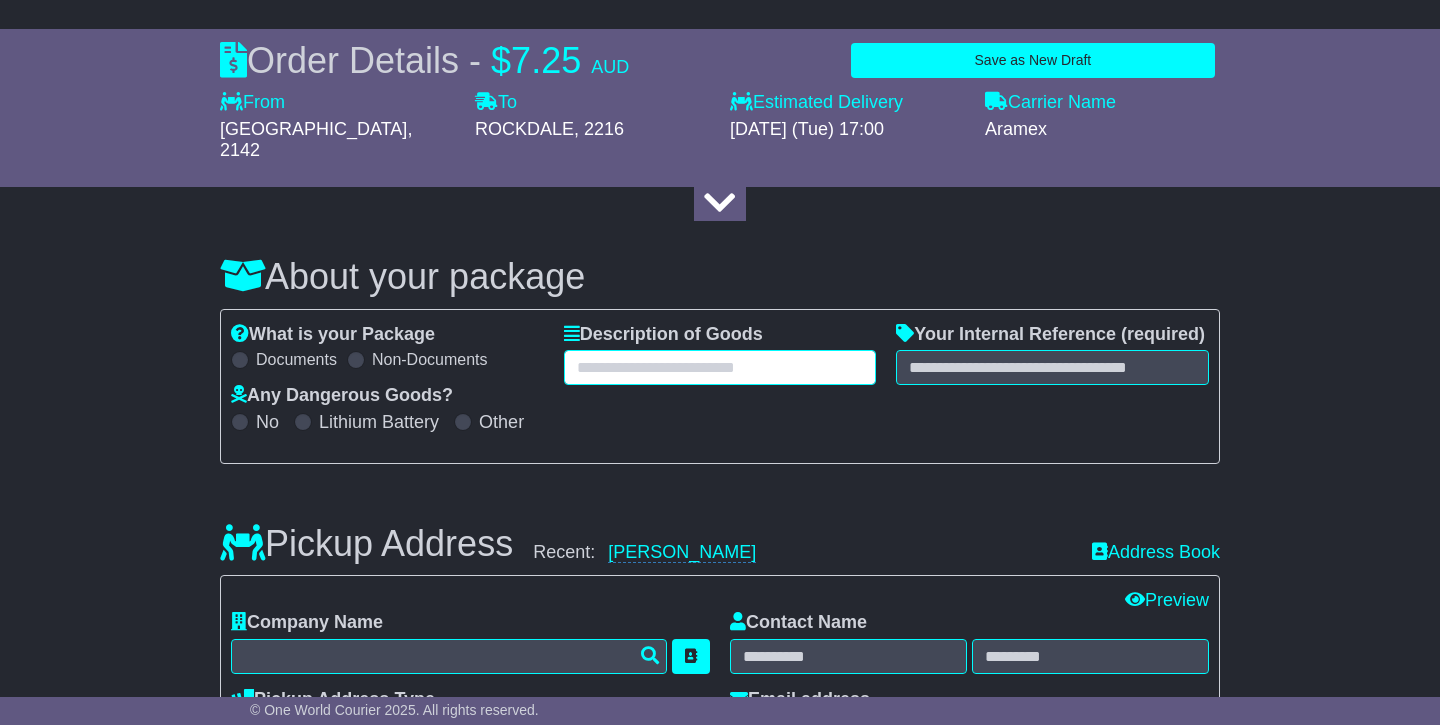 click at bounding box center (720, 367) 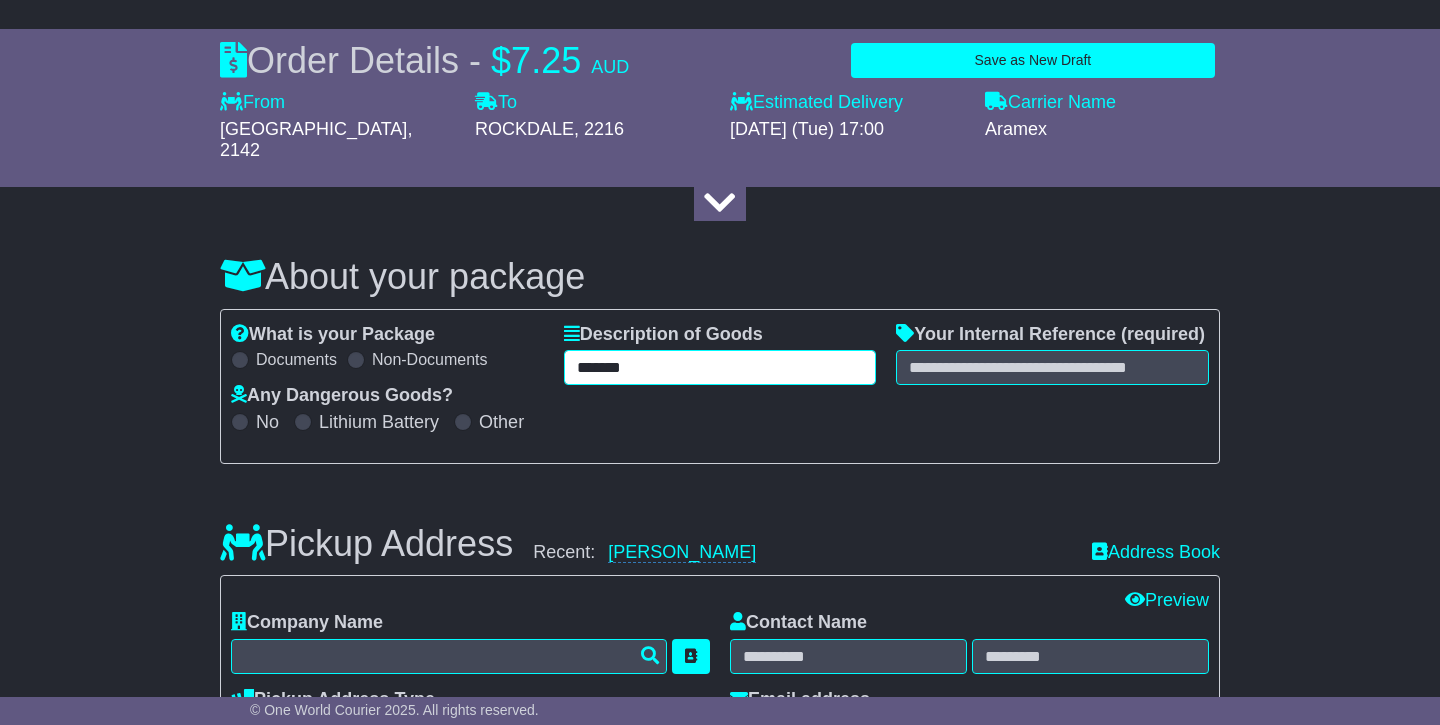 type on "*******" 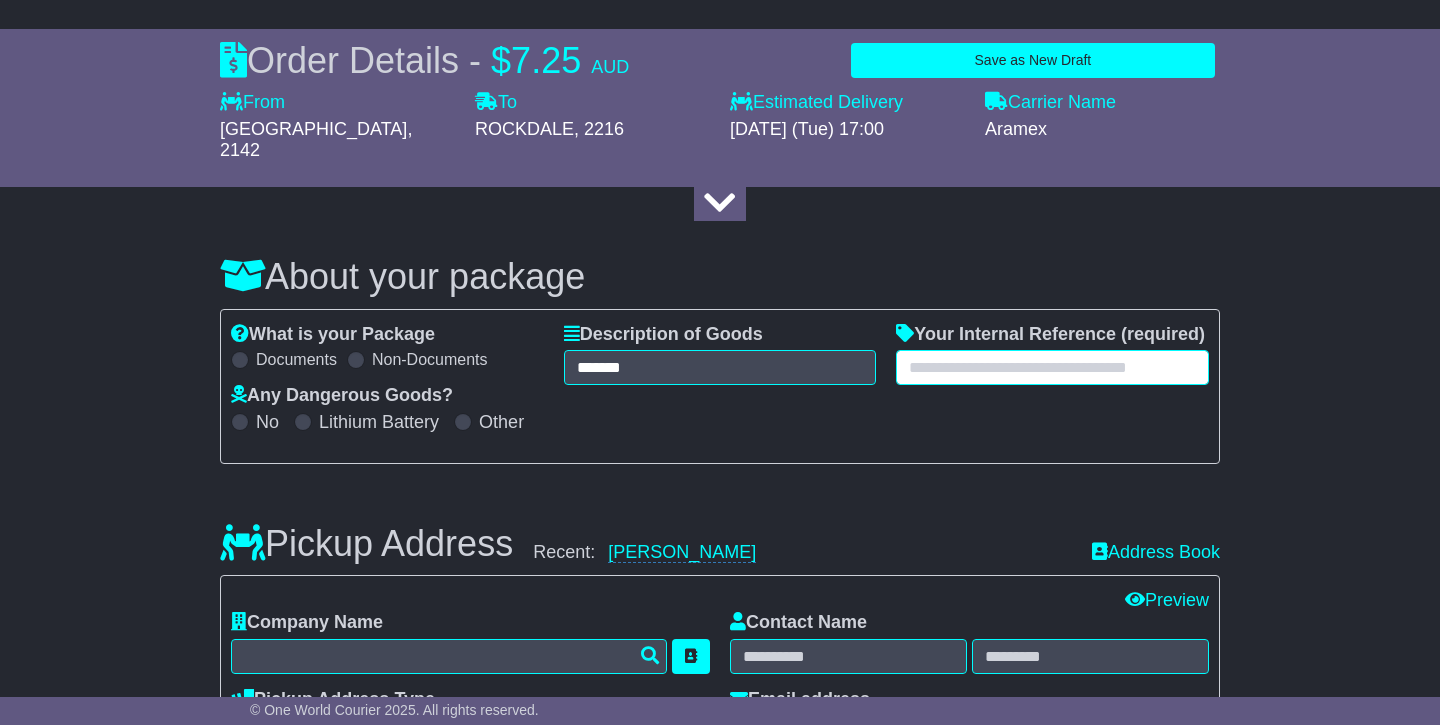 click at bounding box center [1052, 367] 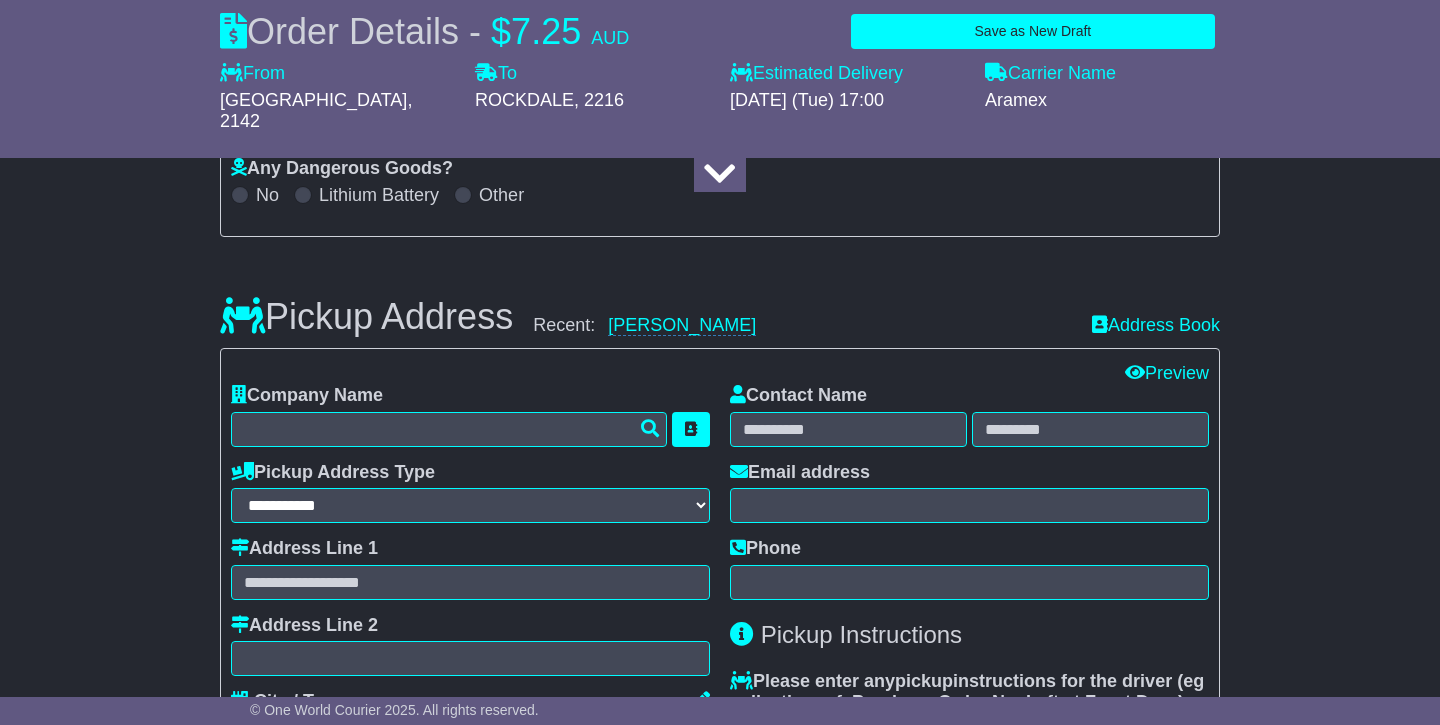 scroll, scrollTop: 385, scrollLeft: 0, axis: vertical 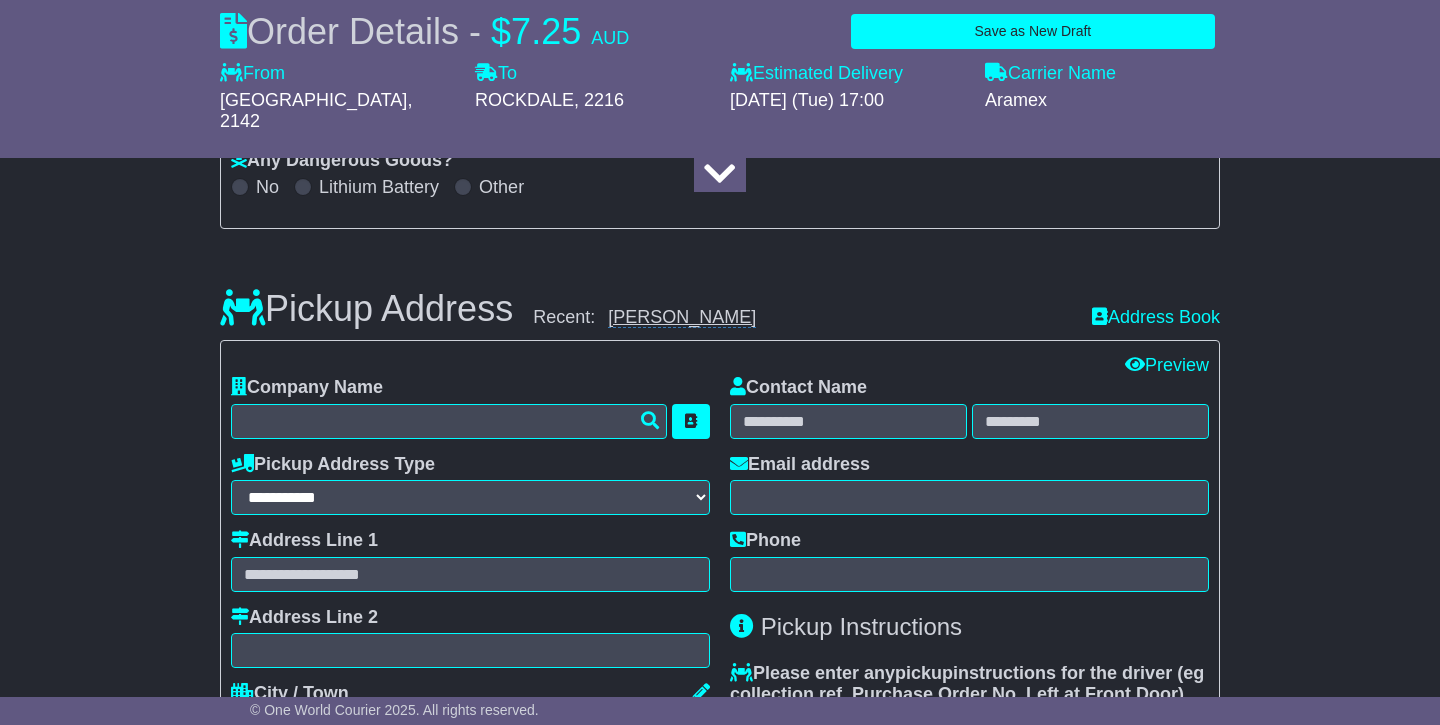 type on "**********" 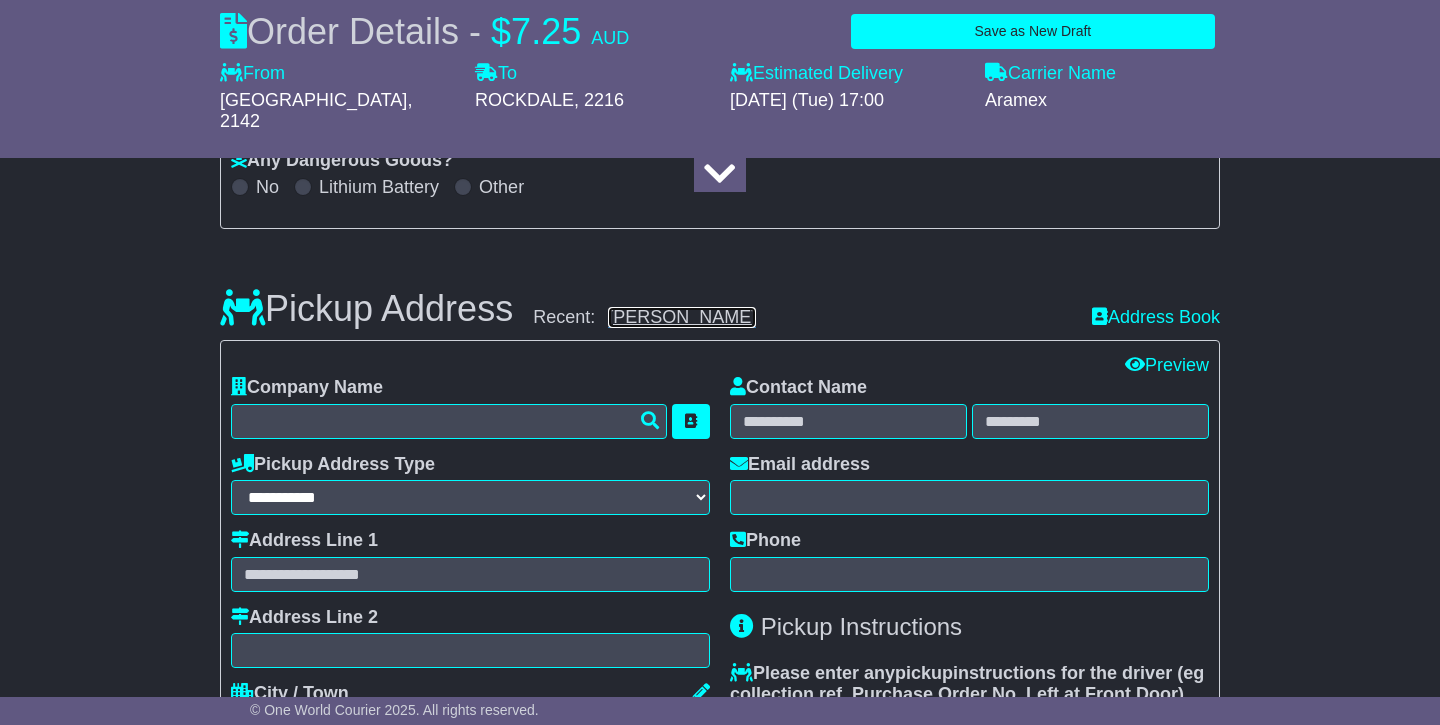 click on "[PERSON_NAME]" at bounding box center (682, 317) 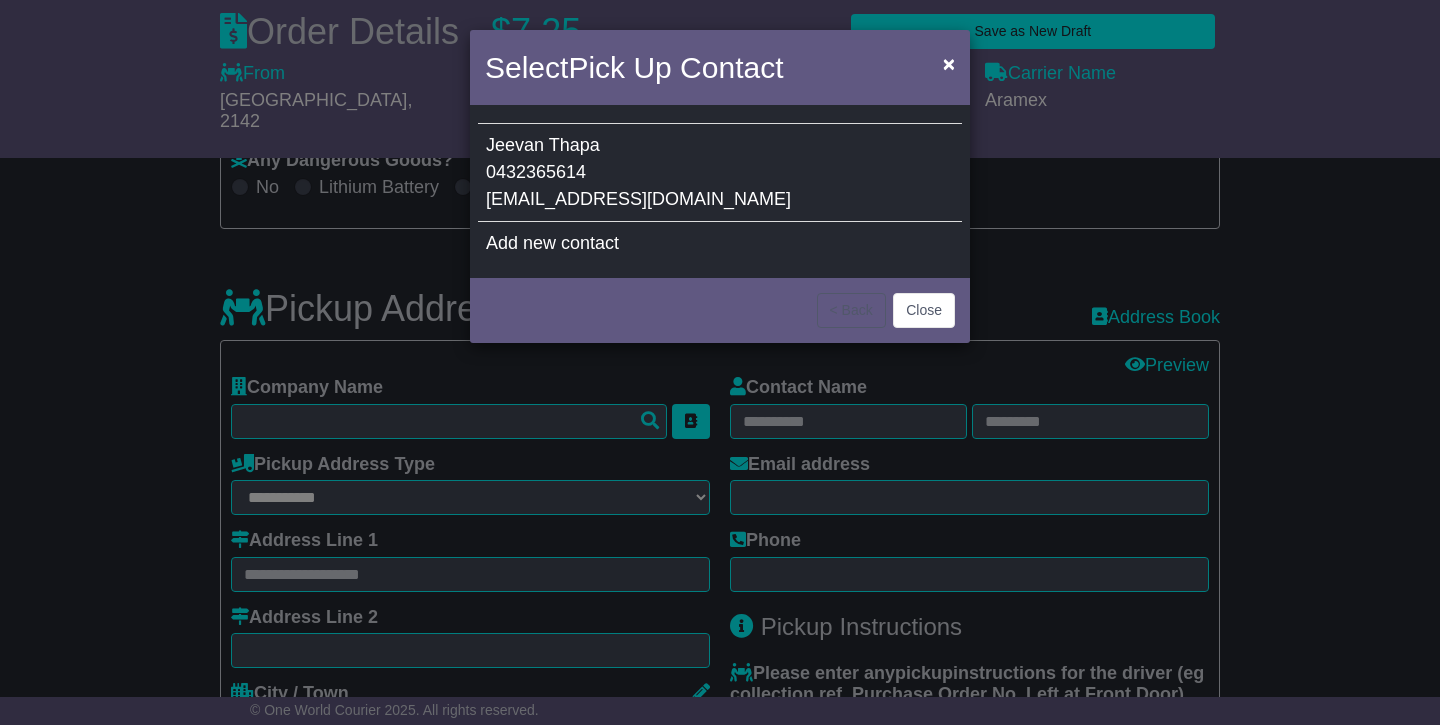 click on "[PERSON_NAME]
0432365614
[EMAIL_ADDRESS][DOMAIN_NAME]" at bounding box center [720, 173] 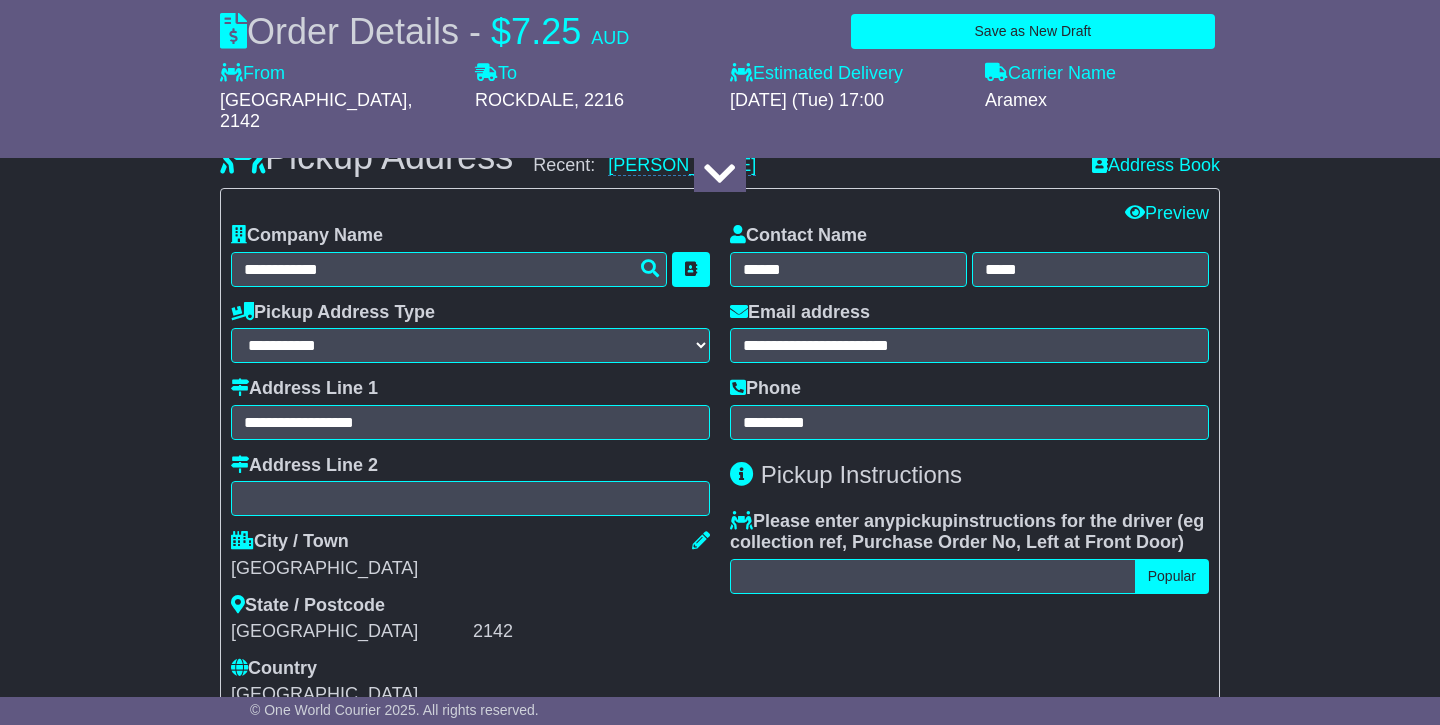 scroll, scrollTop: 551, scrollLeft: 0, axis: vertical 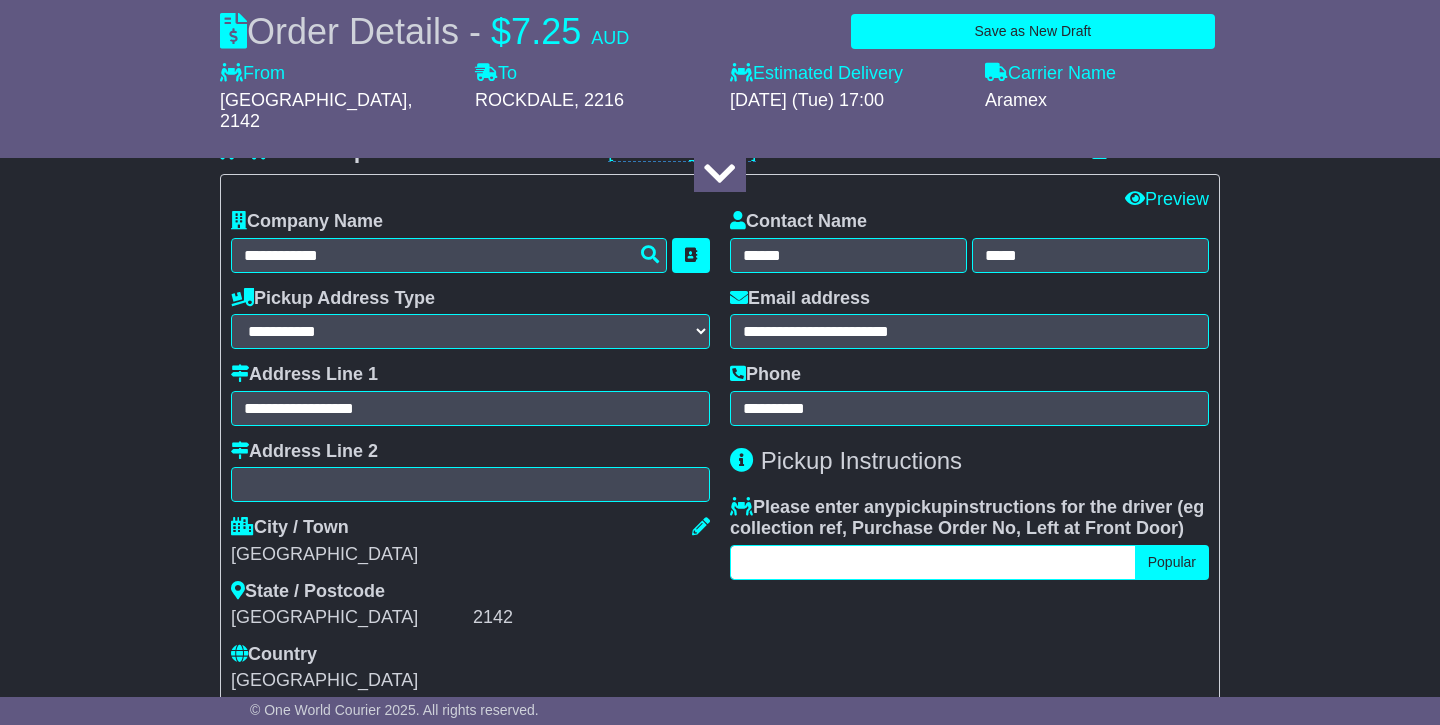 click at bounding box center (933, 562) 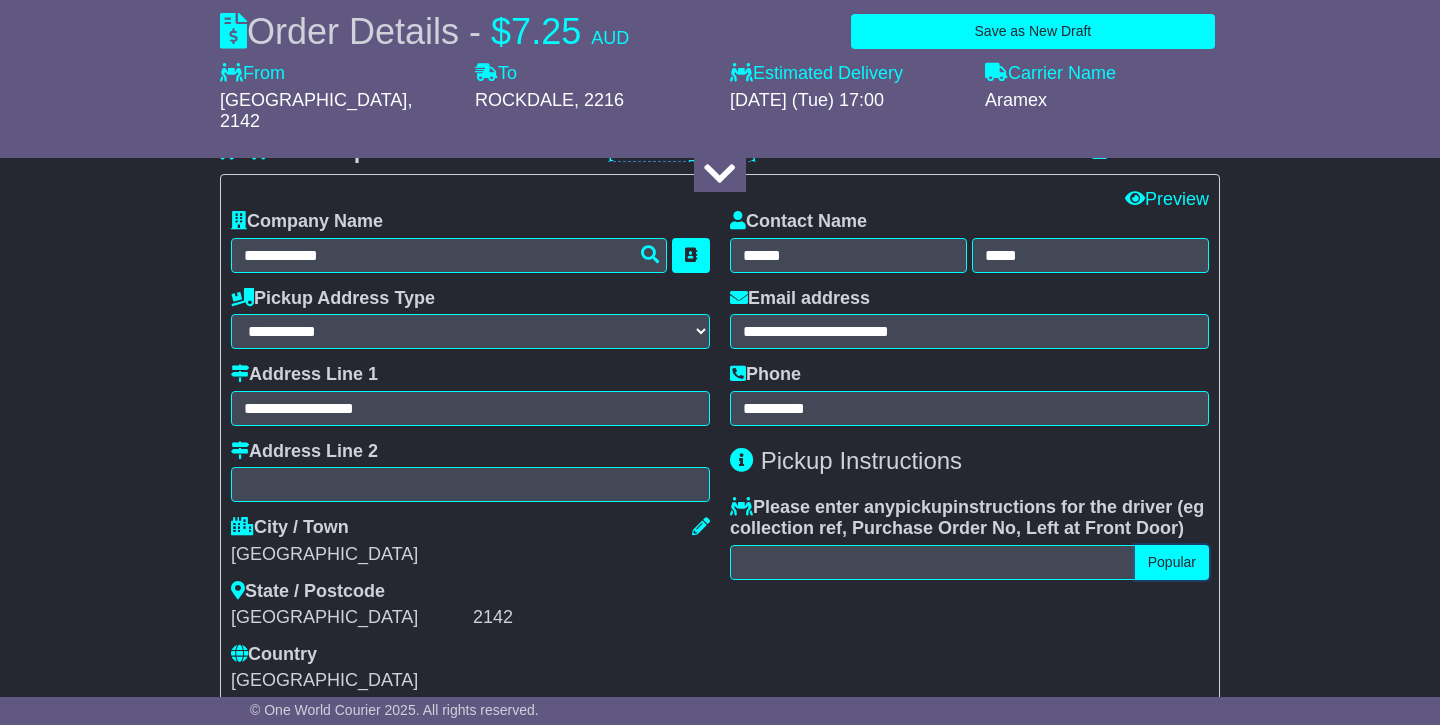 click on "Popular" at bounding box center (1172, 562) 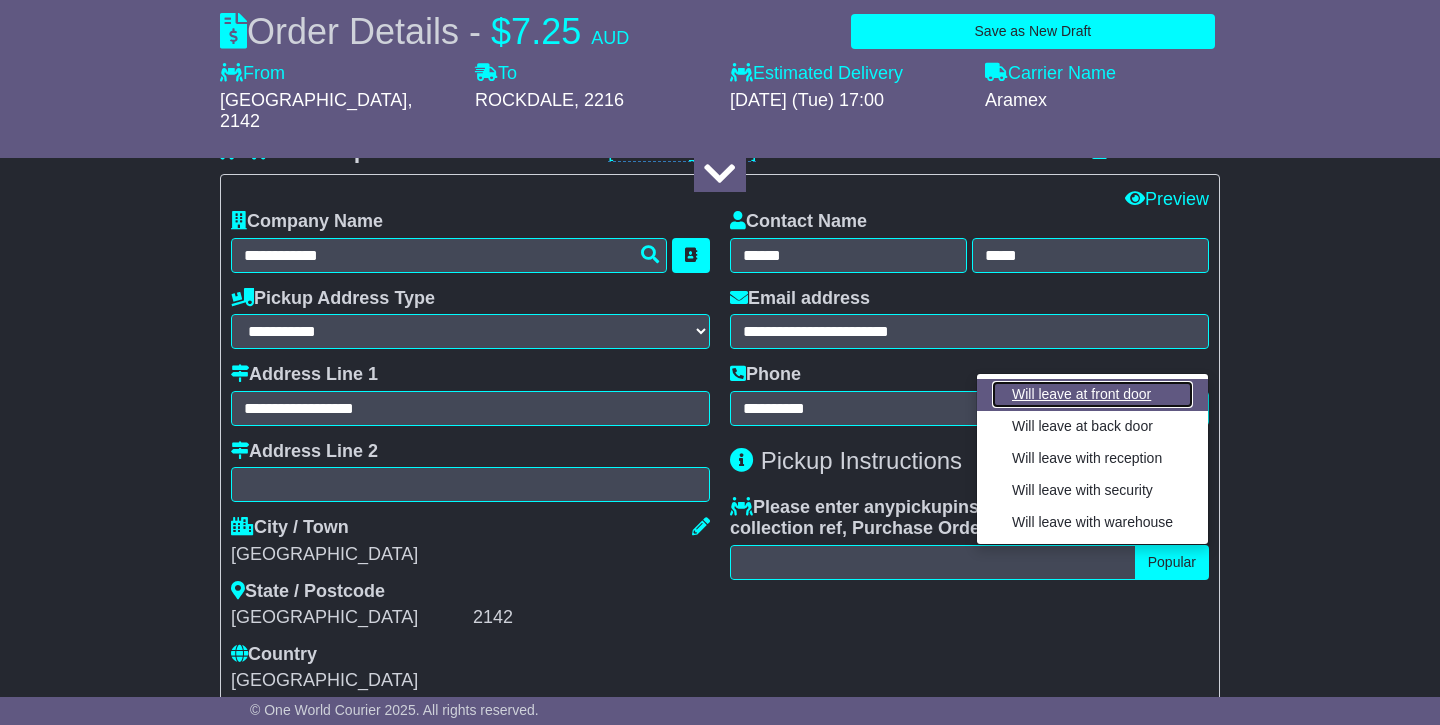click on "Will leave at front door" at bounding box center (1092, 394) 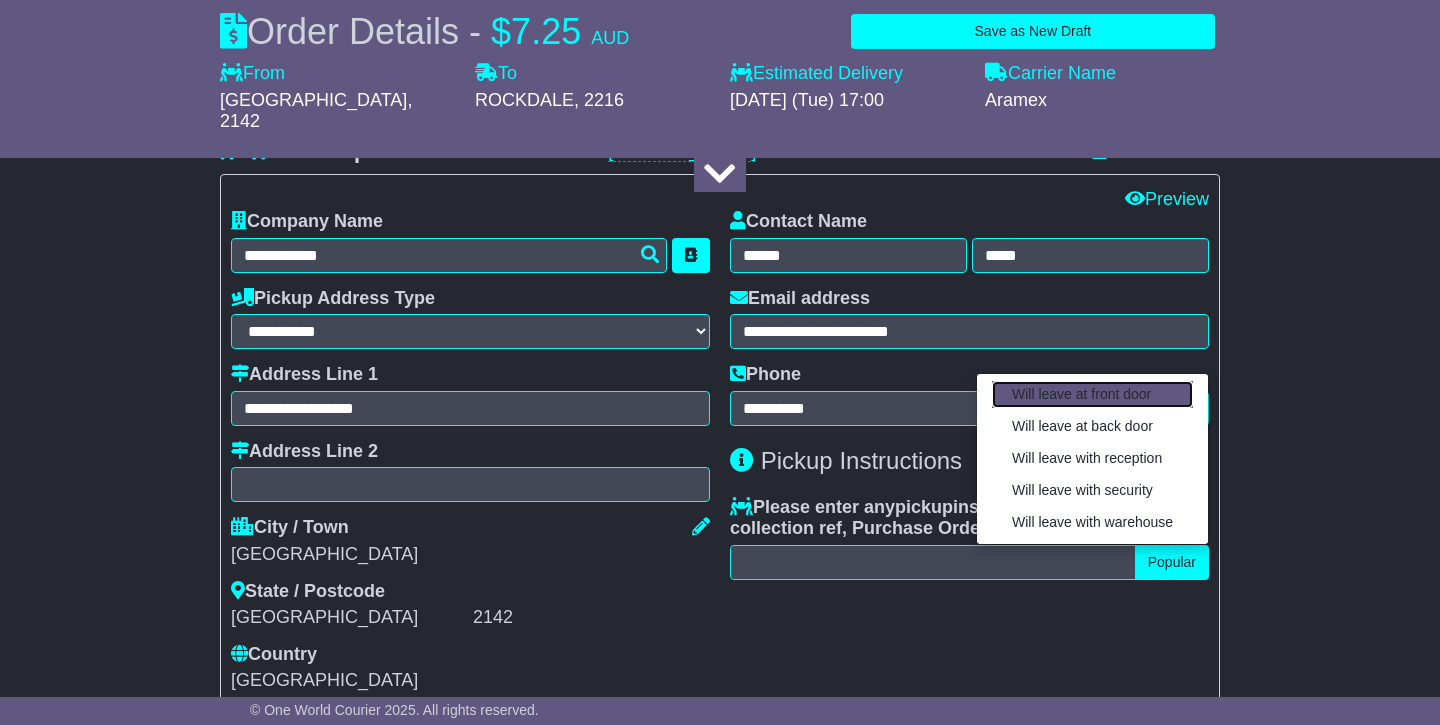 type on "**********" 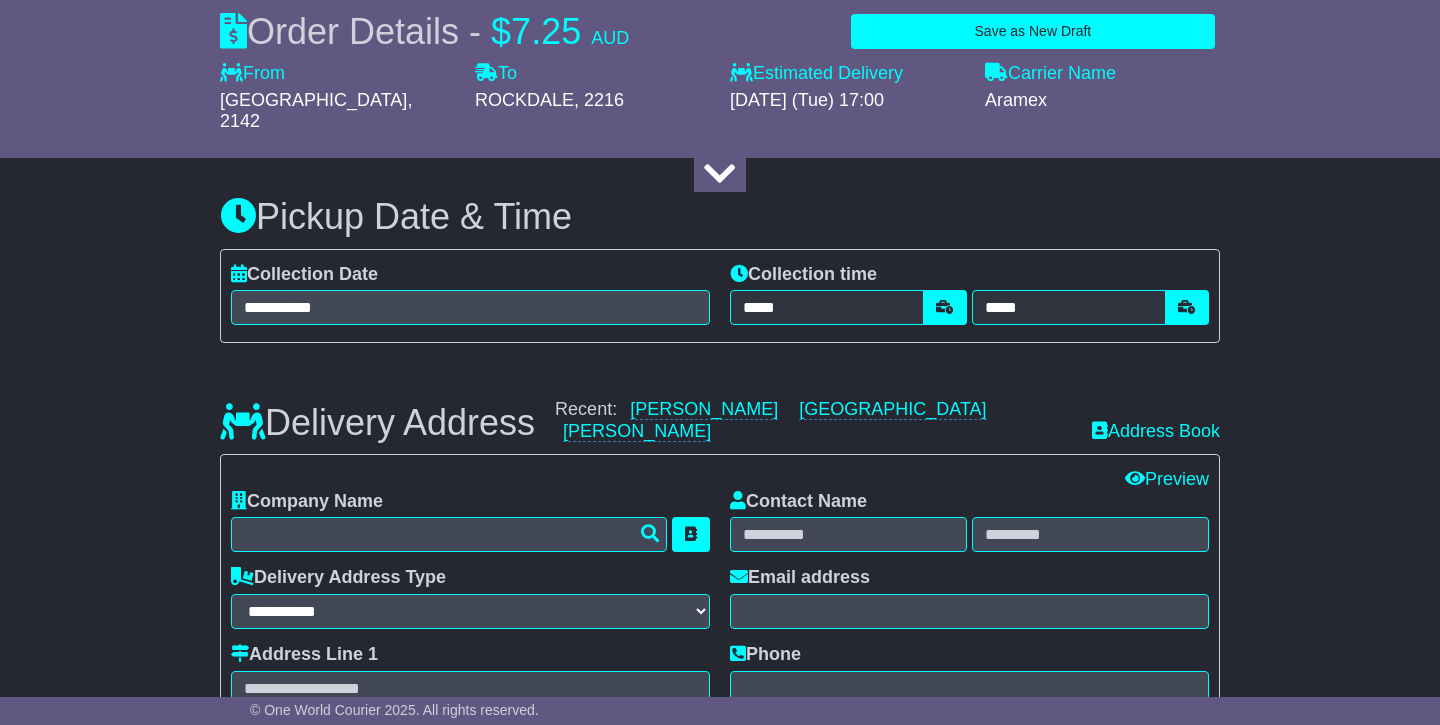 scroll, scrollTop: 1128, scrollLeft: 0, axis: vertical 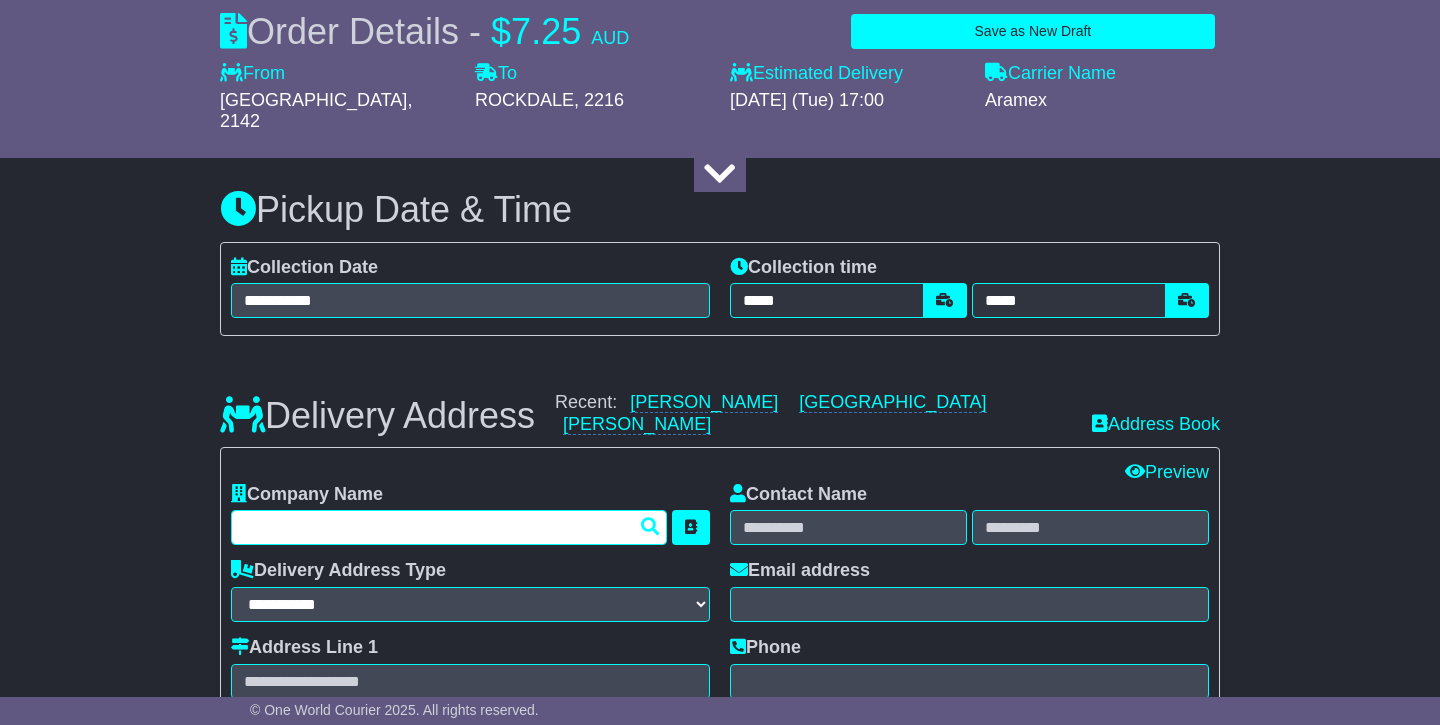 click at bounding box center [449, 527] 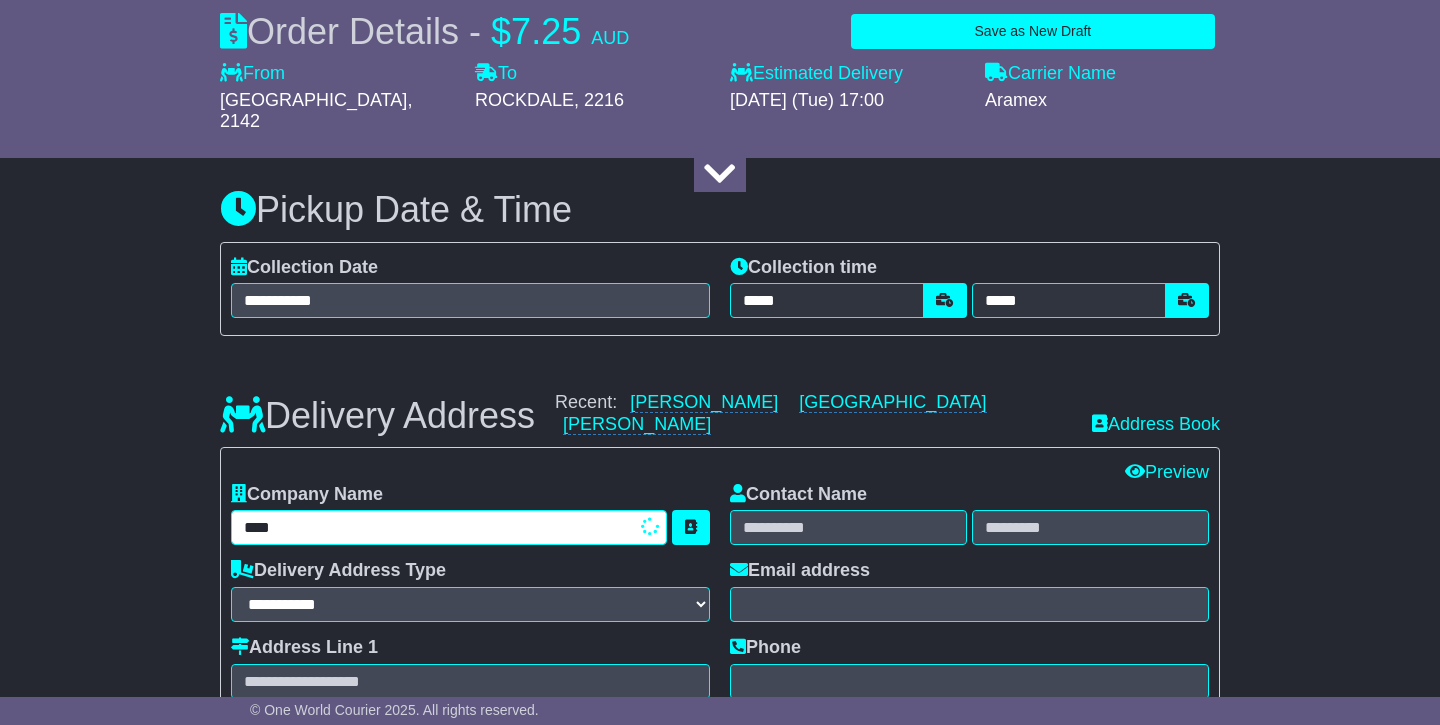 type on "*****" 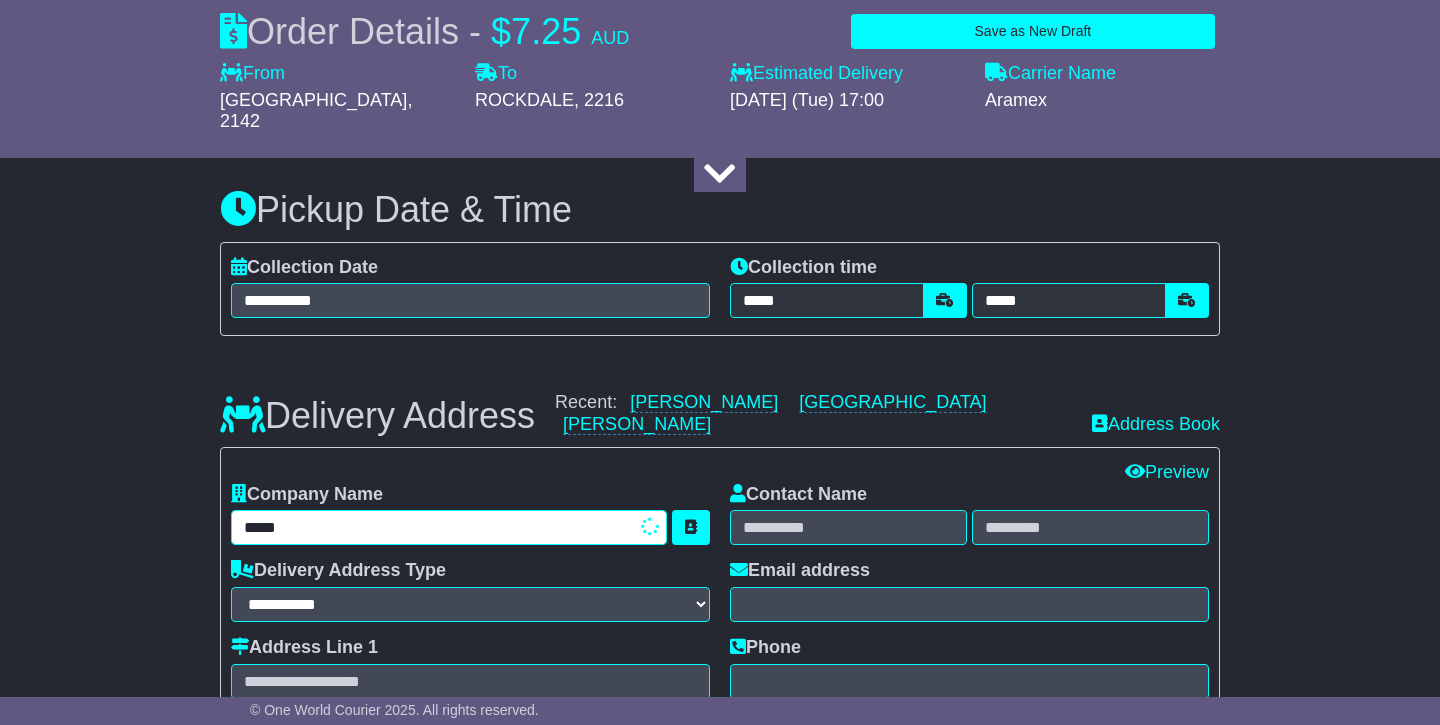 type on "**********" 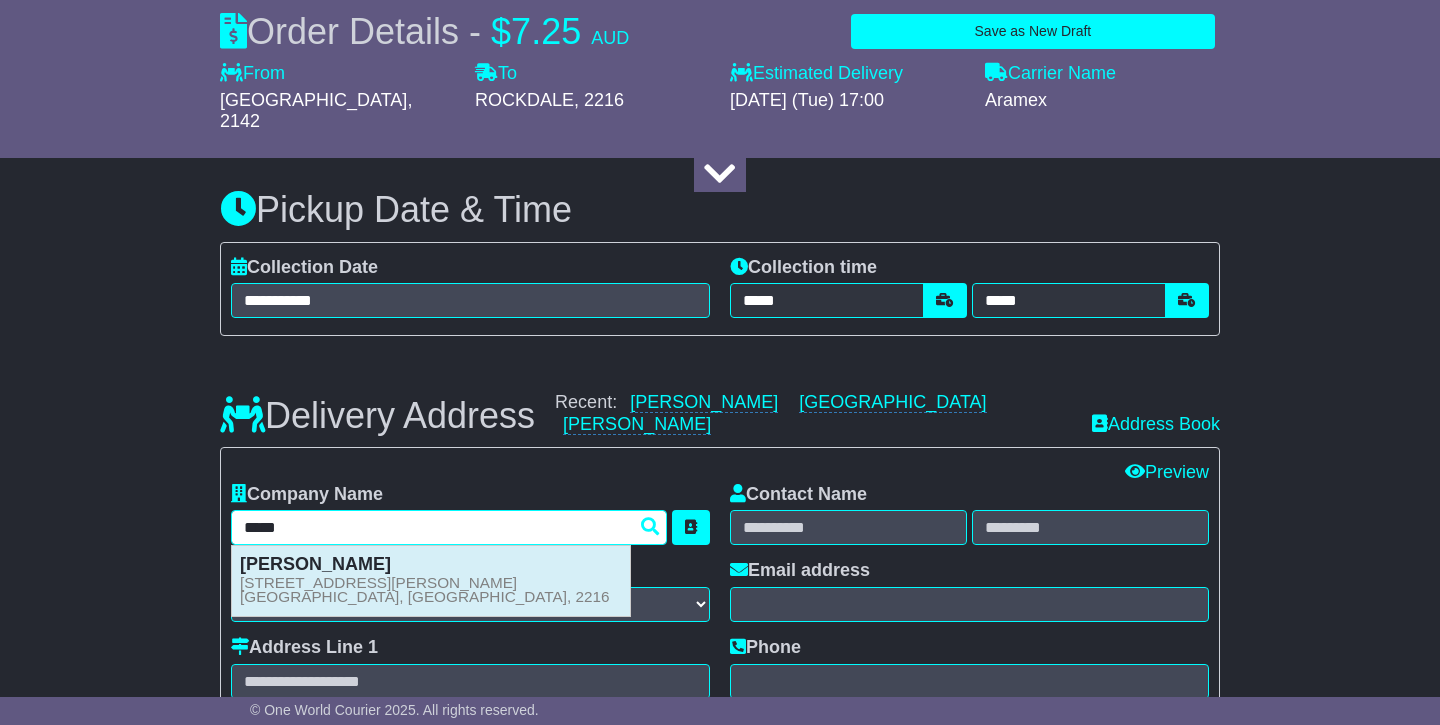 click on "Suraj  Chhetri 19/25 king Edward Street   ROCKDALE, NSW, 2216" at bounding box center (431, 580) 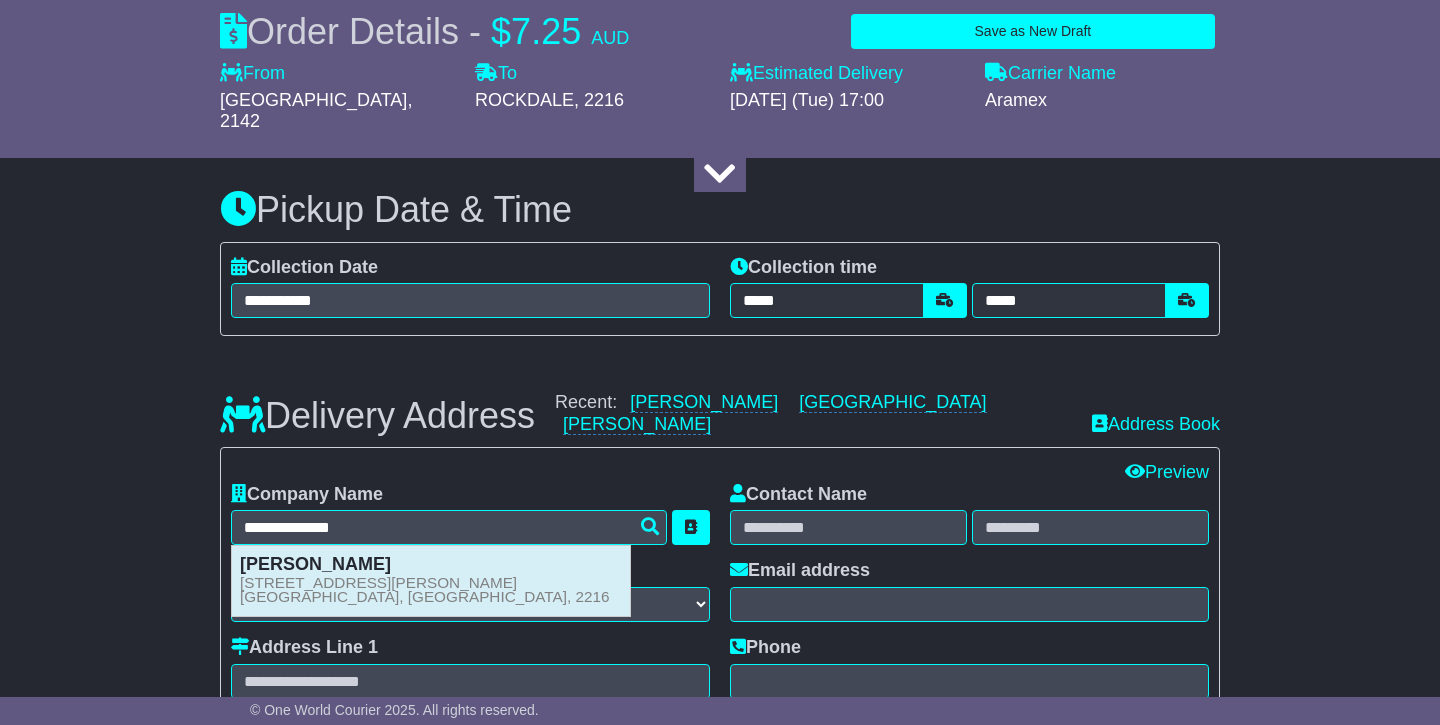 type 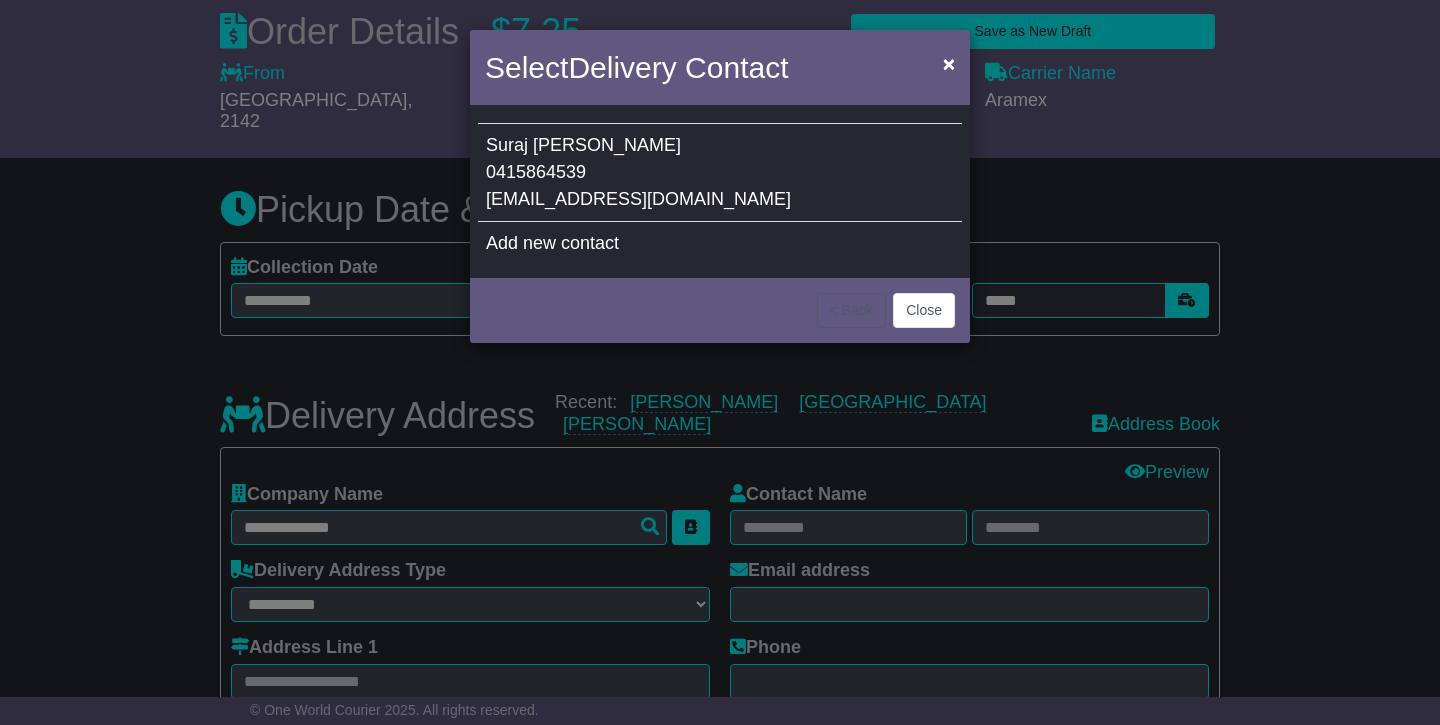 click on "Surajchhetri328@gmail.com" at bounding box center [638, 199] 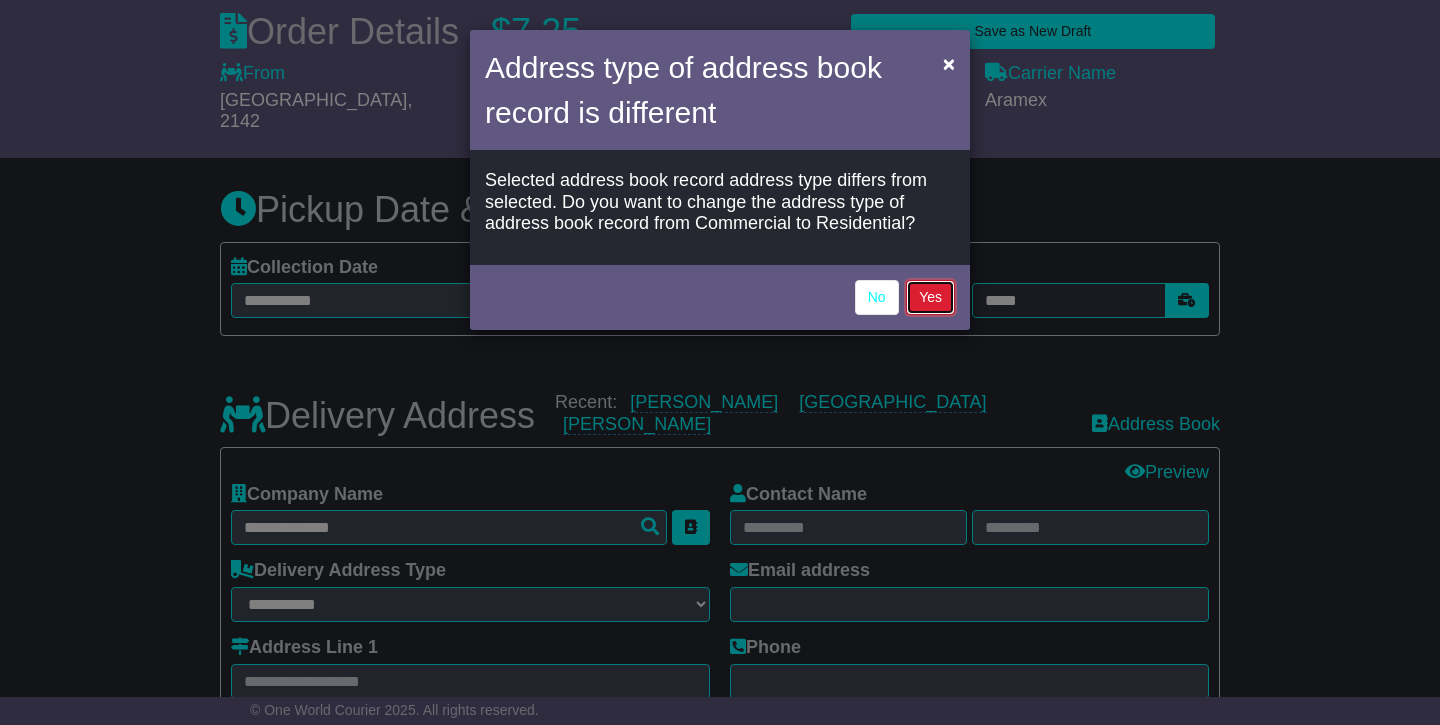 click on "Yes" at bounding box center (930, 297) 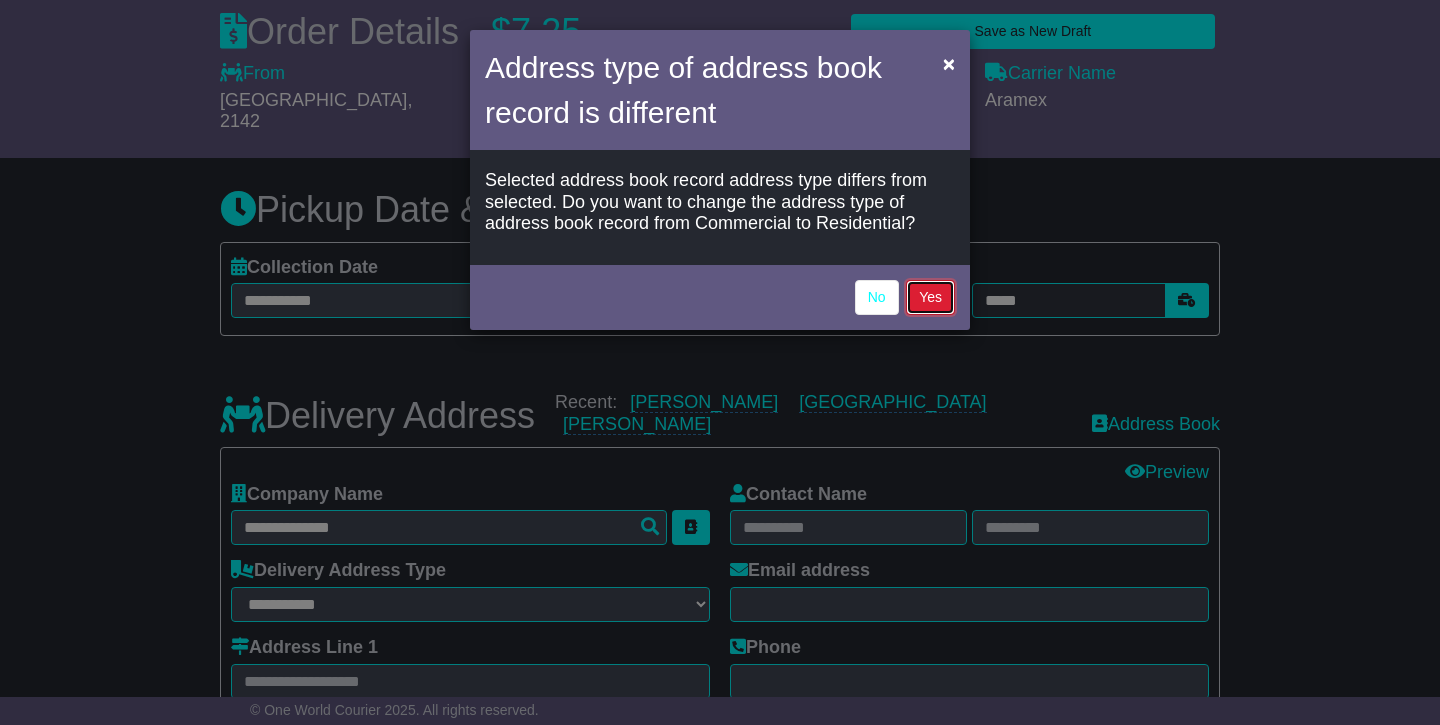 type on "*******" 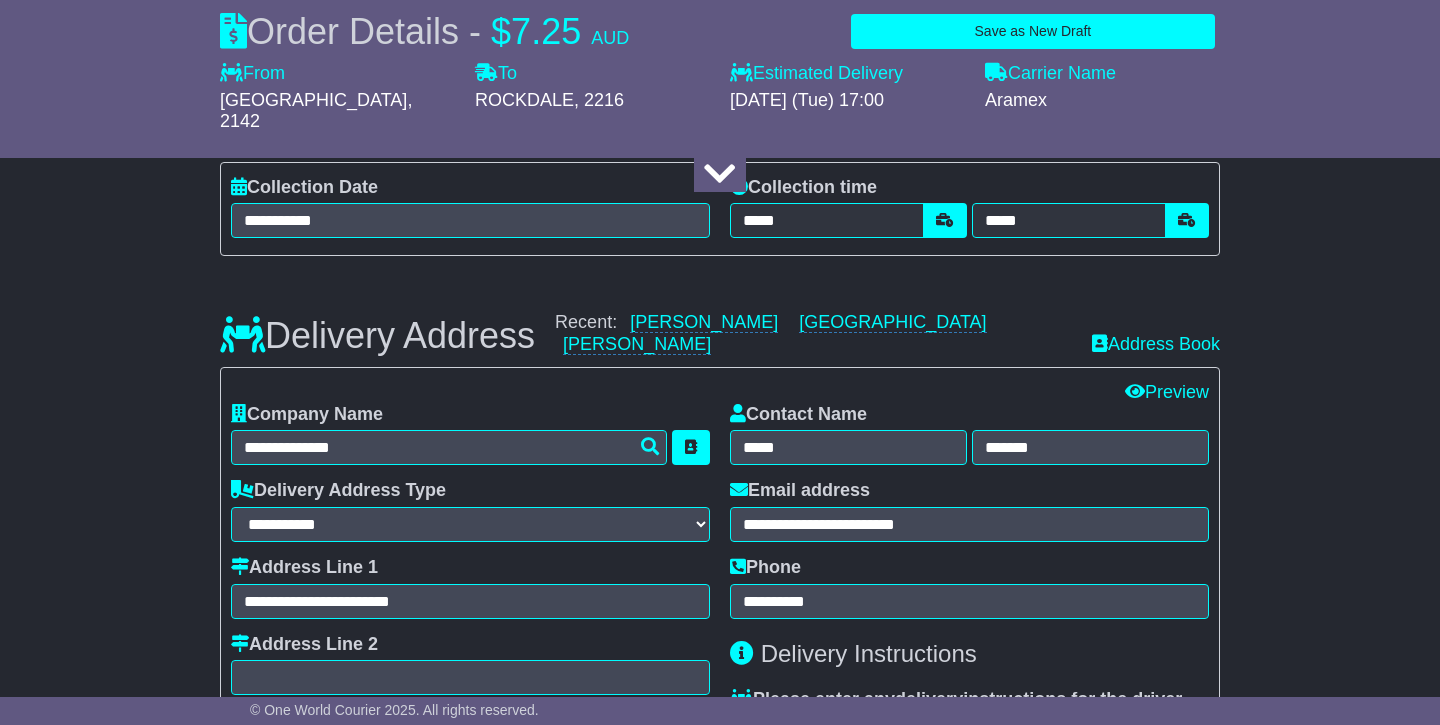 scroll, scrollTop: 1283, scrollLeft: 0, axis: vertical 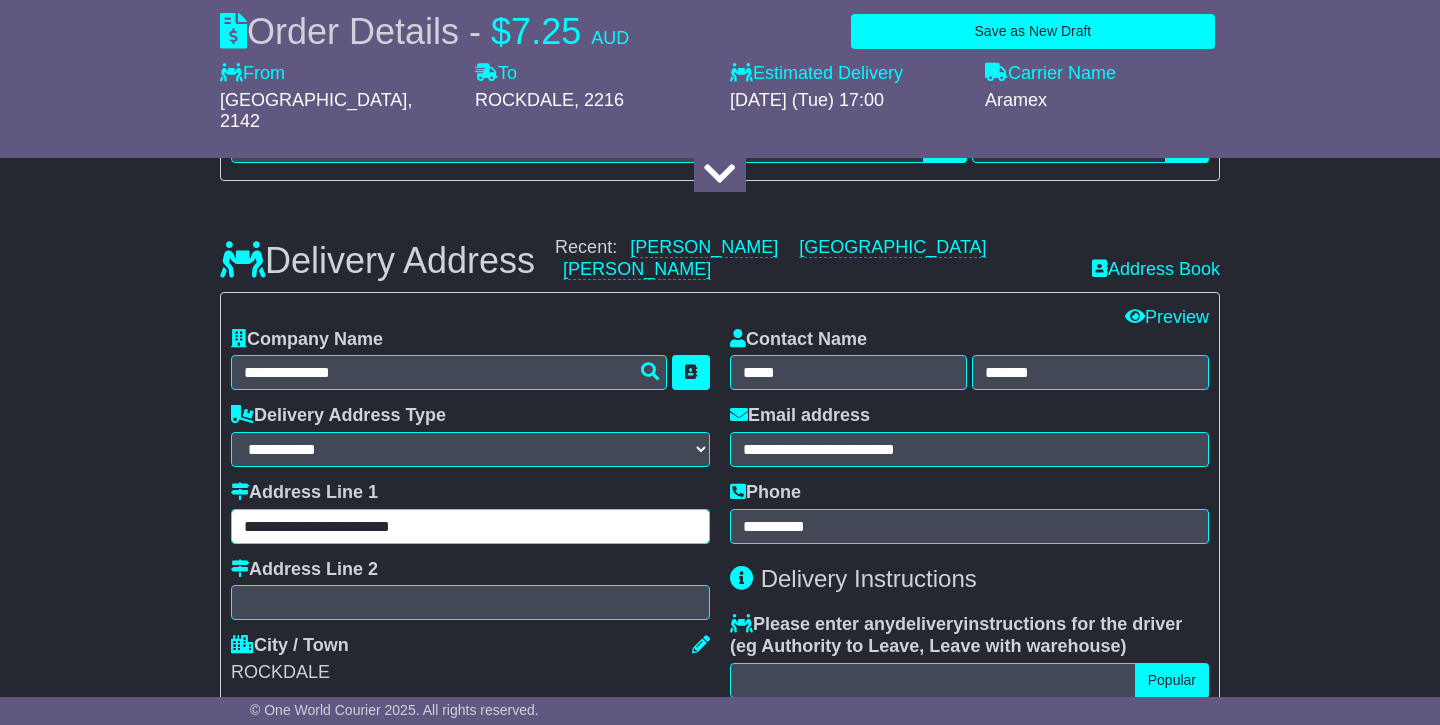 drag, startPoint x: 430, startPoint y: 507, endPoint x: 264, endPoint y: 499, distance: 166.19266 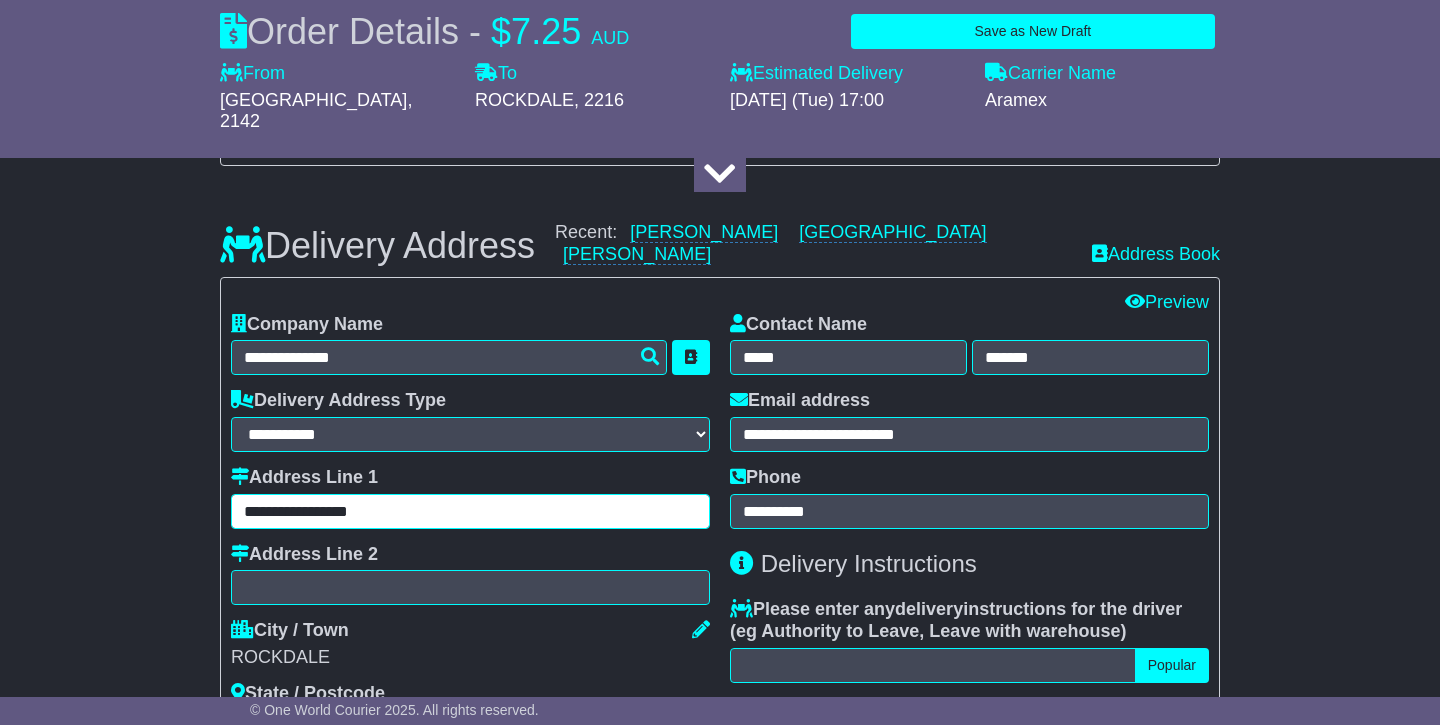 scroll, scrollTop: 1300, scrollLeft: 0, axis: vertical 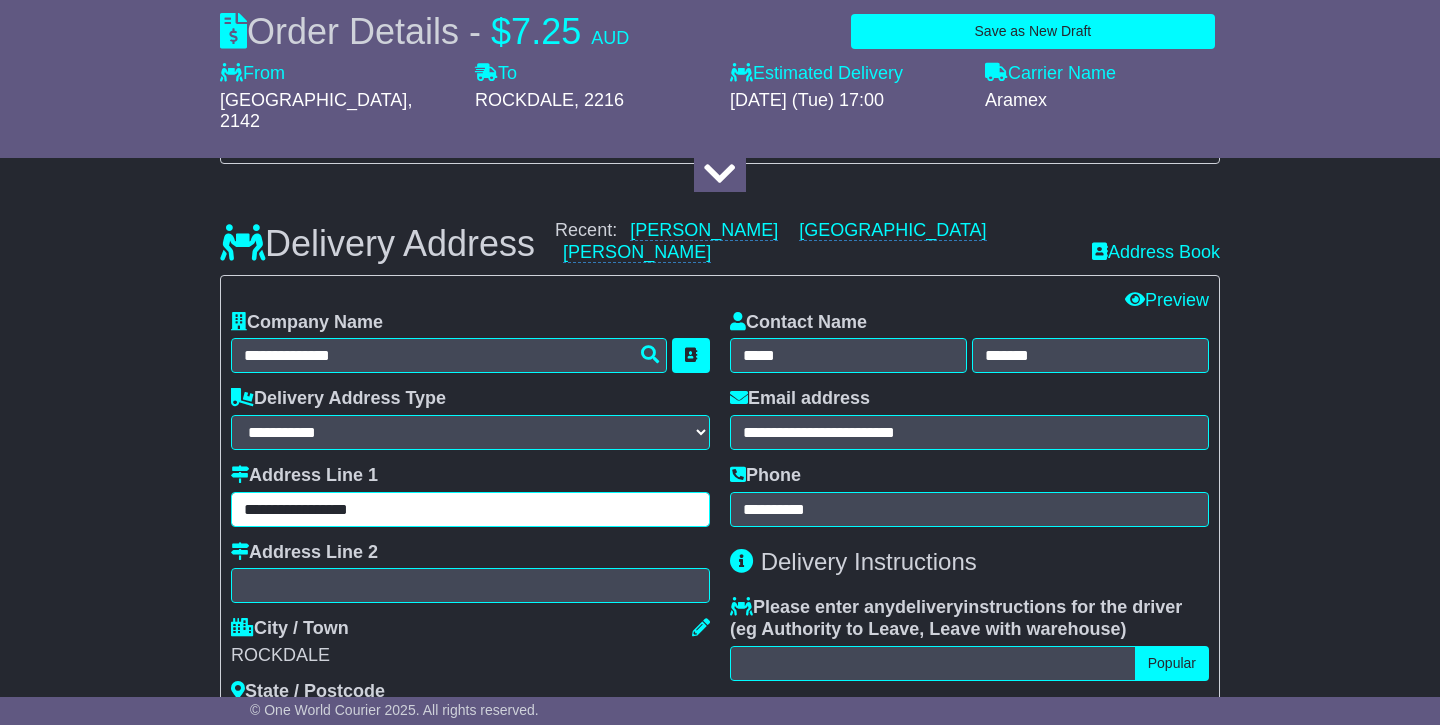 type on "**********" 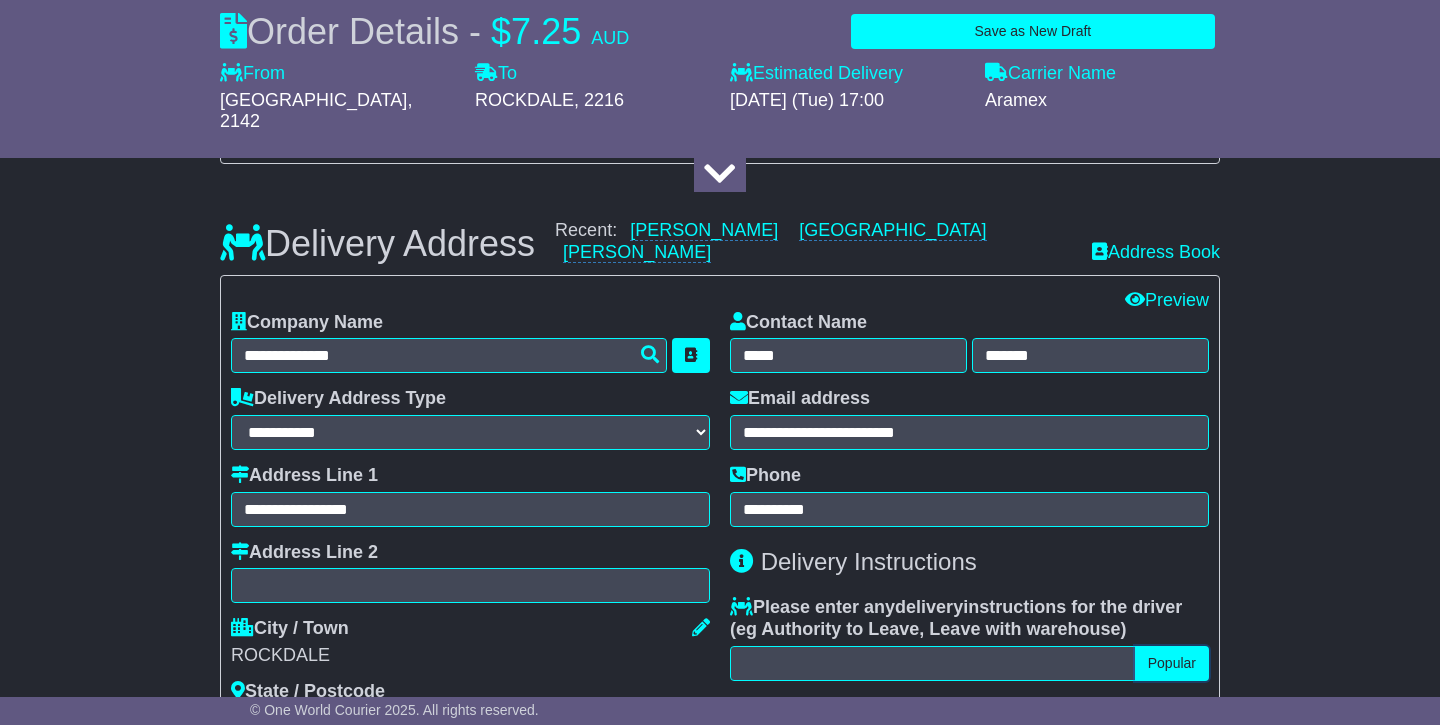 click on "Popular" at bounding box center [1172, 663] 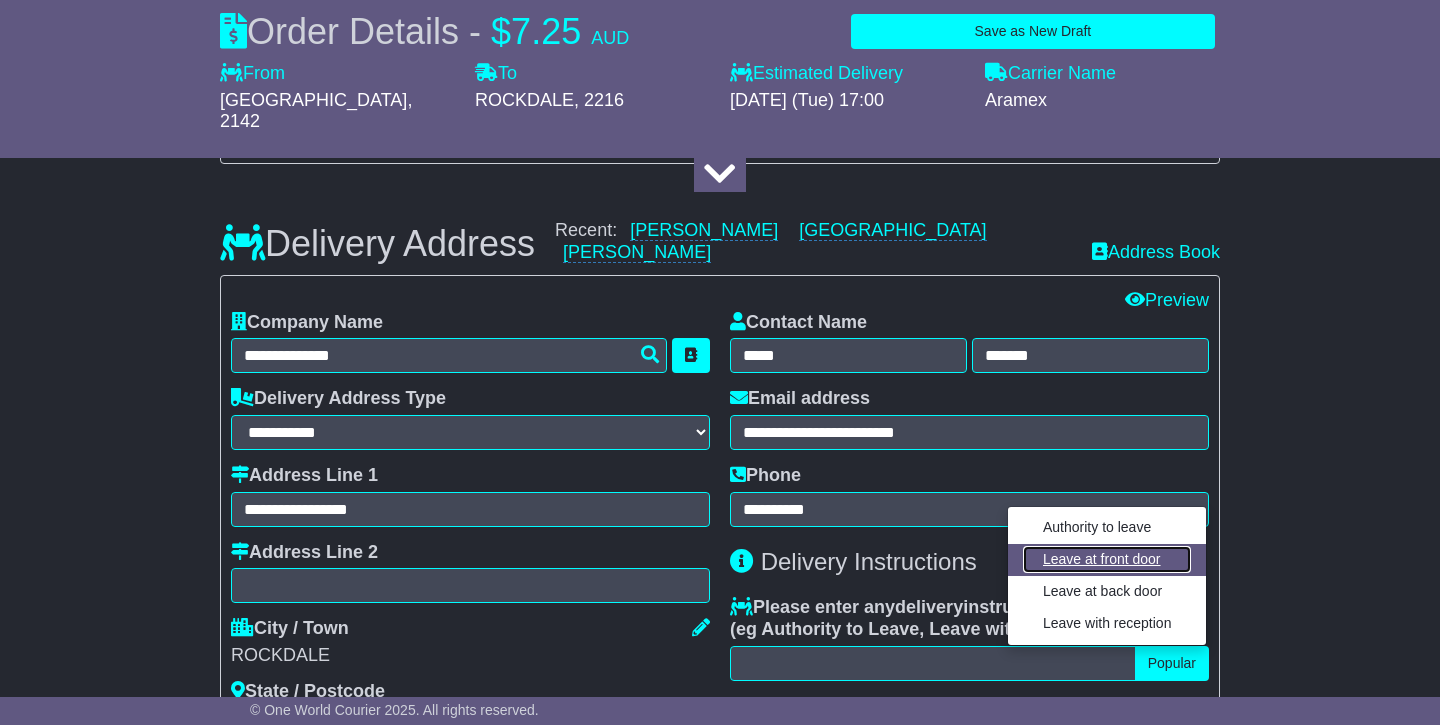 click on "Leave at front door" at bounding box center (1107, 559) 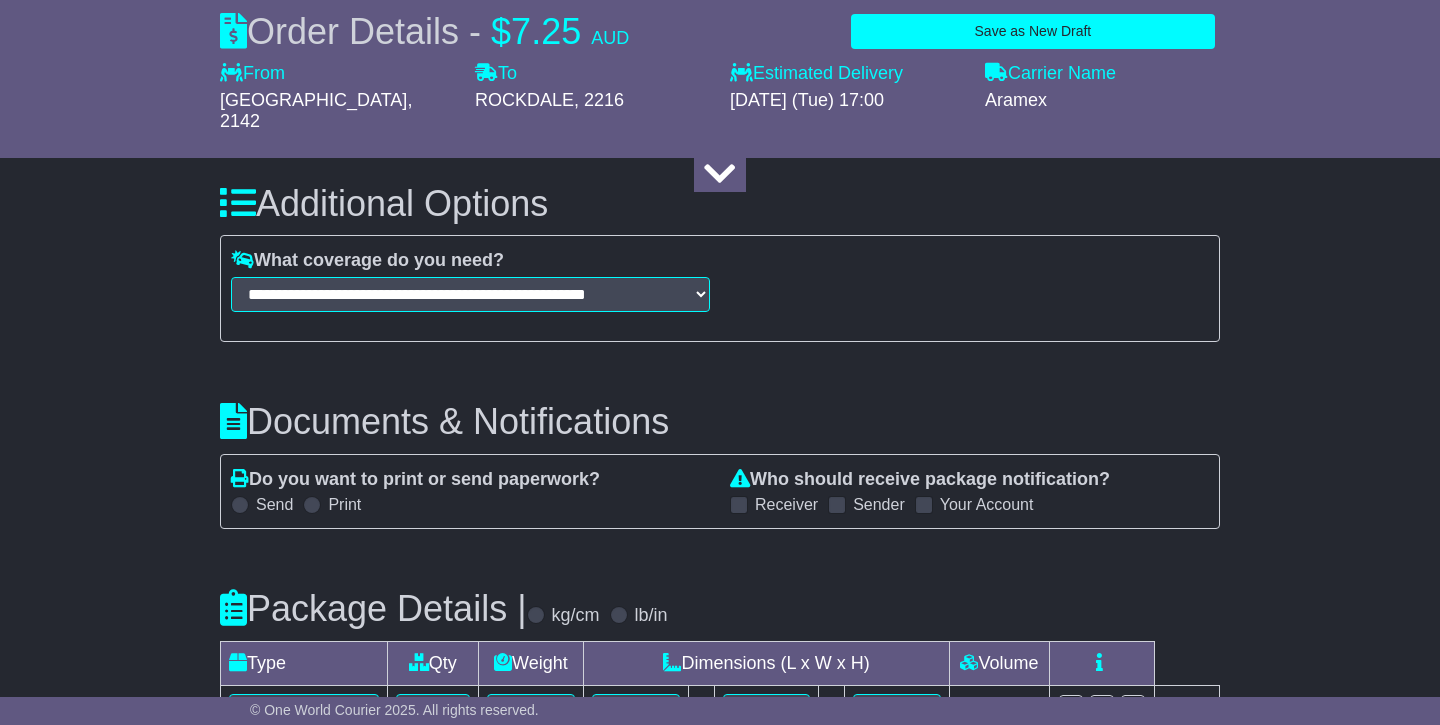 scroll, scrollTop: 1986, scrollLeft: 0, axis: vertical 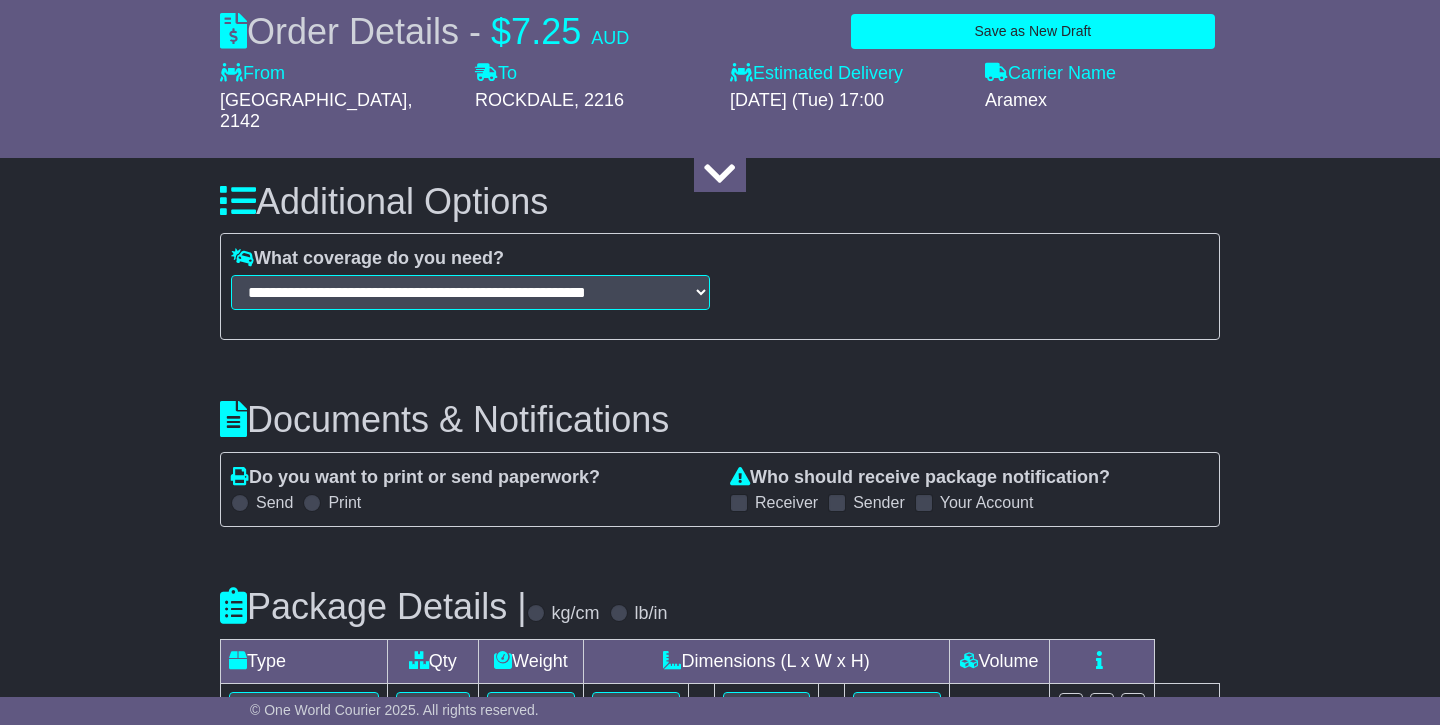 click on "Receiver" at bounding box center [774, 502] 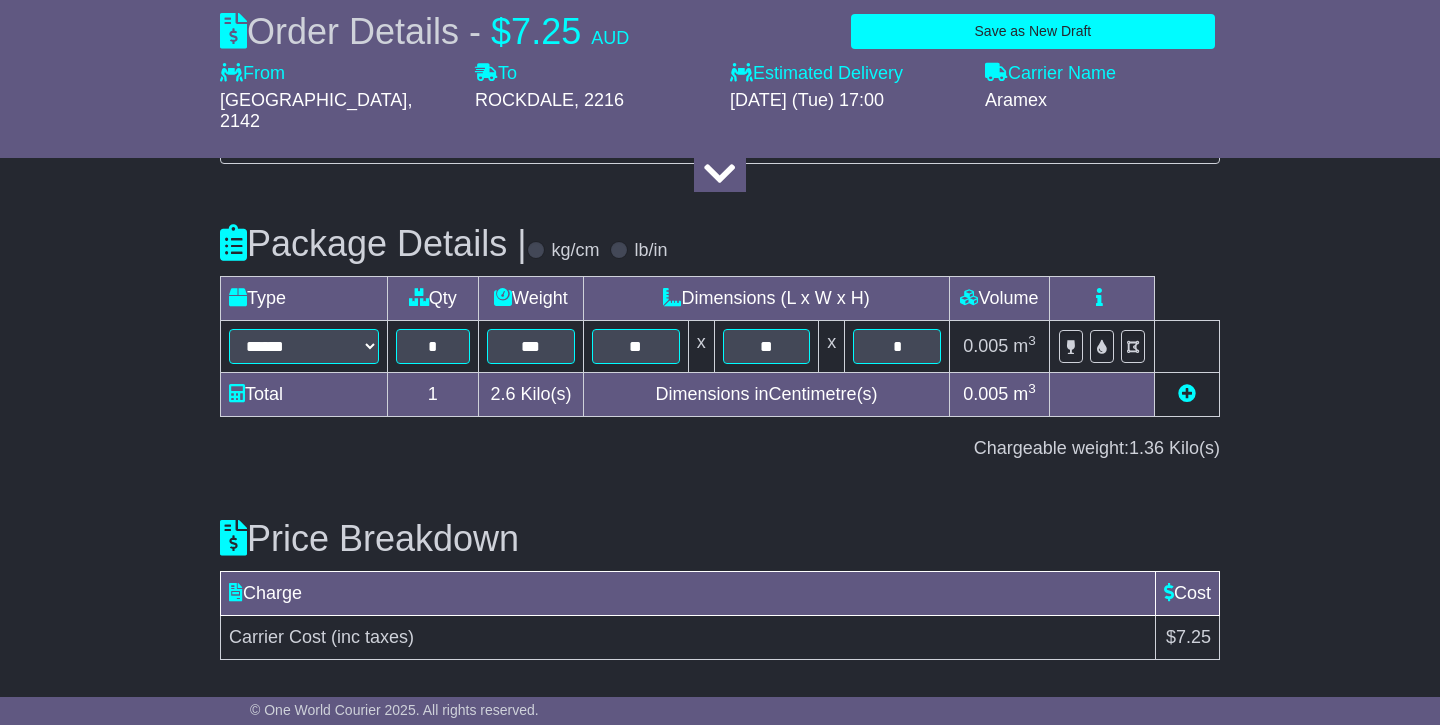 scroll, scrollTop: 2390, scrollLeft: 0, axis: vertical 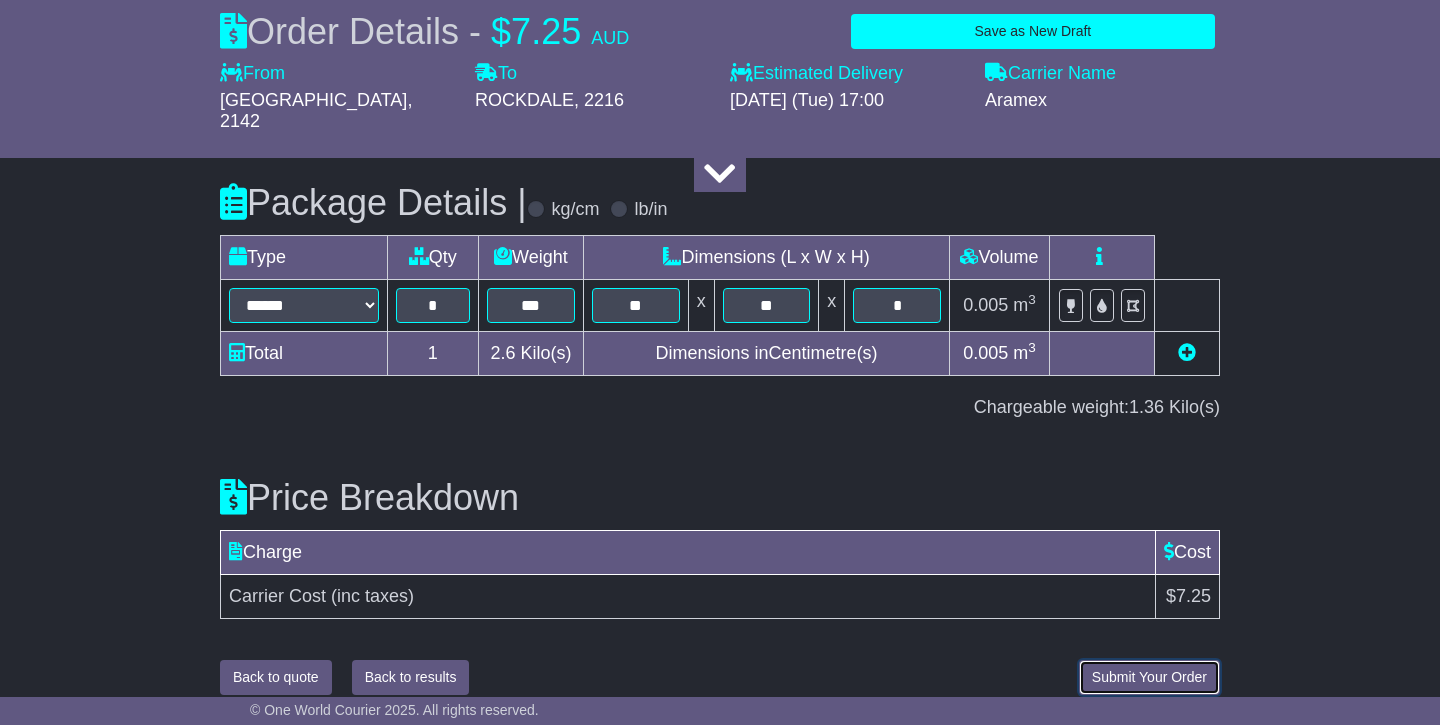 click on "Submit Your Order" at bounding box center (1149, 677) 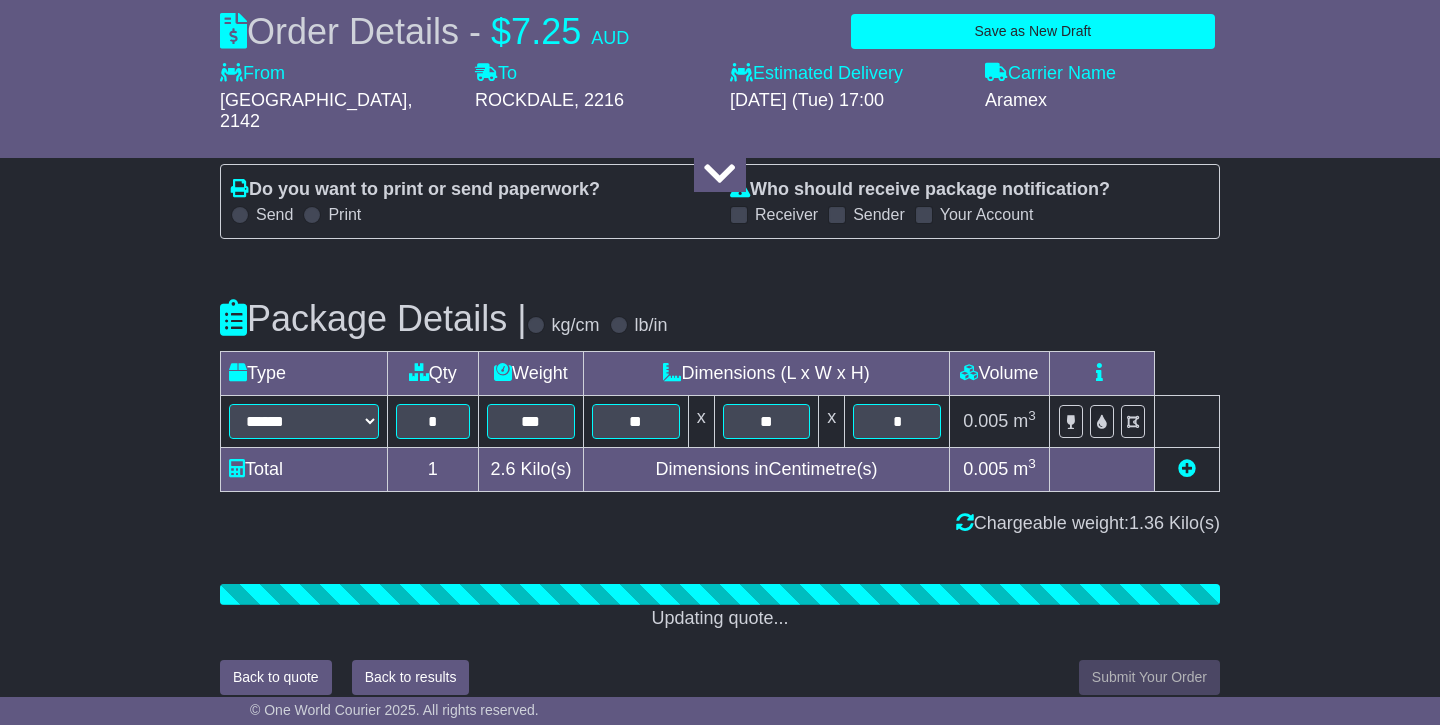 scroll, scrollTop: 2390, scrollLeft: 0, axis: vertical 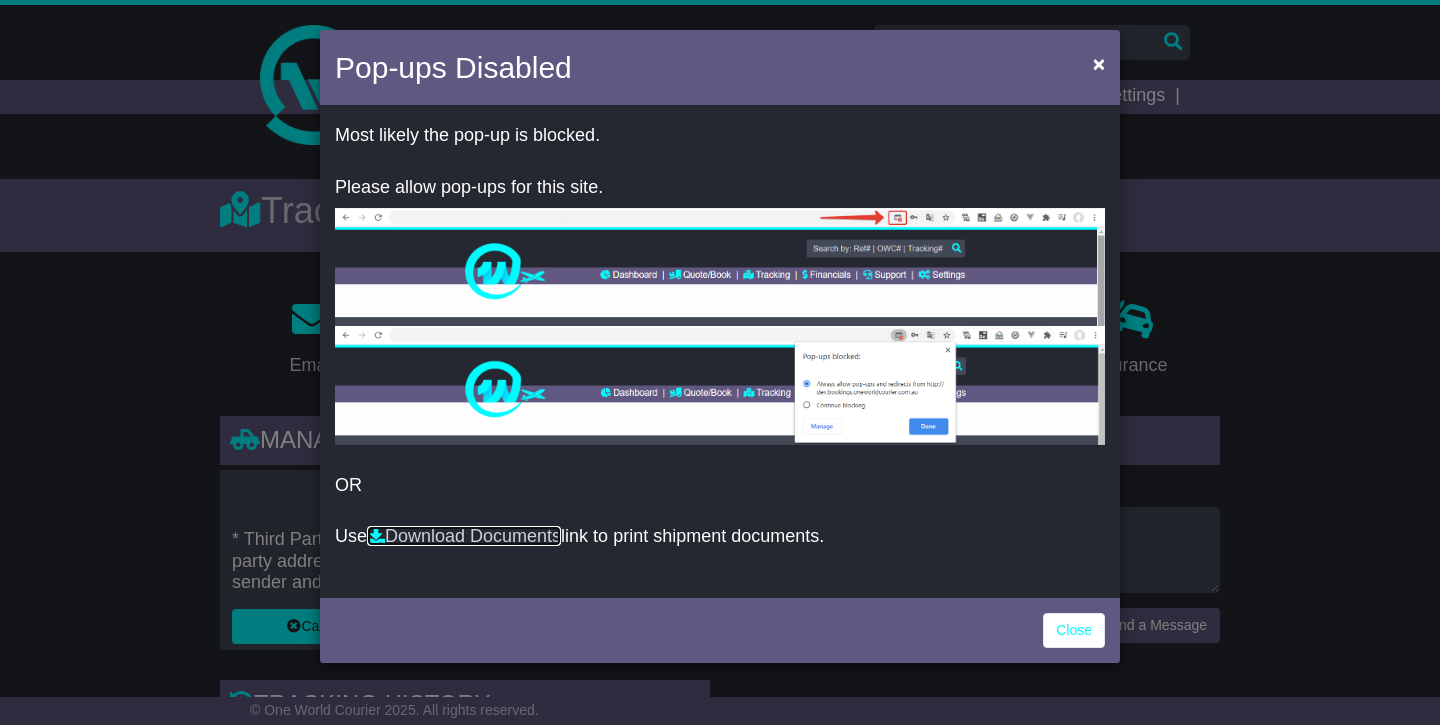 click on "Download Documents" at bounding box center (464, 536) 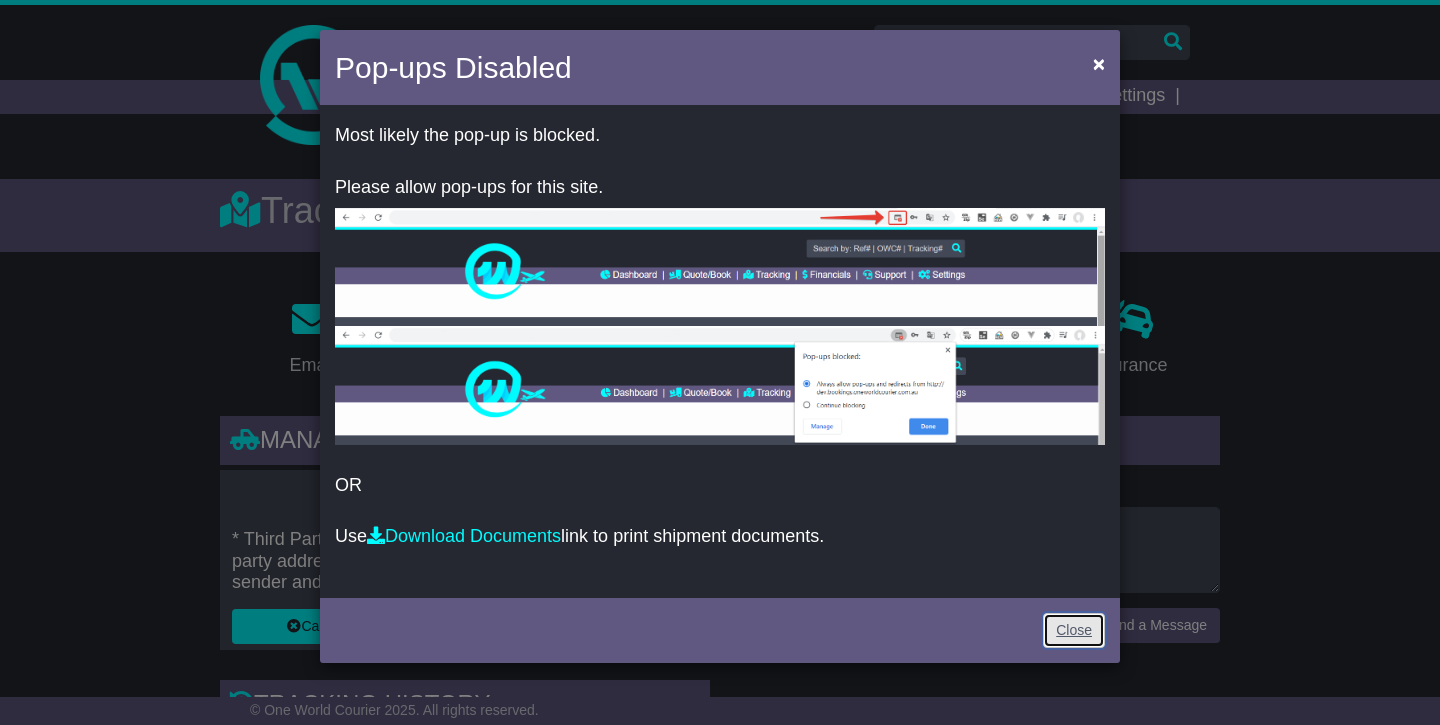 click on "Close" at bounding box center [1074, 630] 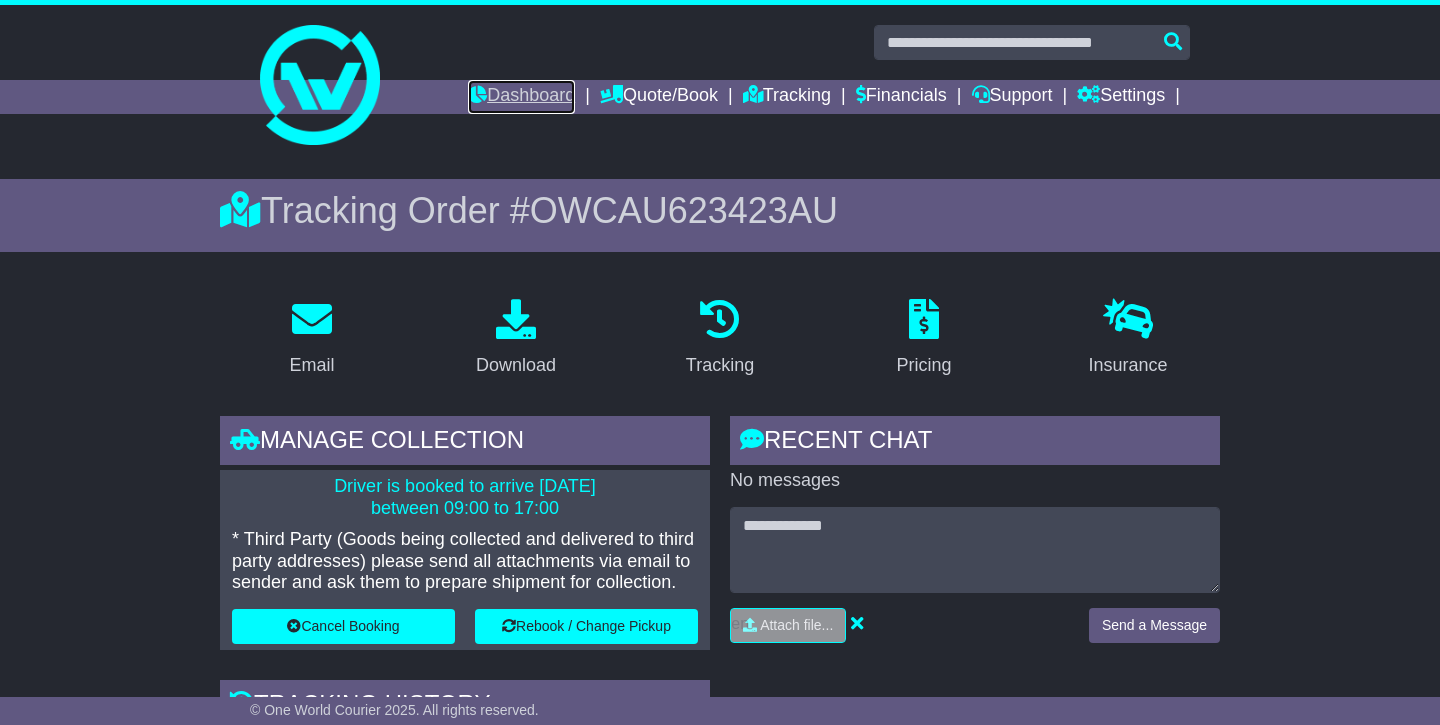 click on "Dashboard" at bounding box center [521, 97] 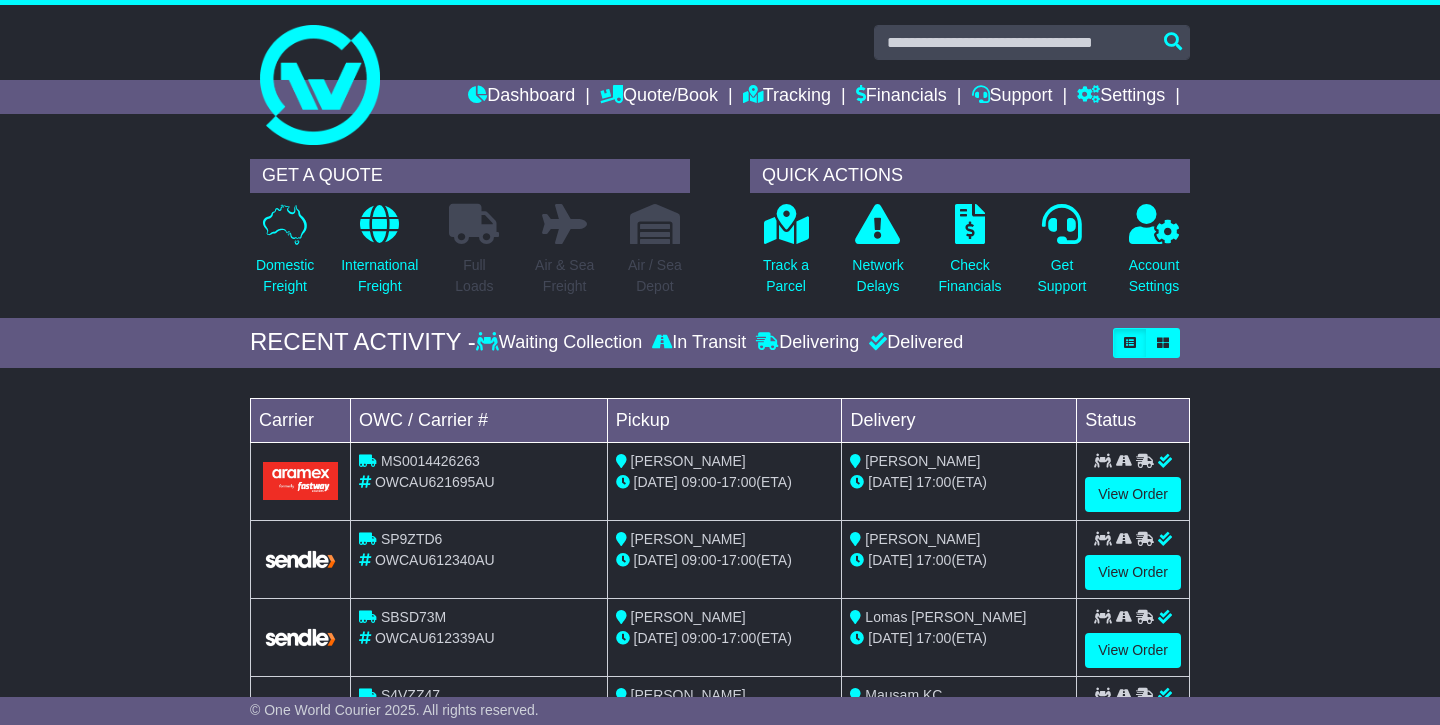 scroll, scrollTop: 0, scrollLeft: 0, axis: both 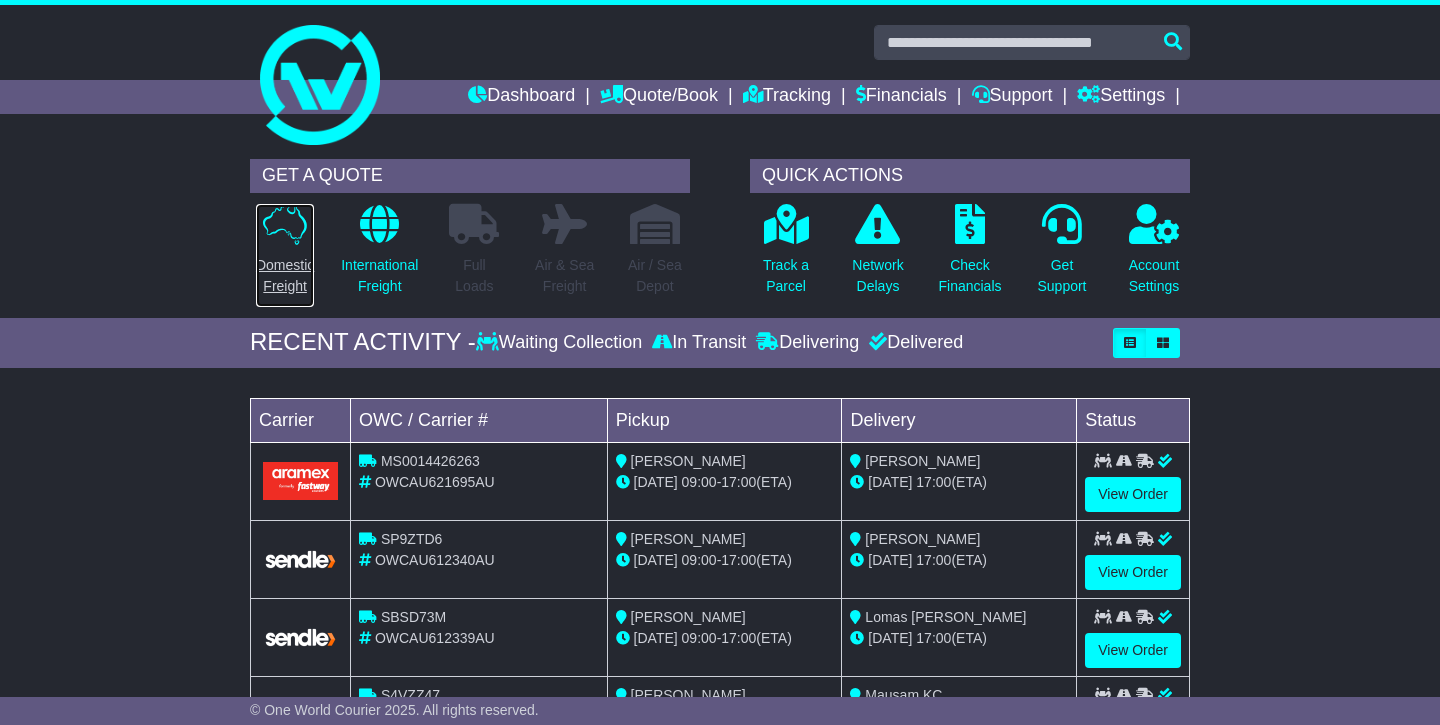 click on "Domestic Freight" at bounding box center (285, 276) 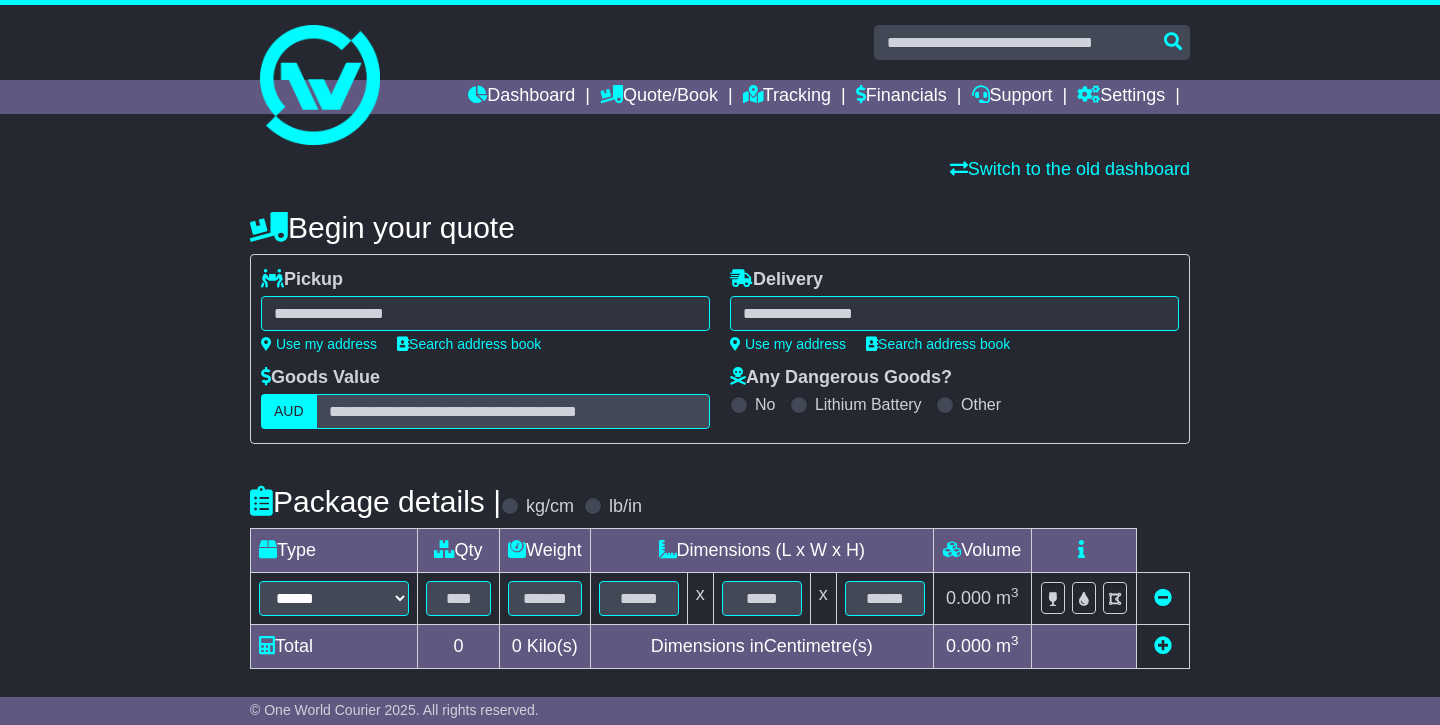 scroll, scrollTop: 0, scrollLeft: 0, axis: both 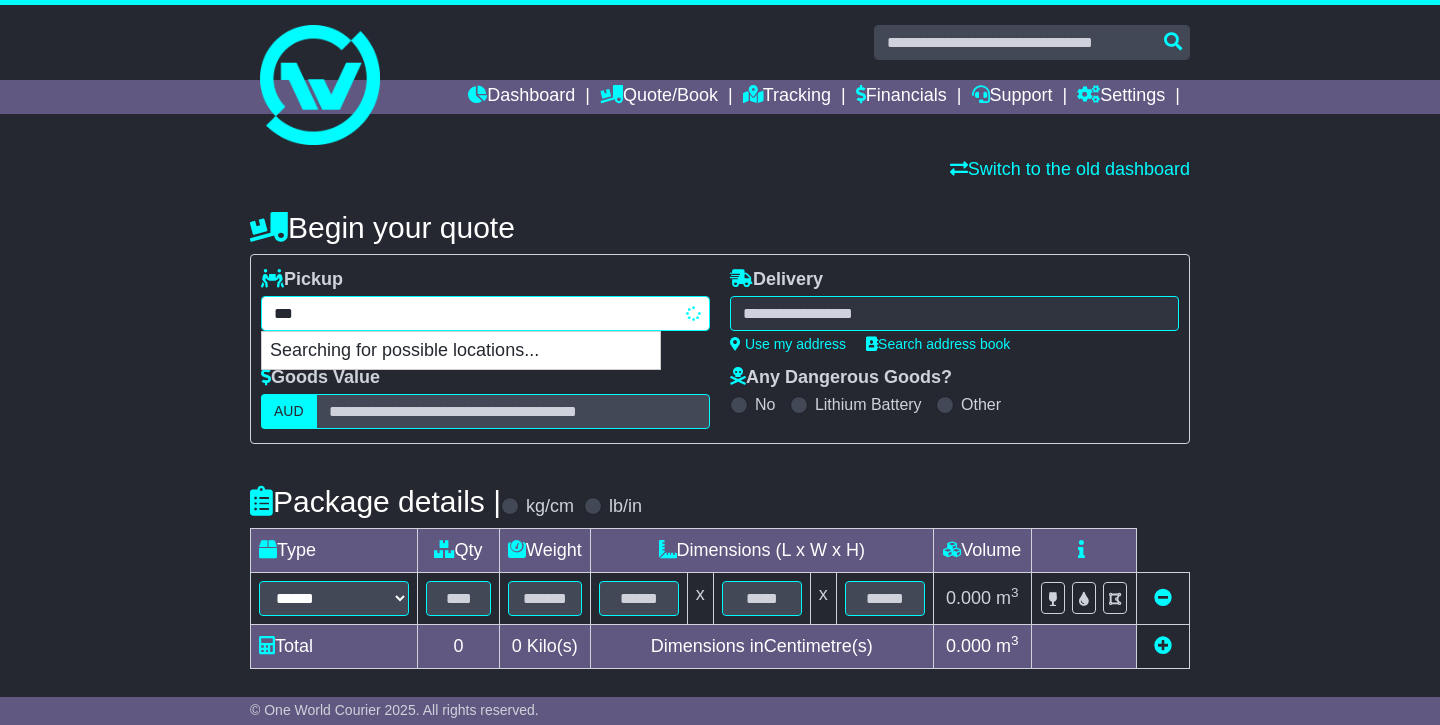 type on "****" 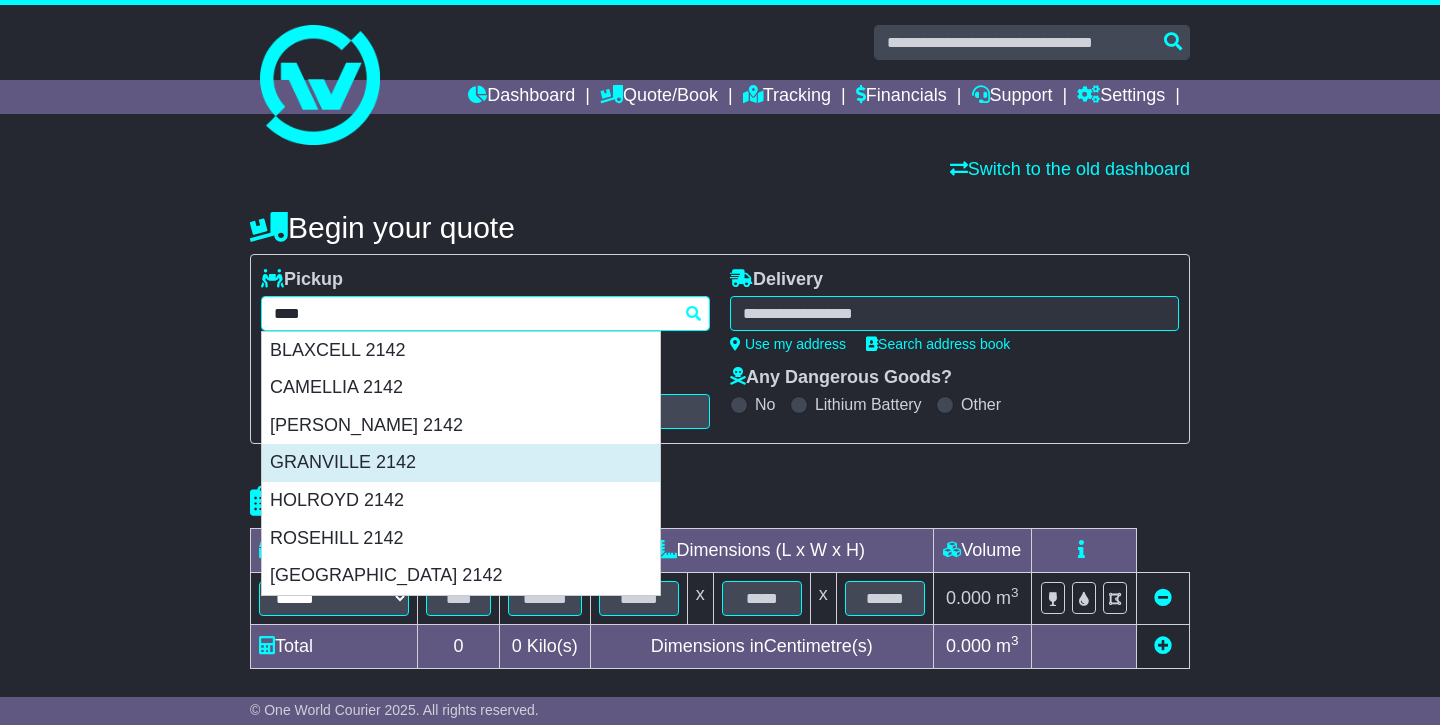 click on "GRANVILLE 2142" at bounding box center (461, 463) 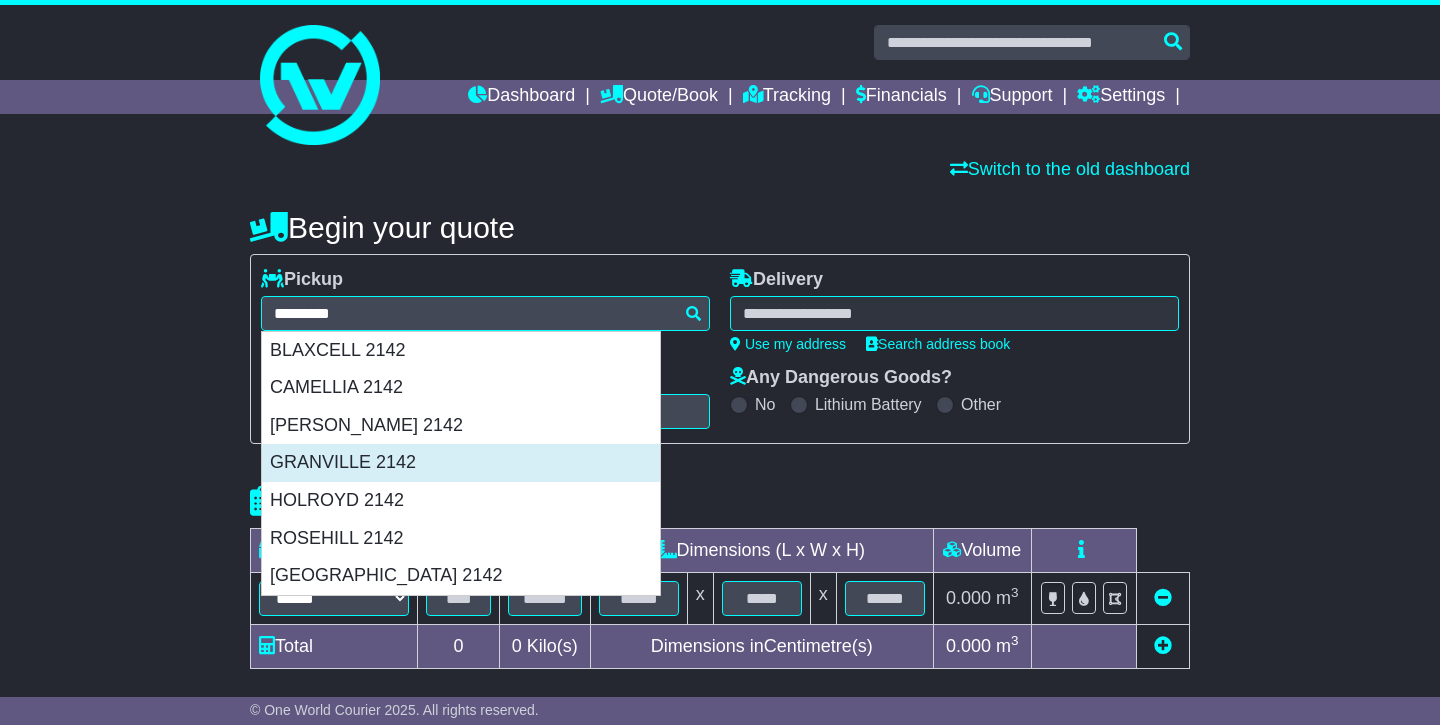 type on "**********" 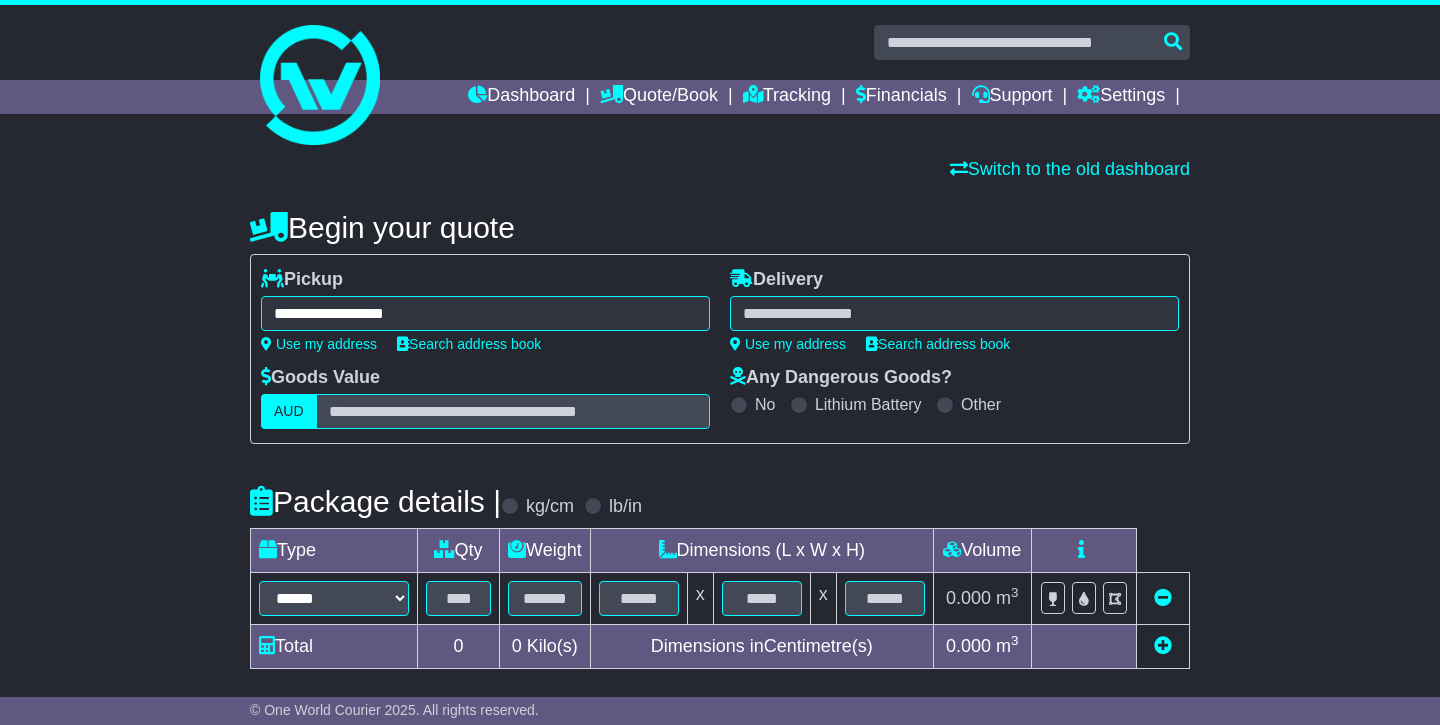 click at bounding box center (954, 313) 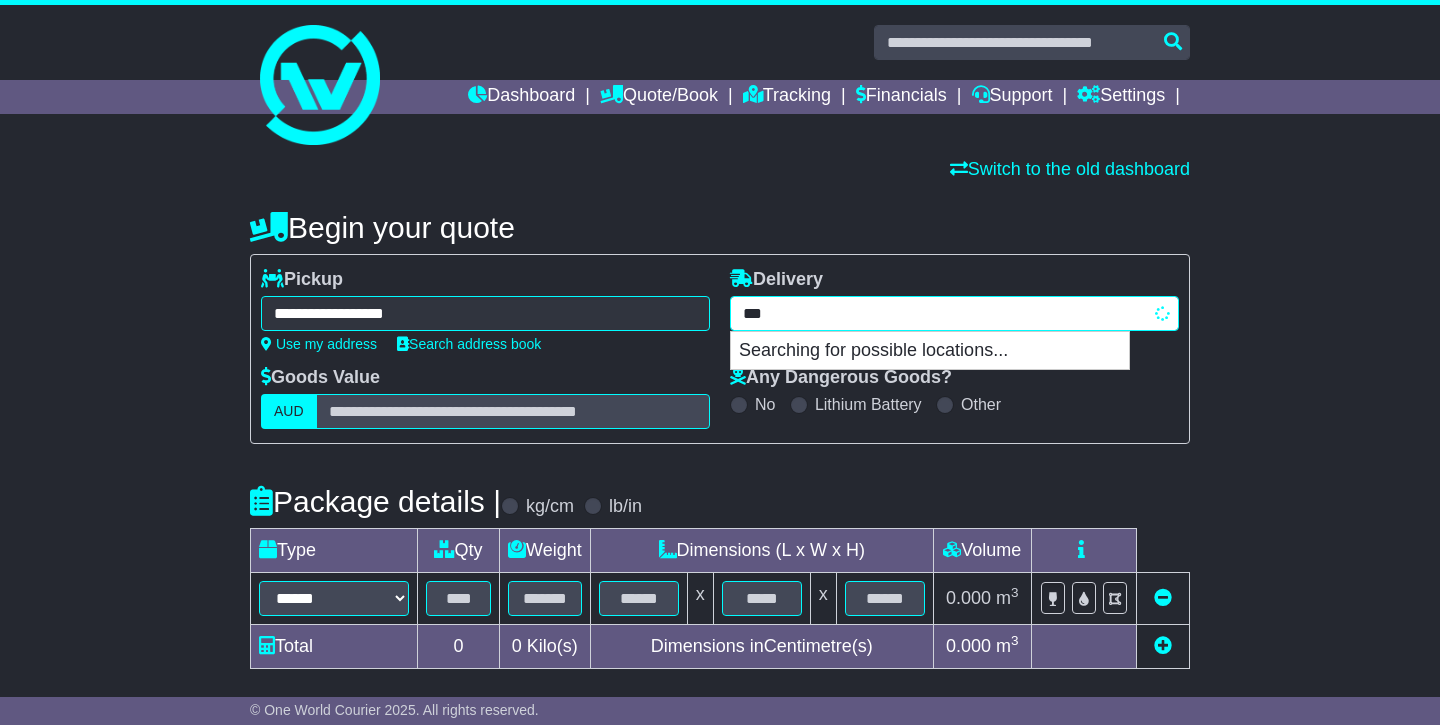 type on "****" 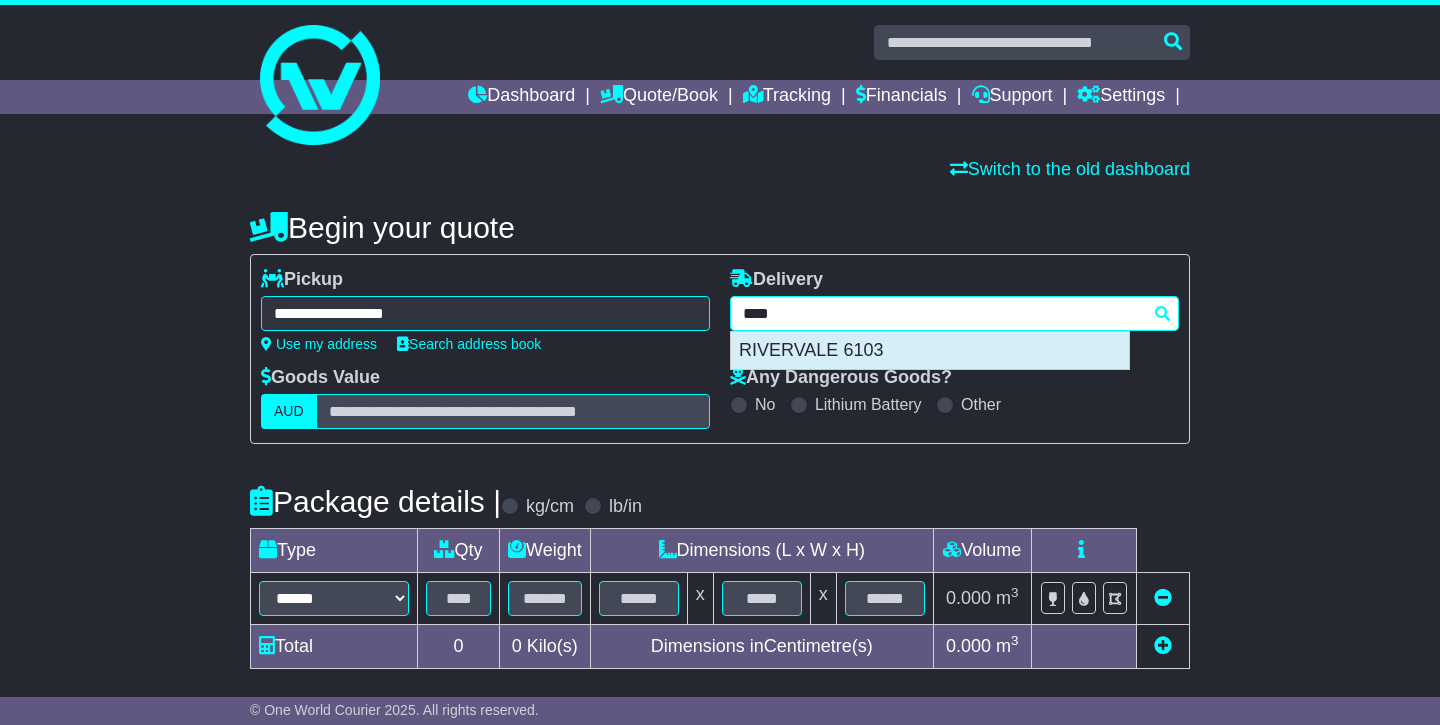 click on "RIVERVALE 6103" at bounding box center (930, 351) 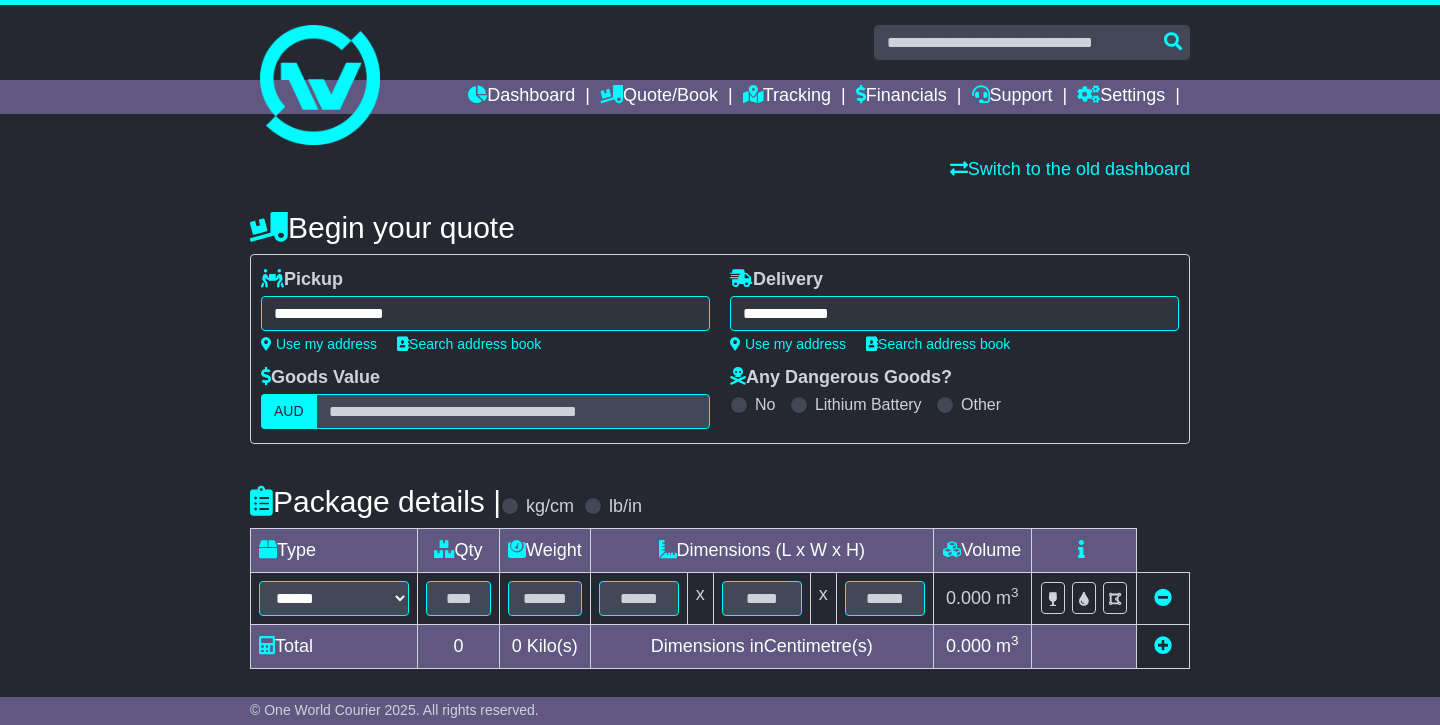 type on "**********" 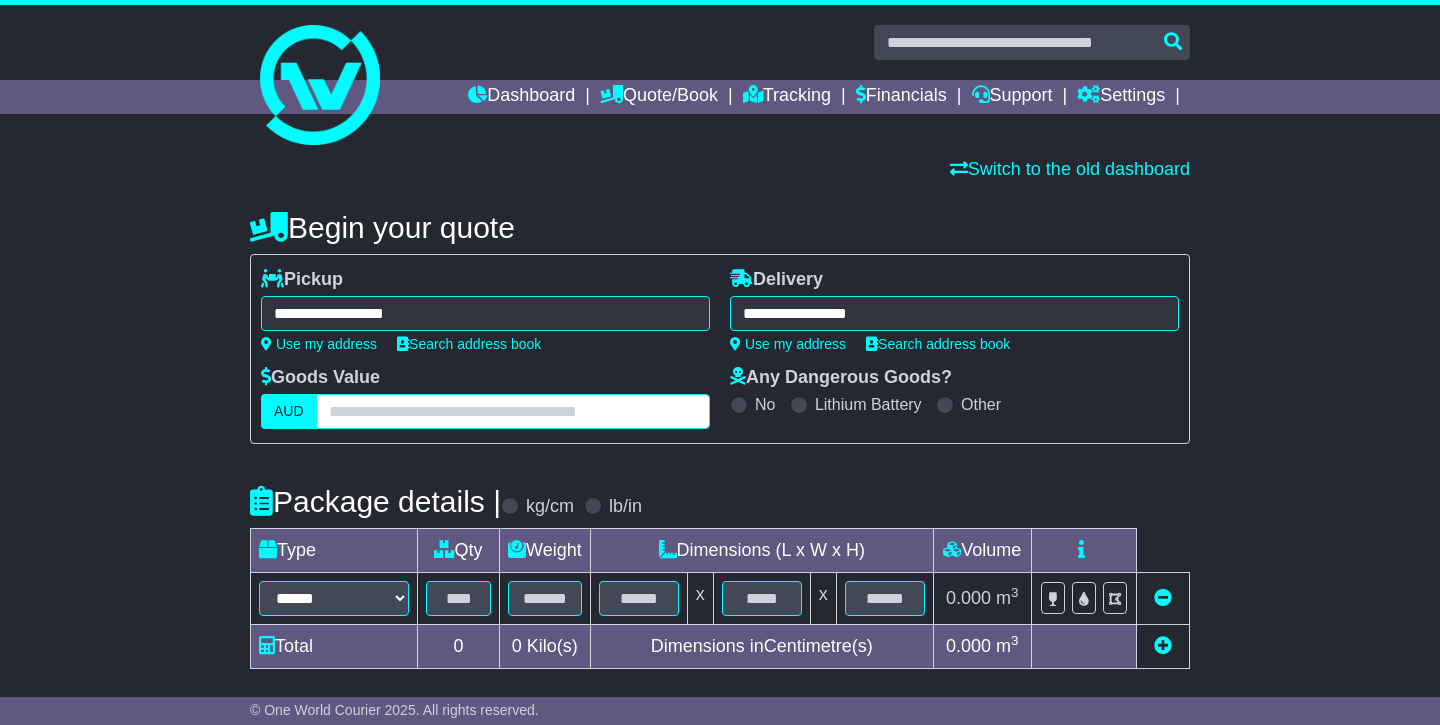 click at bounding box center [513, 411] 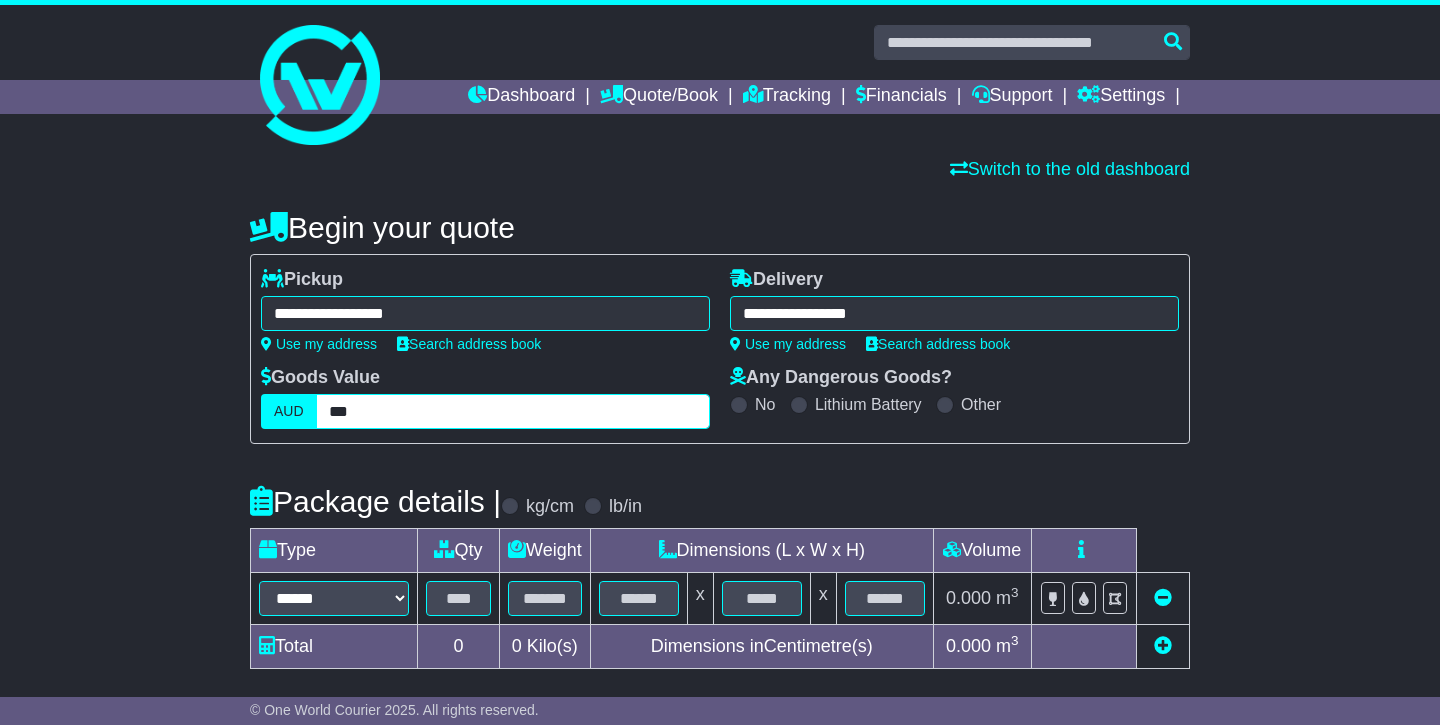 type on "***" 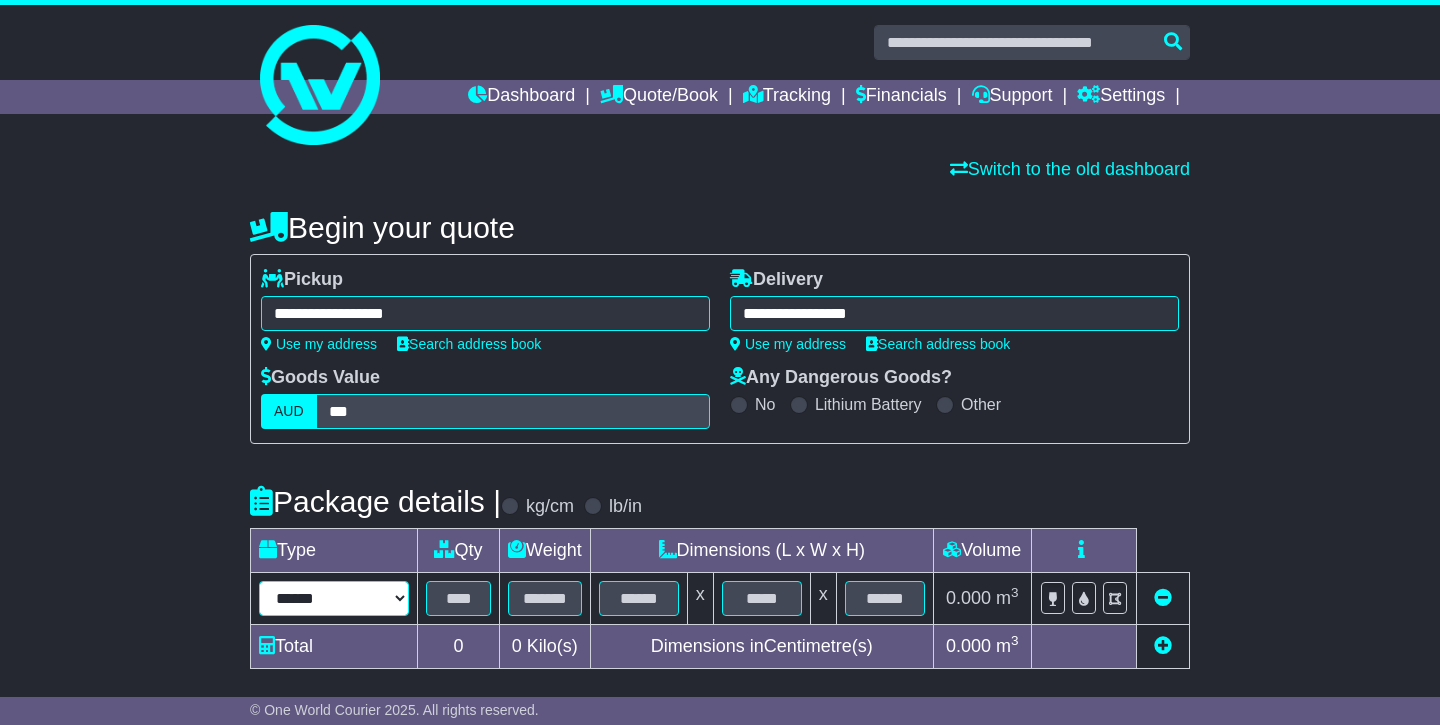 click on "****** ****** *** ******** ***** **** **** ****** *** *******" at bounding box center [334, 598] 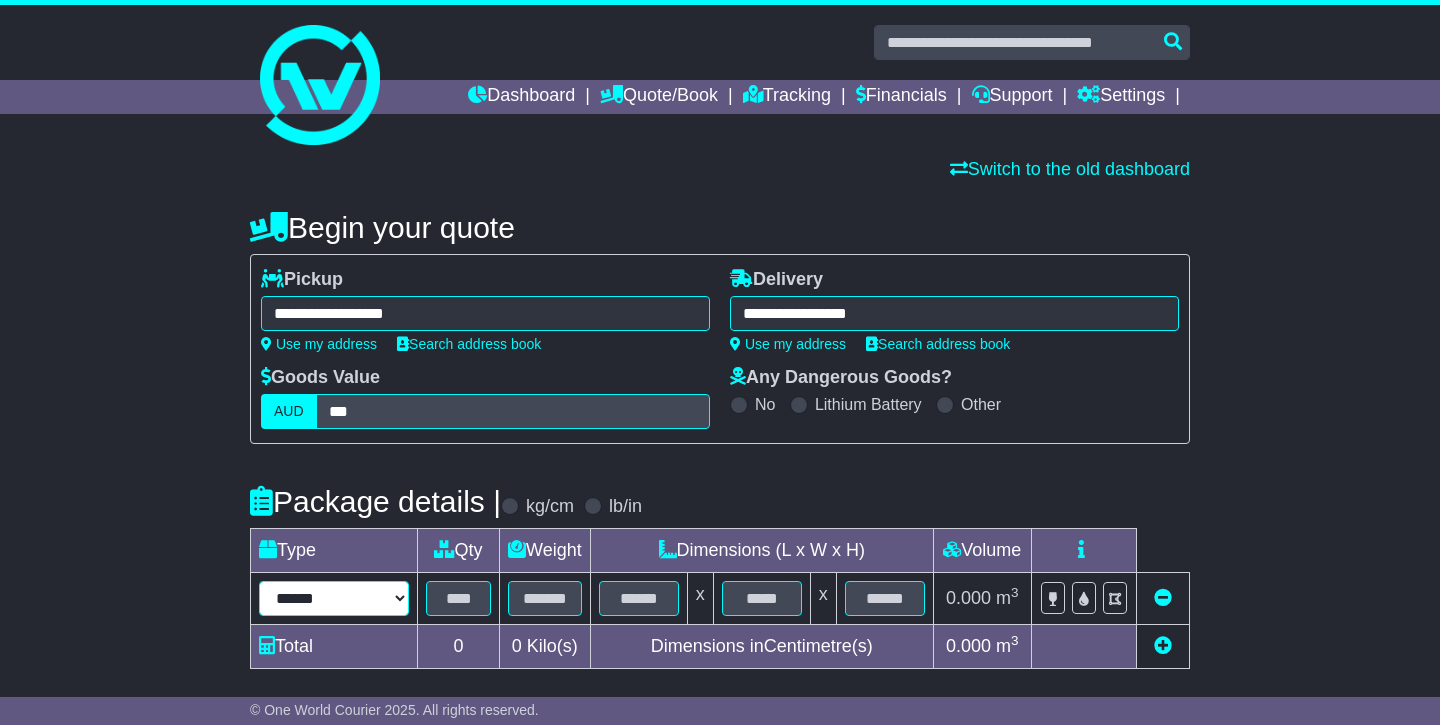 select on "*****" 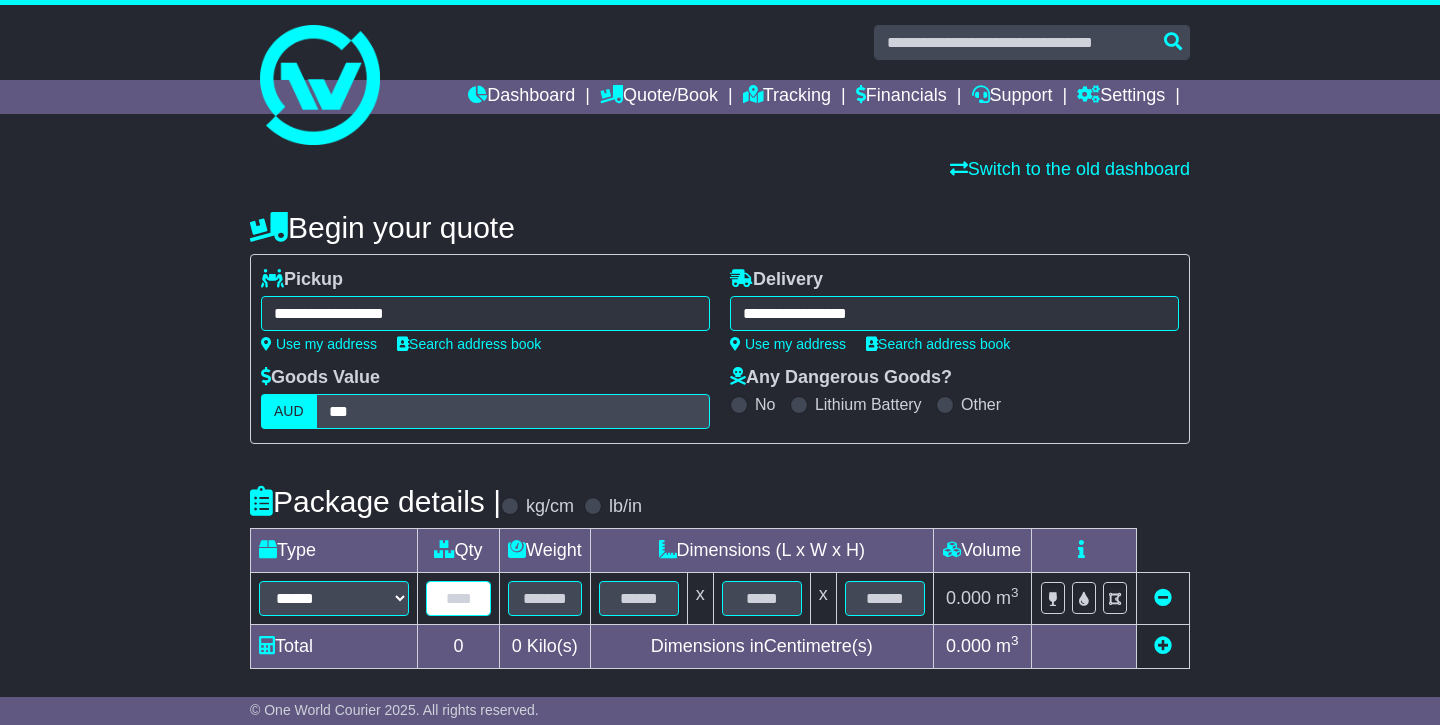 click at bounding box center (458, 598) 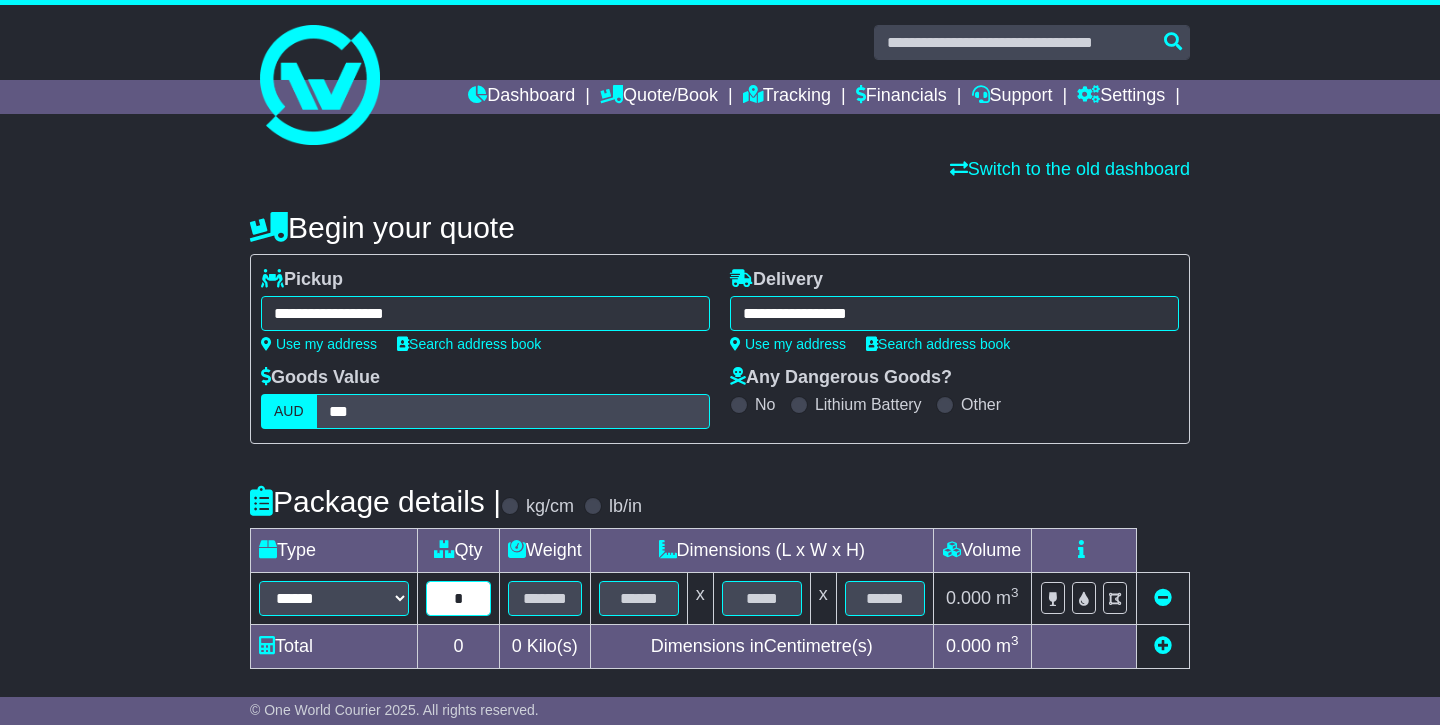 type on "*" 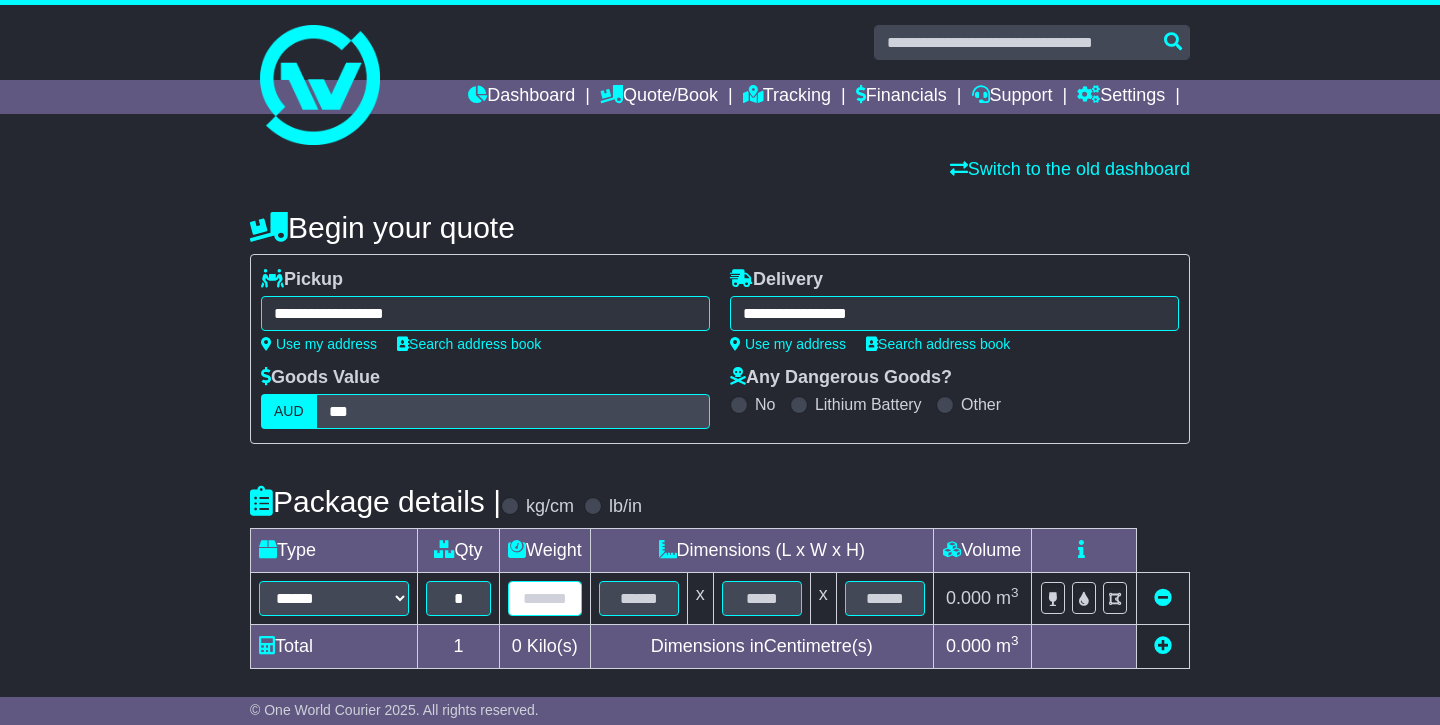 click at bounding box center (545, 598) 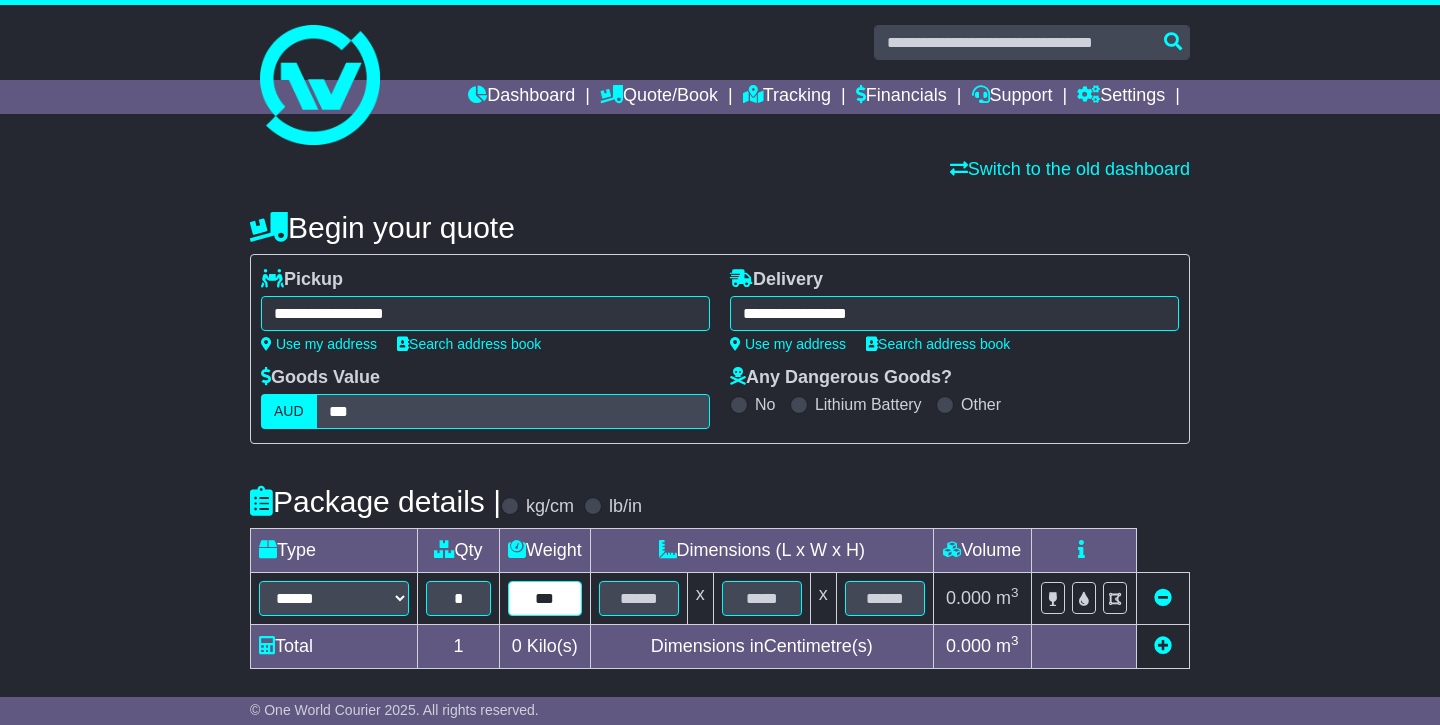 type on "***" 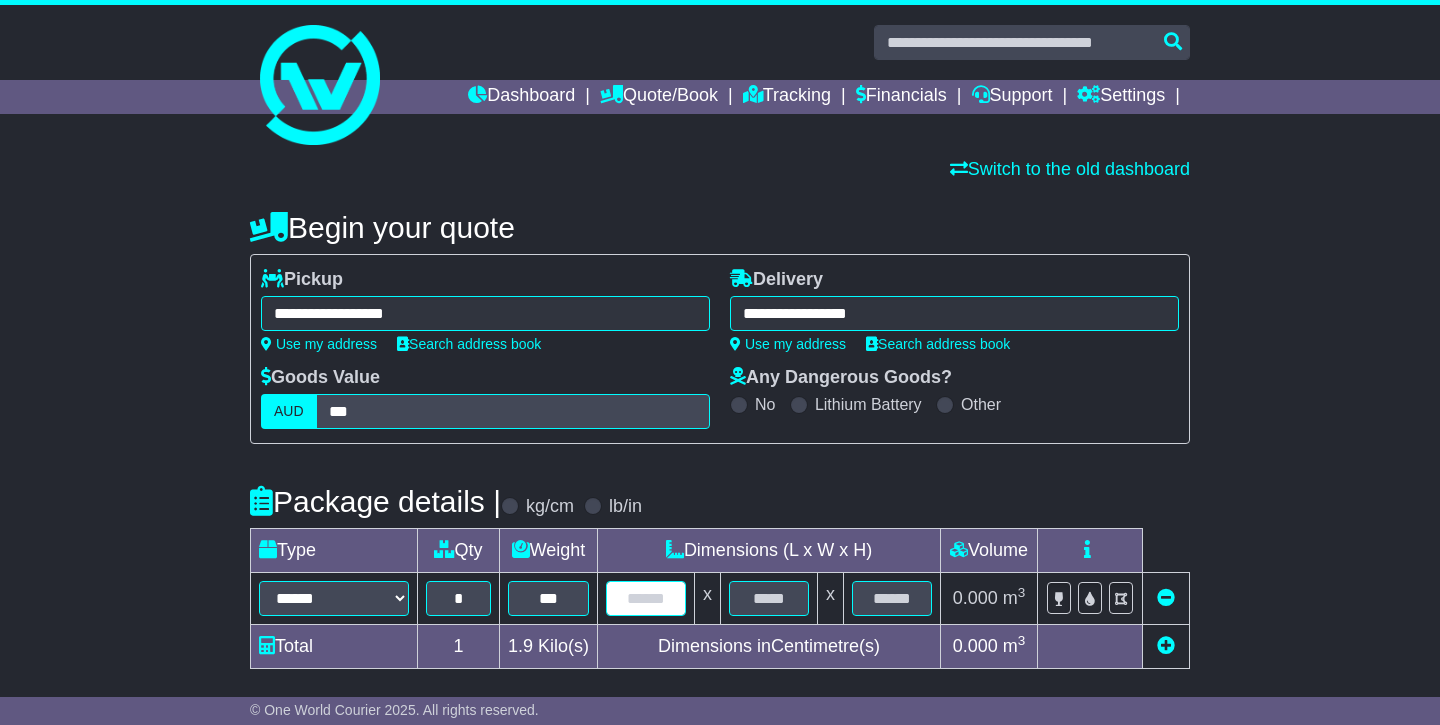 click at bounding box center (646, 598) 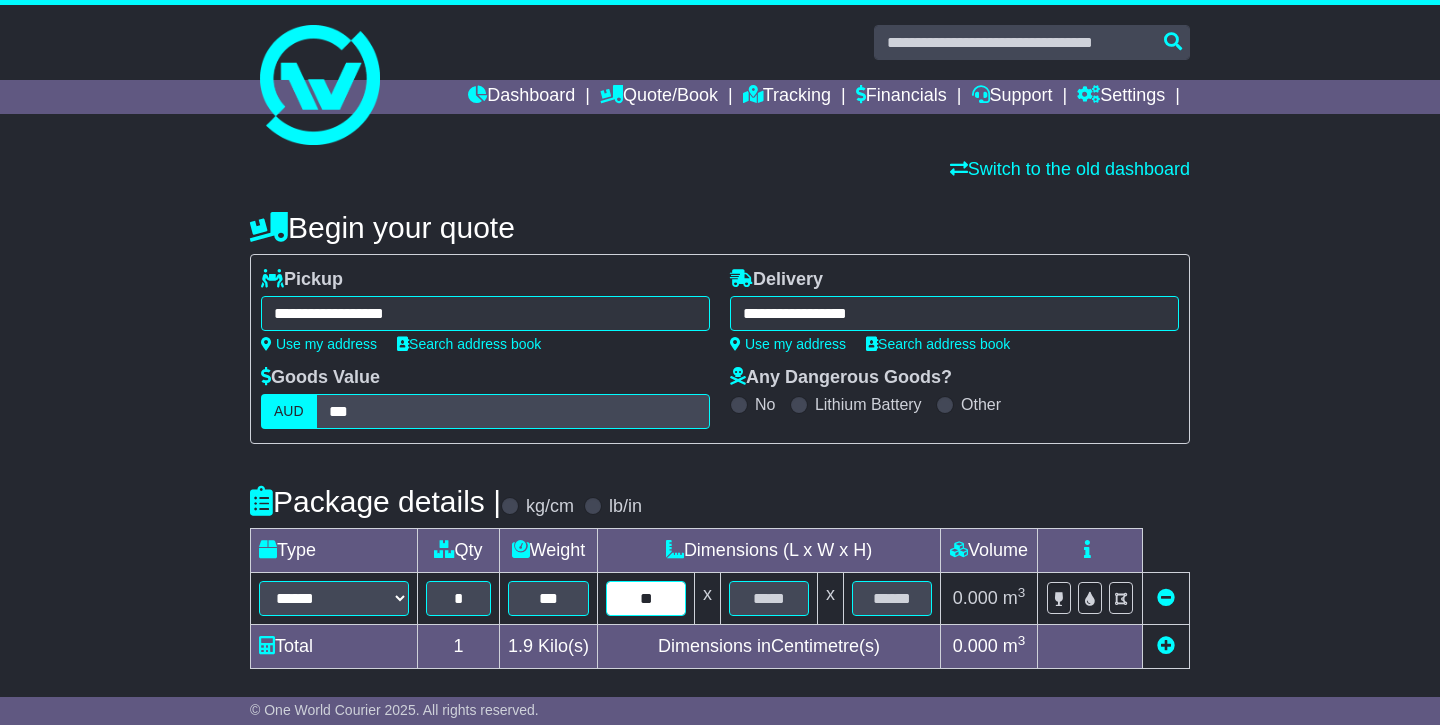 type on "**" 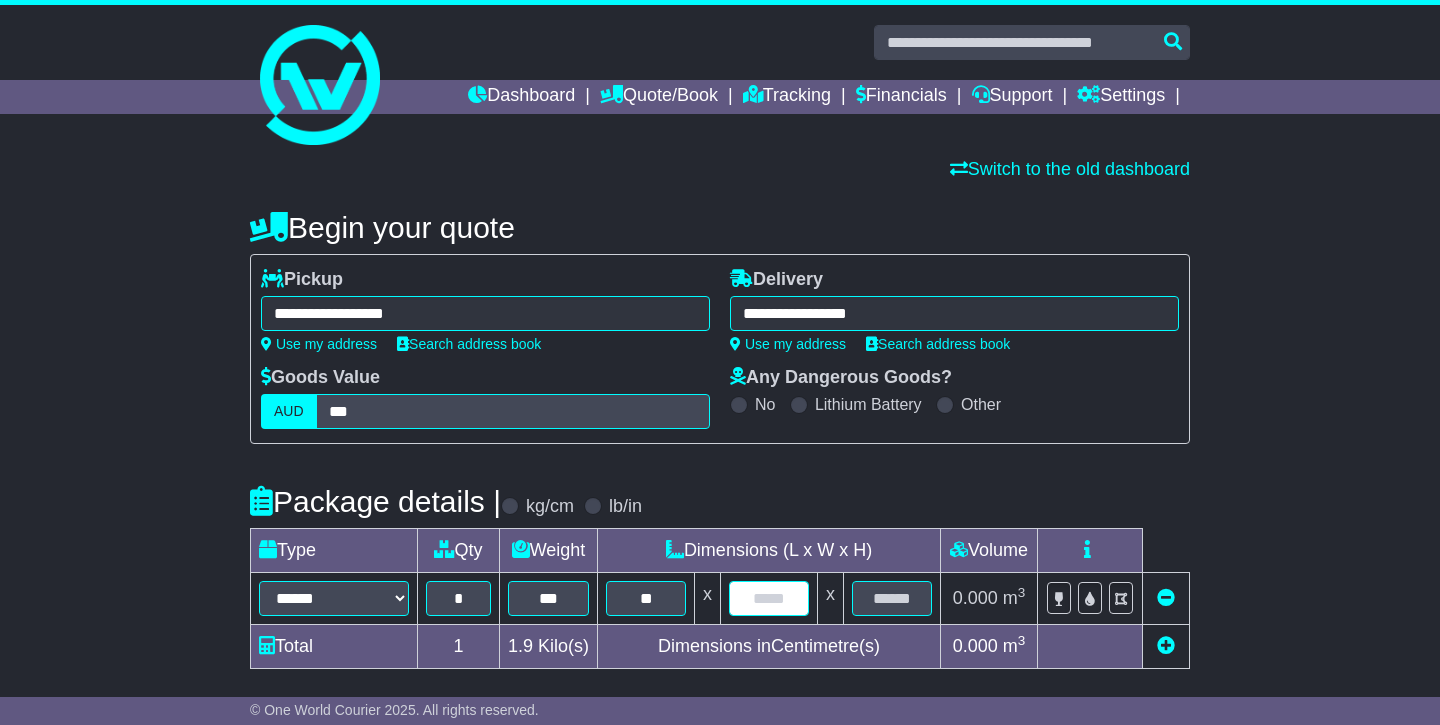 click at bounding box center [769, 598] 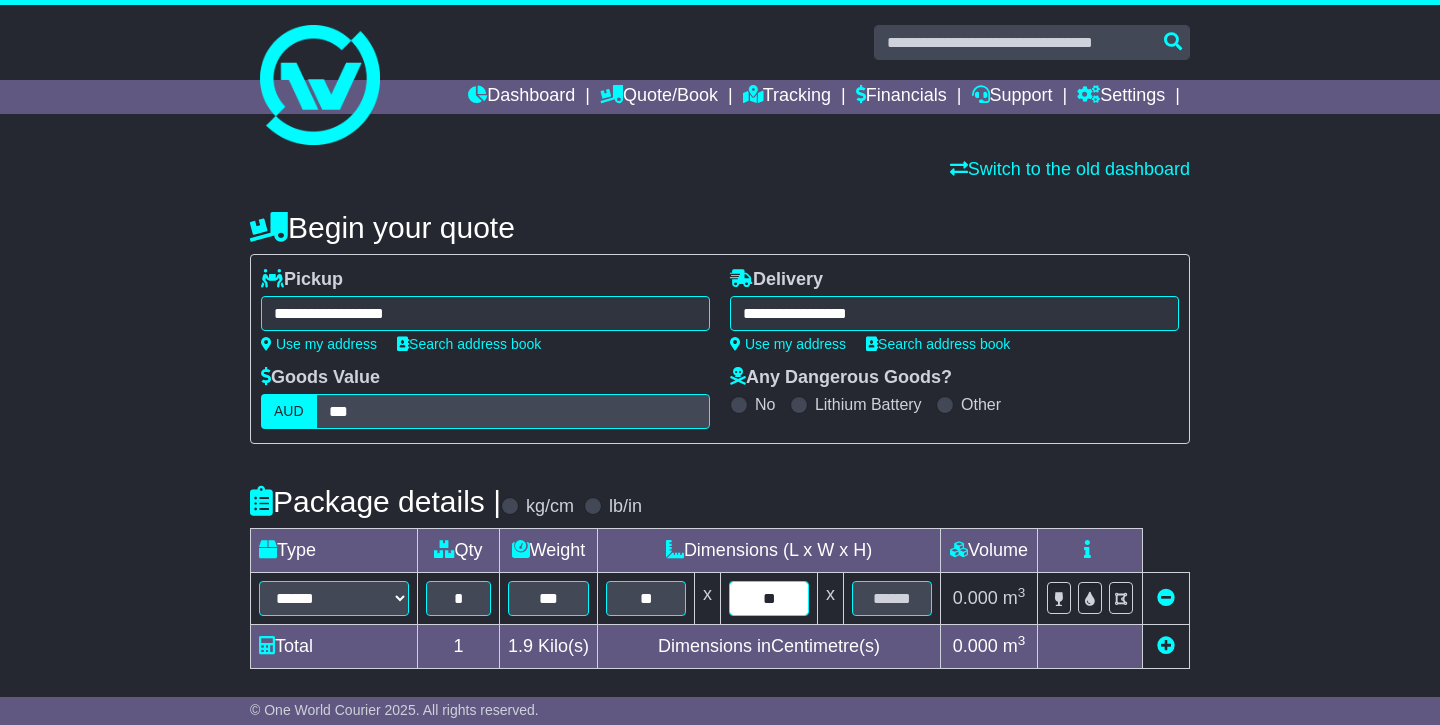 type on "**" 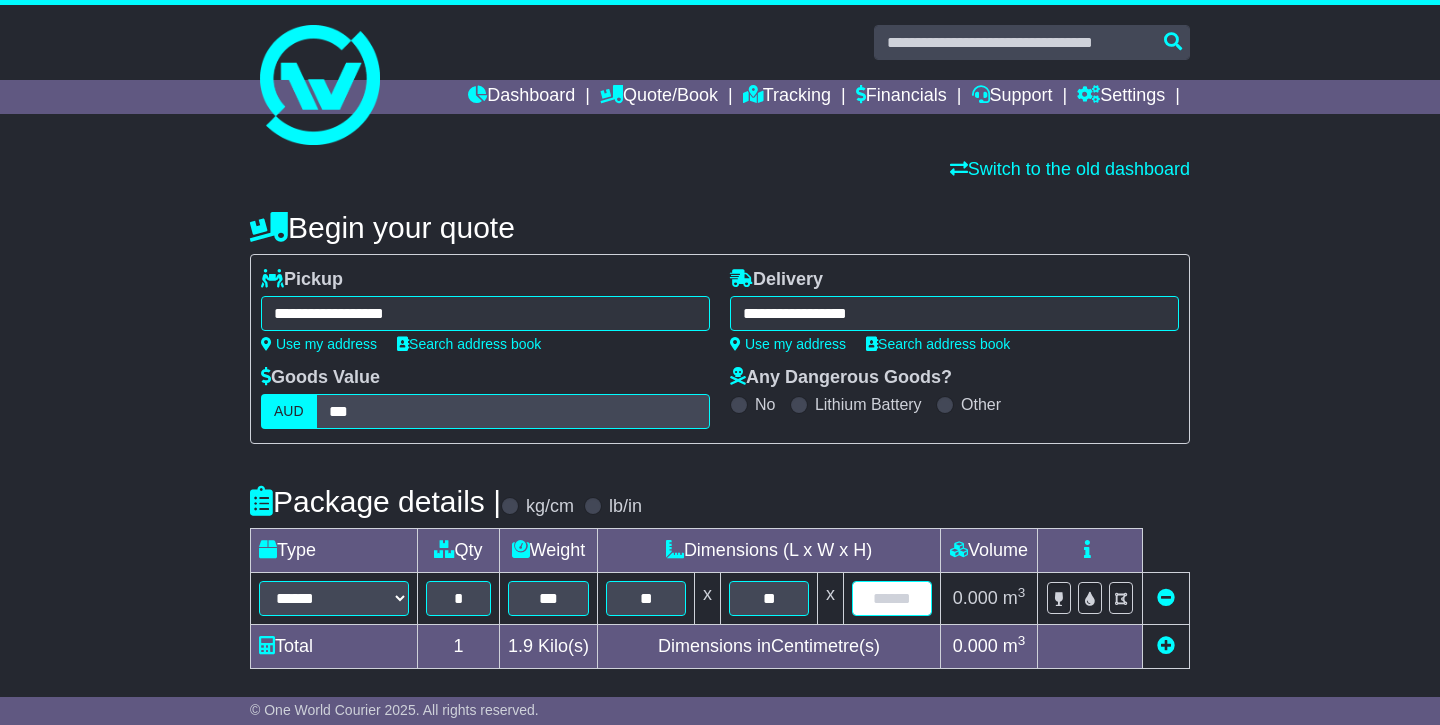 click at bounding box center [892, 598] 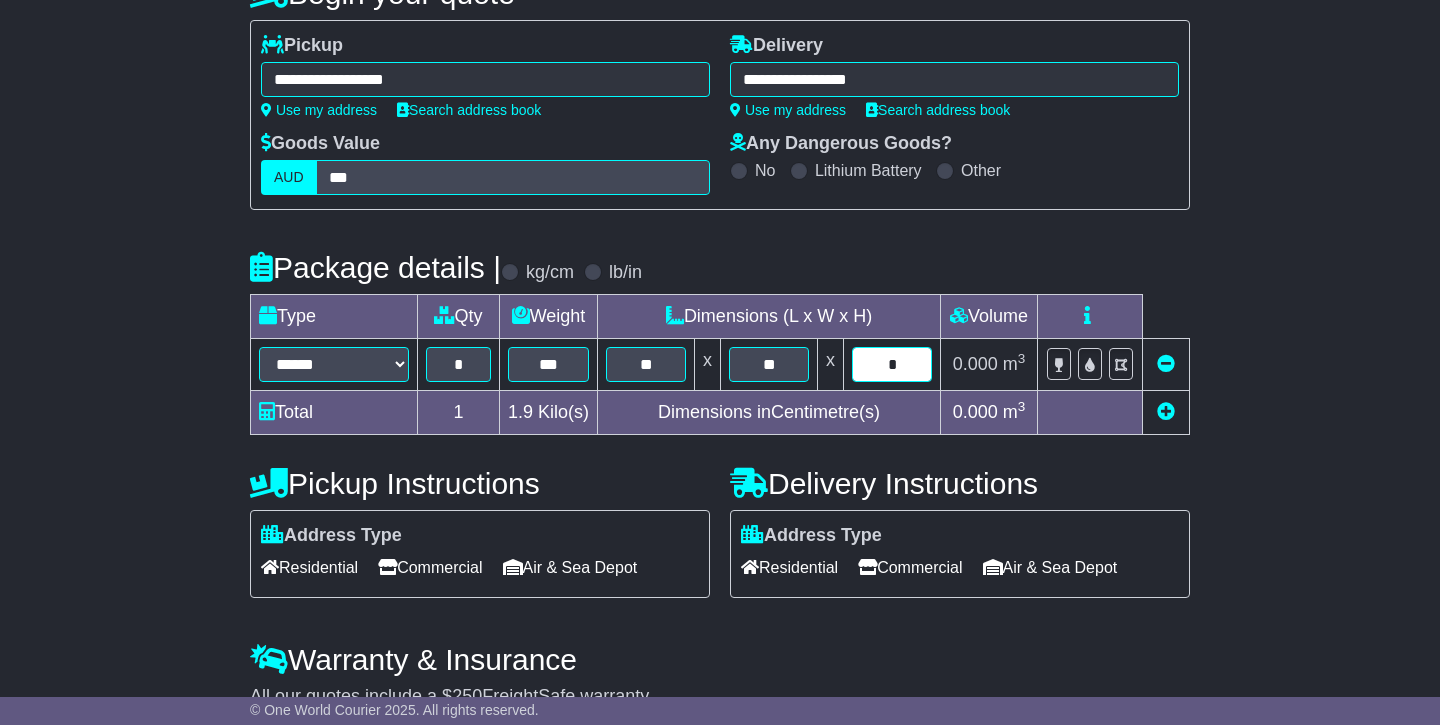 scroll, scrollTop: 243, scrollLeft: 0, axis: vertical 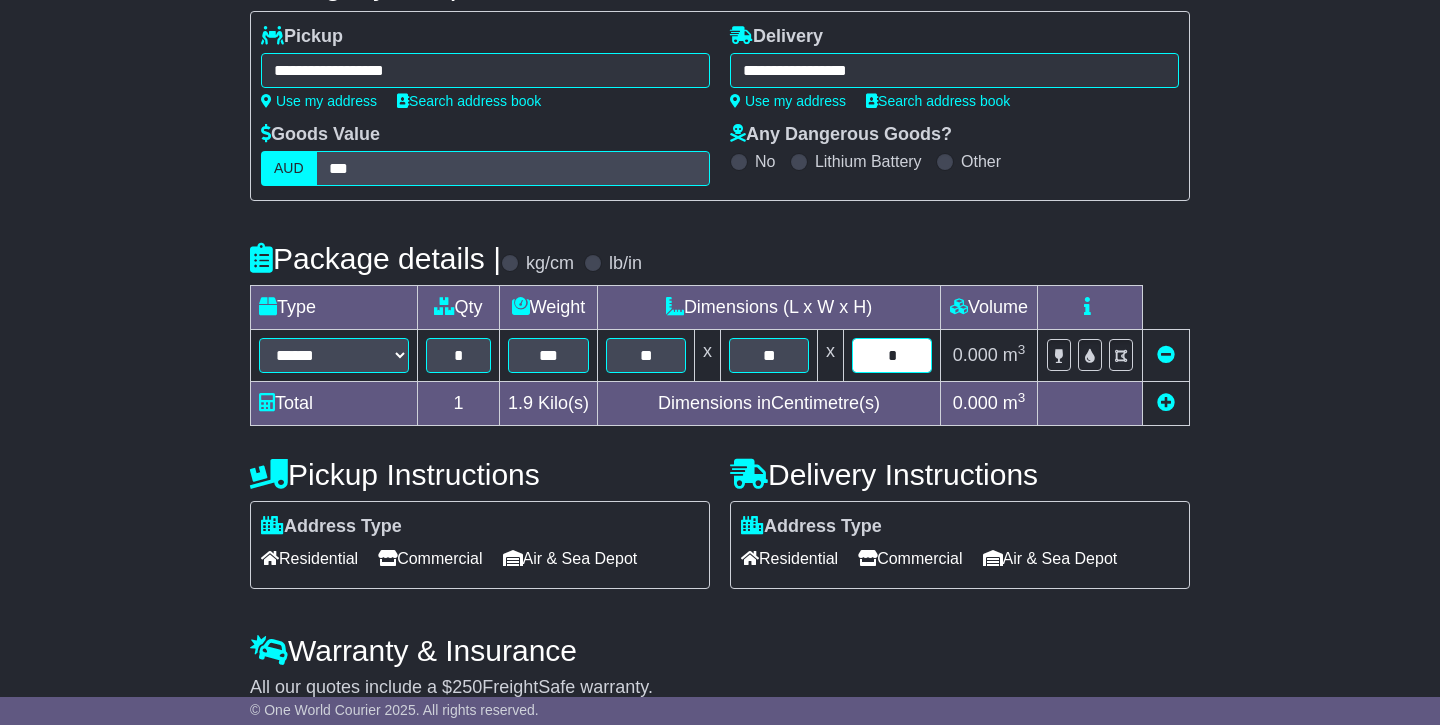 type on "*" 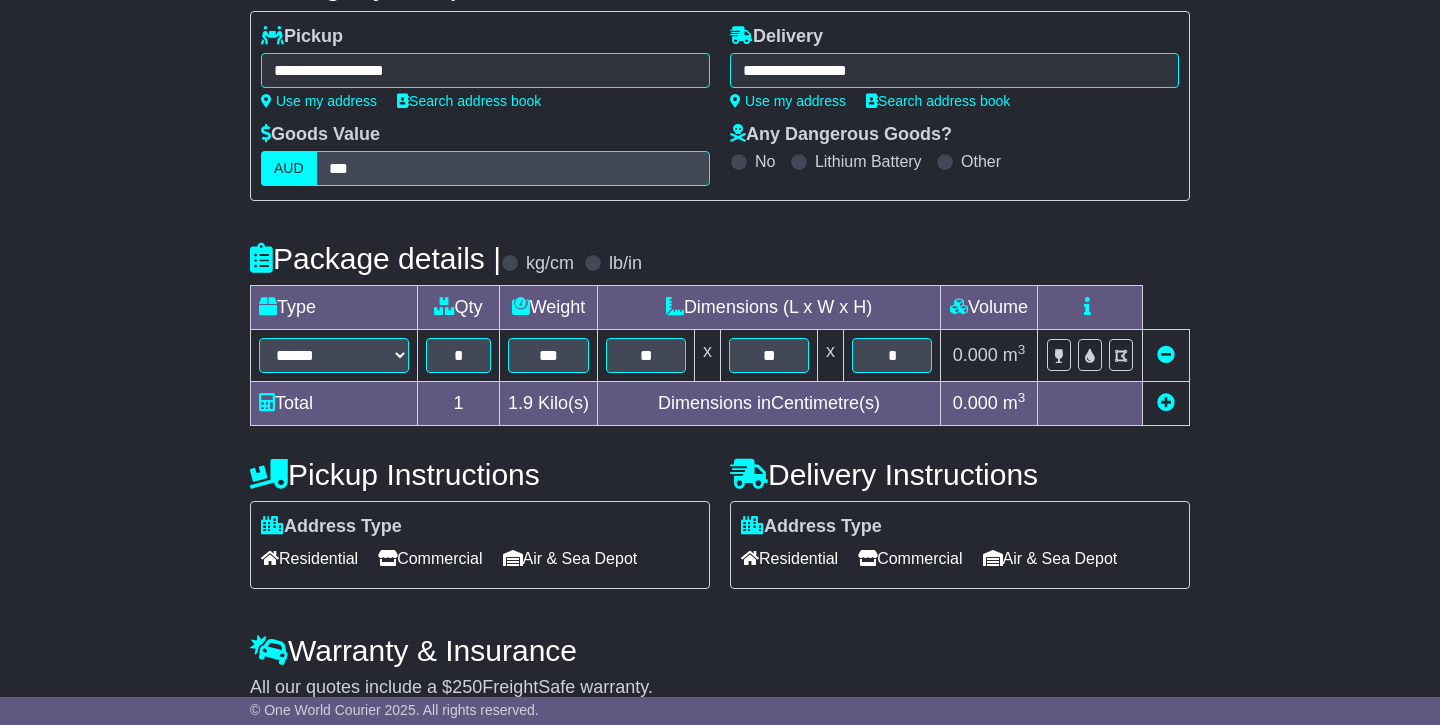 click on "Residential" at bounding box center [309, 558] 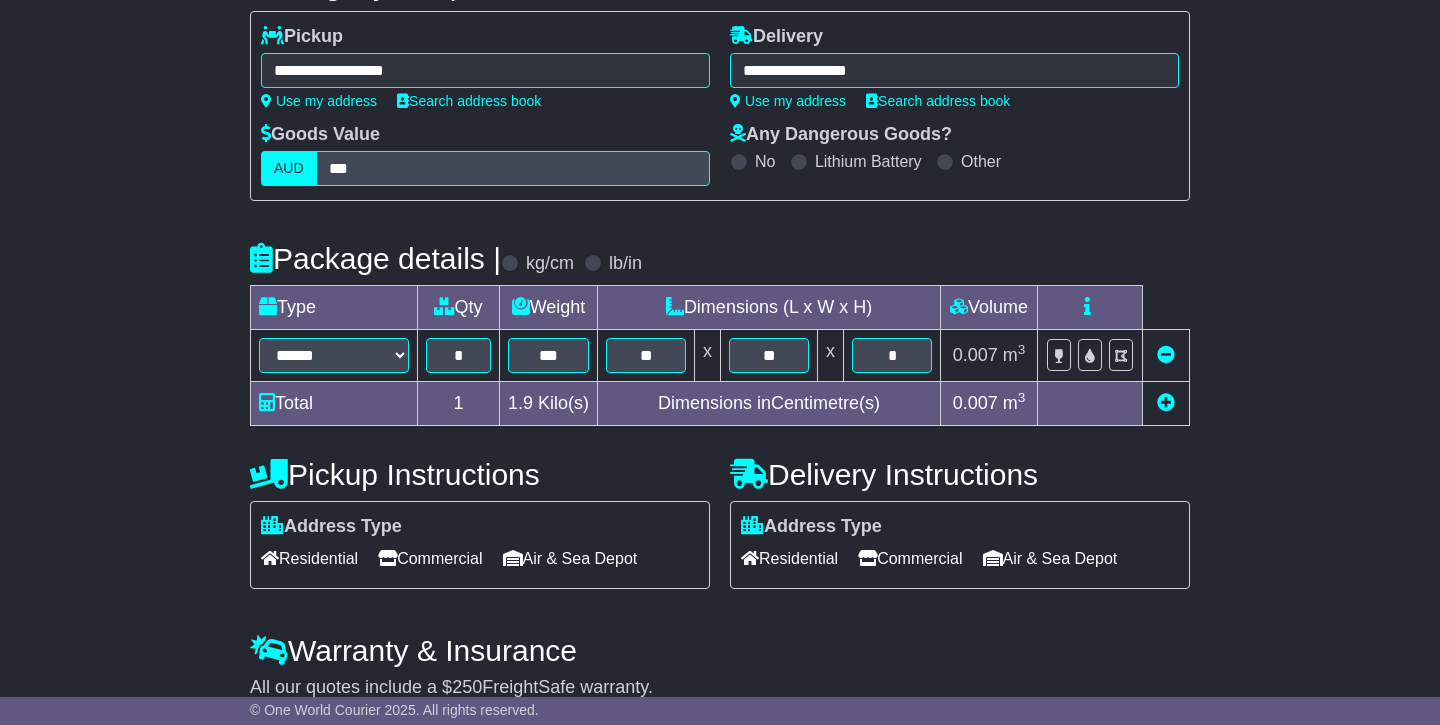 click on "Residential" at bounding box center (789, 558) 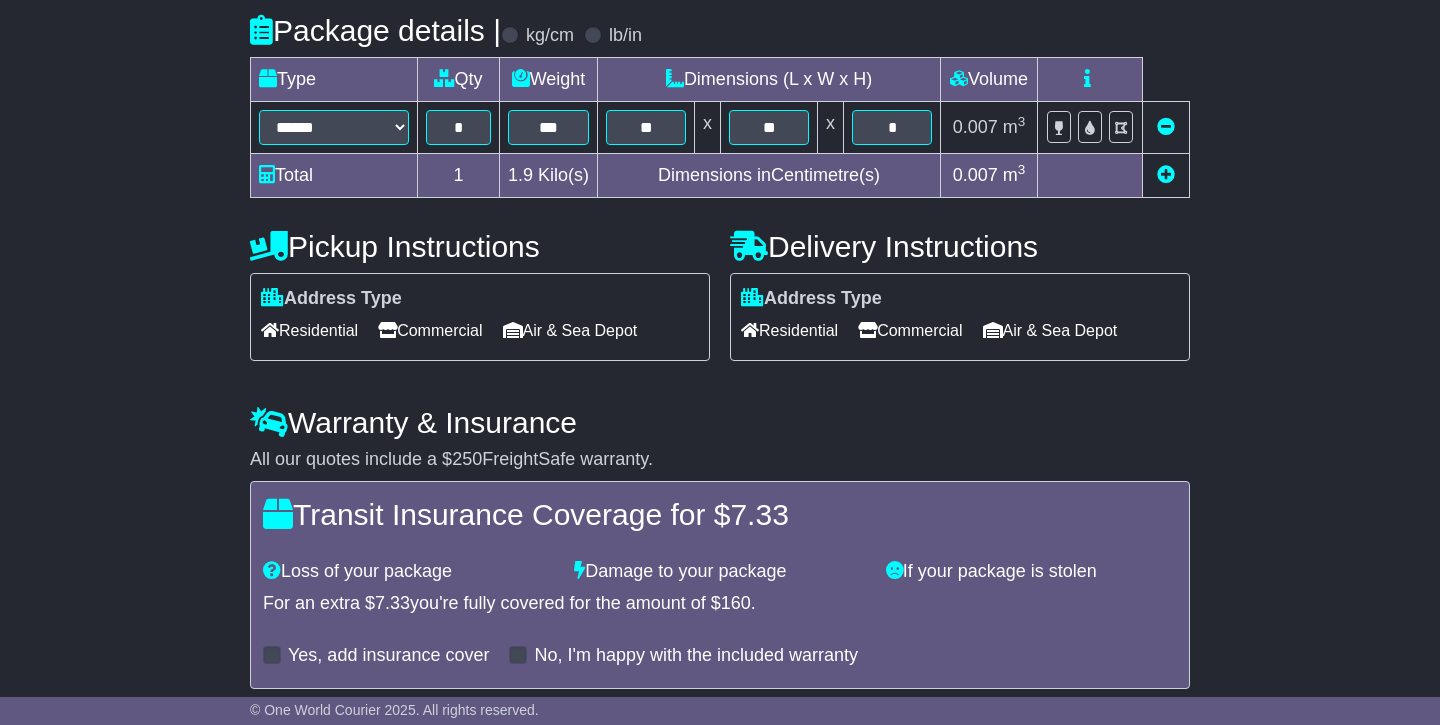 scroll, scrollTop: 553, scrollLeft: 0, axis: vertical 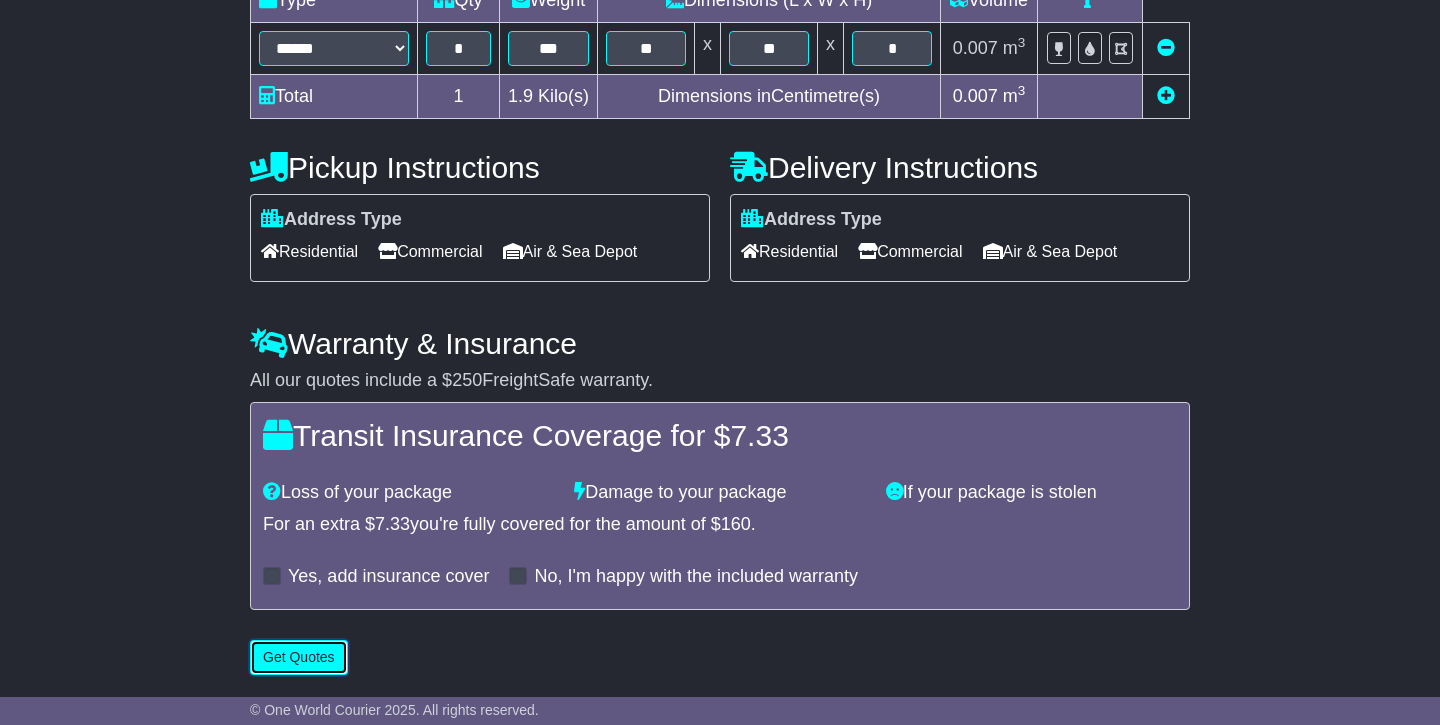 click on "Get Quotes" at bounding box center (299, 657) 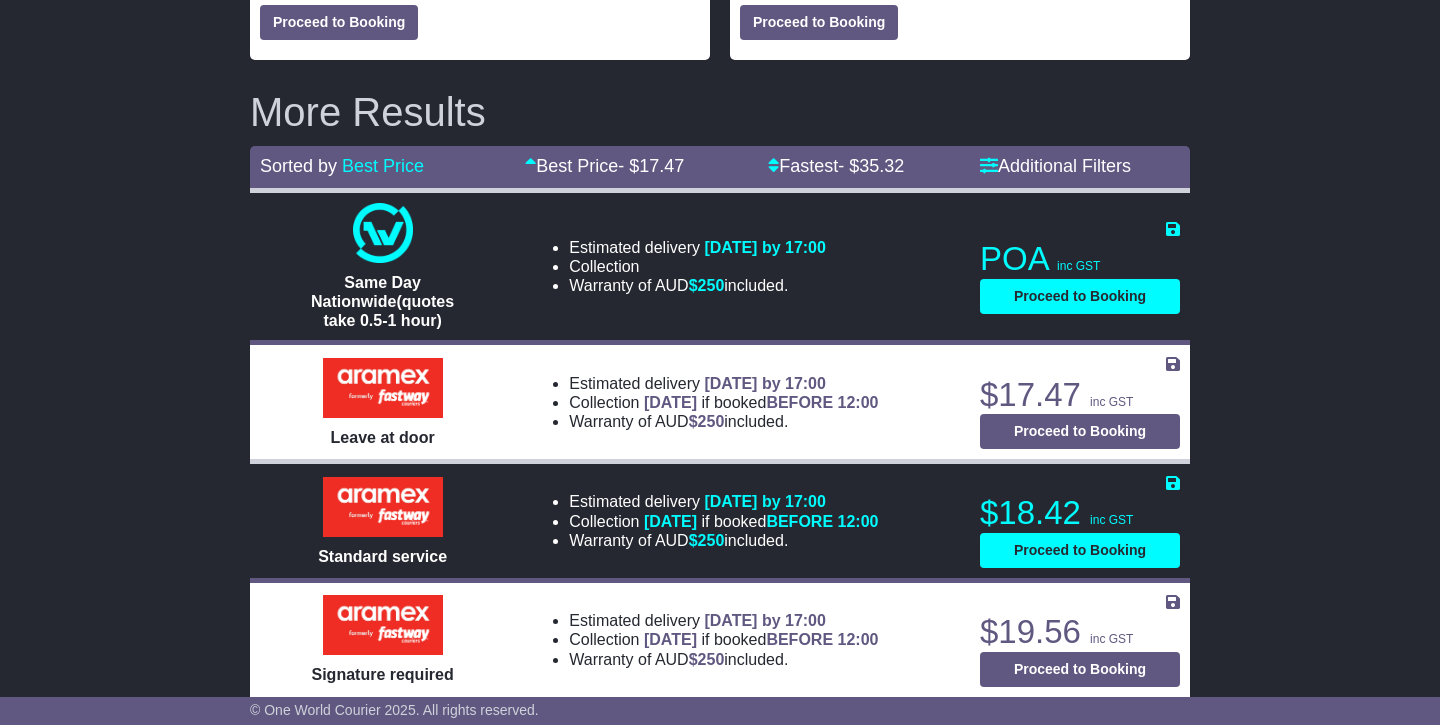 scroll, scrollTop: 634, scrollLeft: 0, axis: vertical 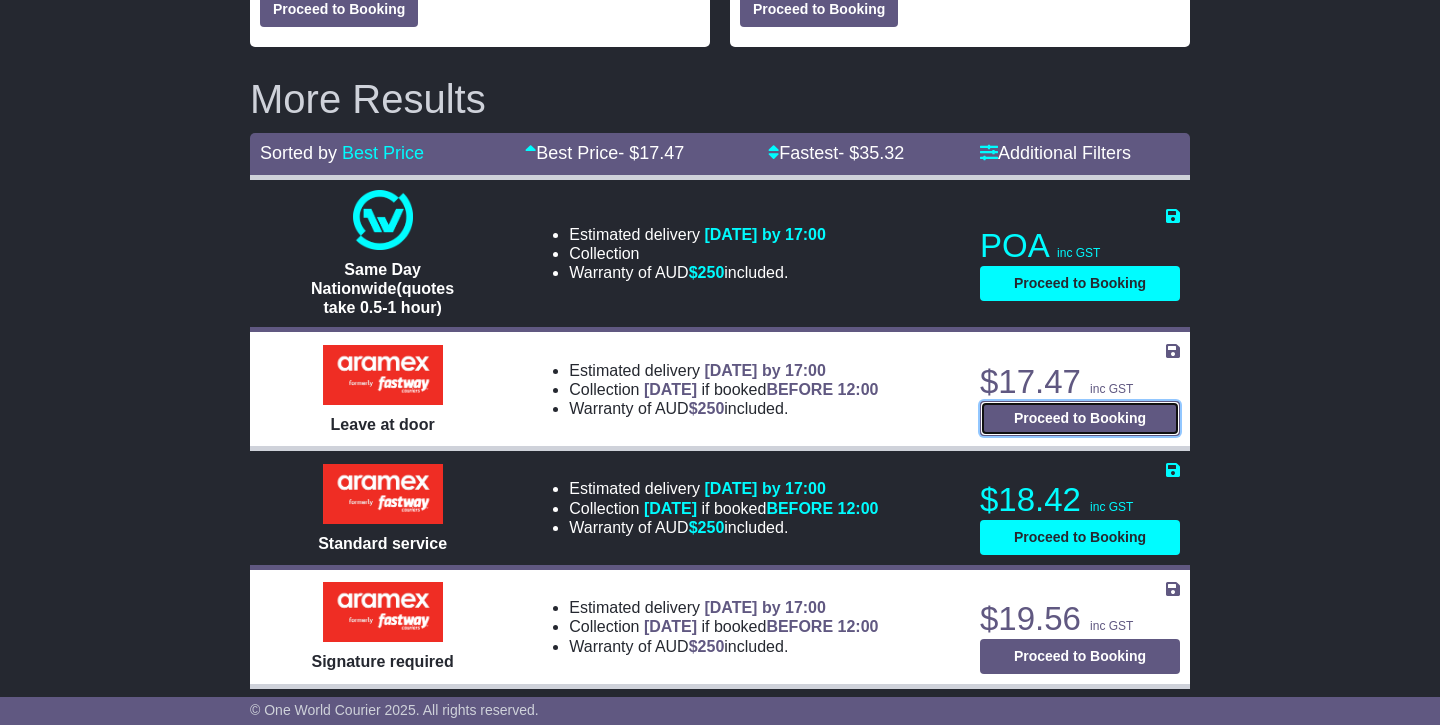 click on "Proceed to Booking" at bounding box center [1080, 418] 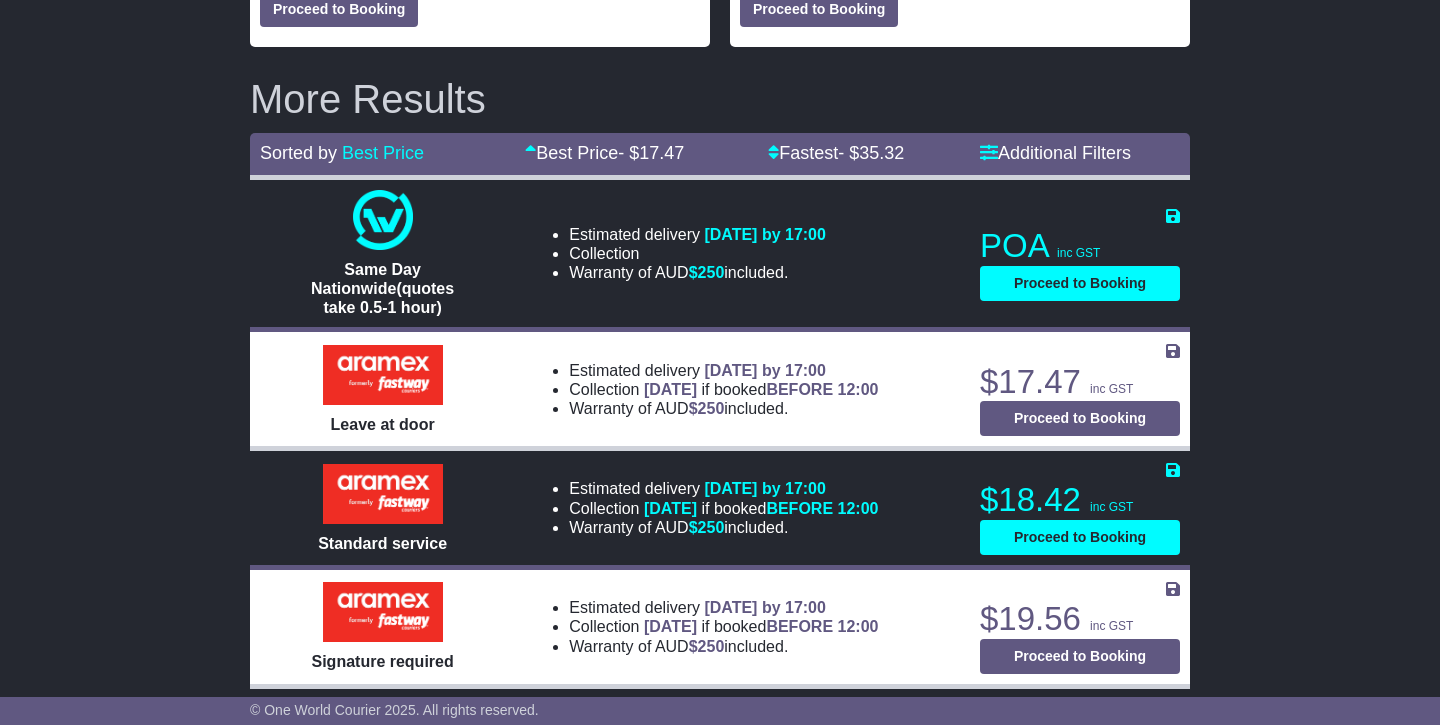 select on "**********" 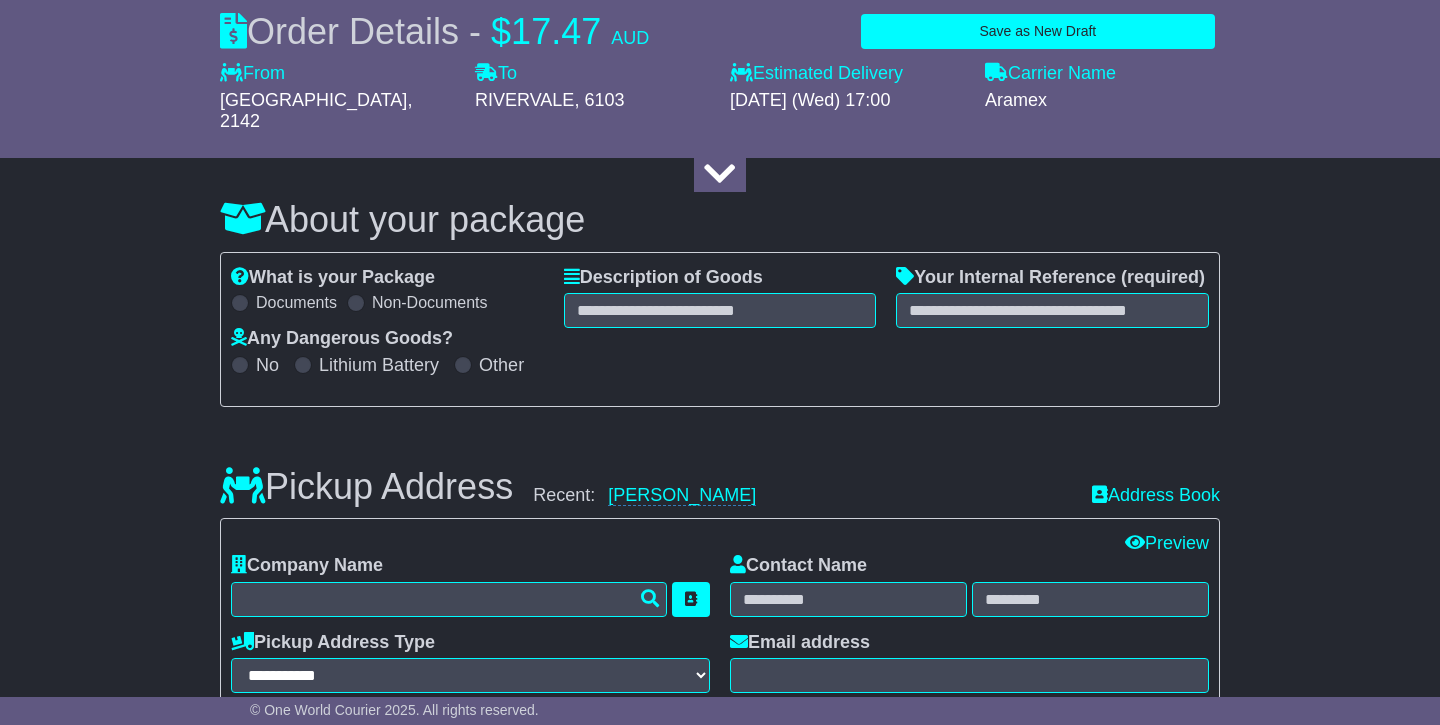 scroll, scrollTop: 0, scrollLeft: 0, axis: both 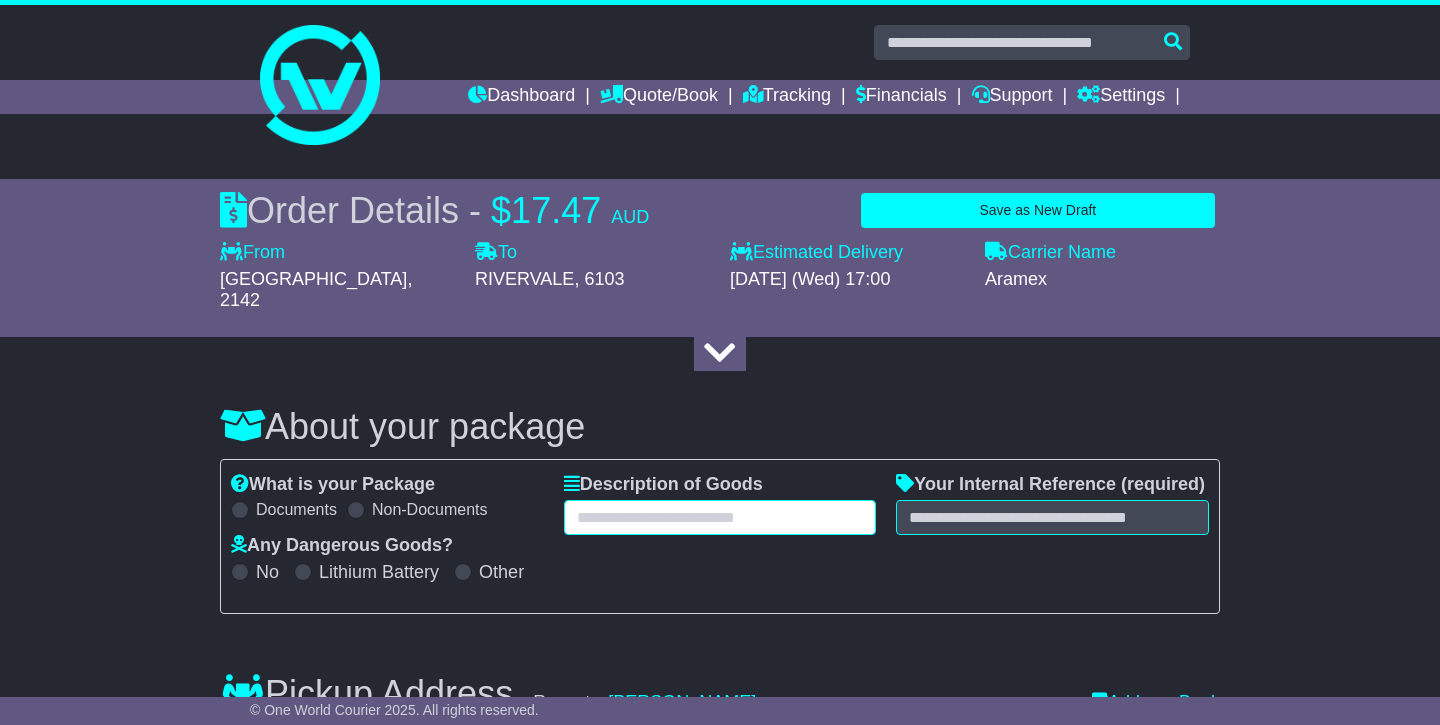 click at bounding box center (720, 517) 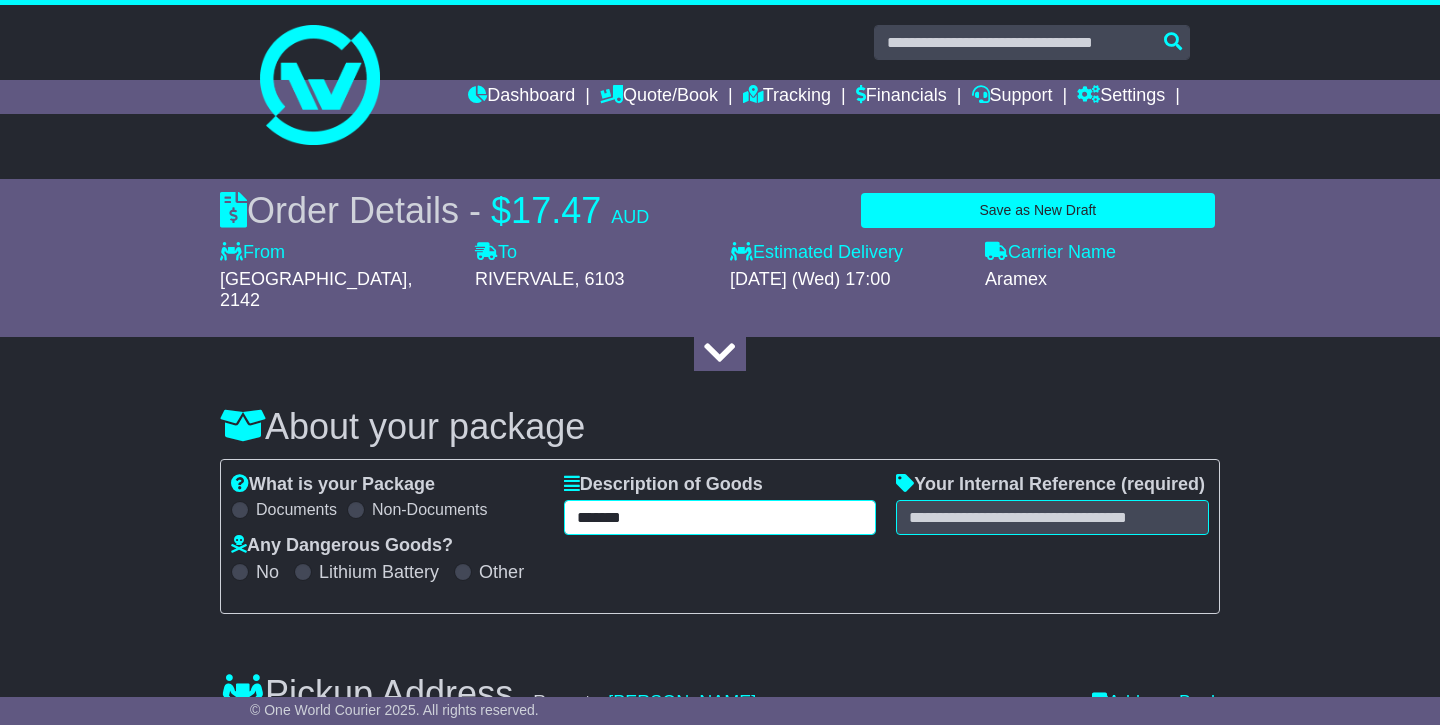 type on "*******" 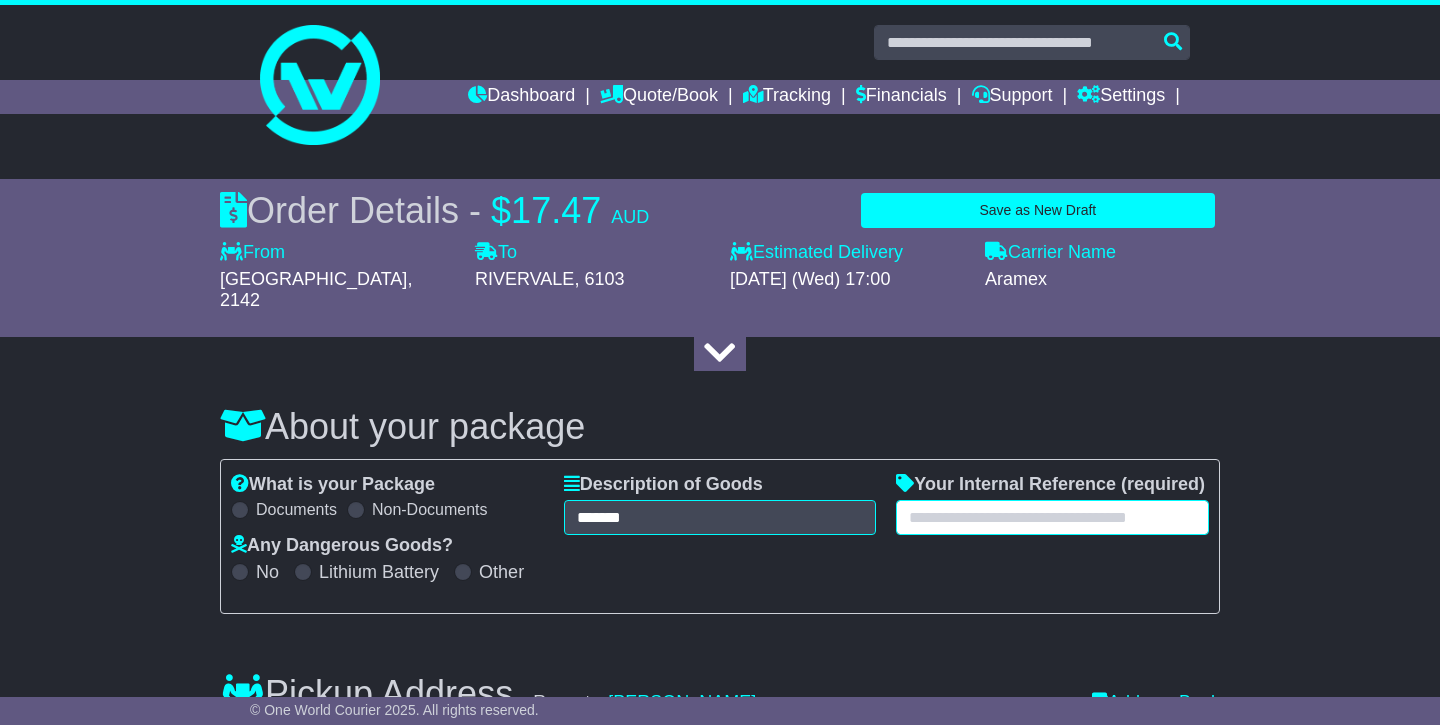 click at bounding box center [1052, 517] 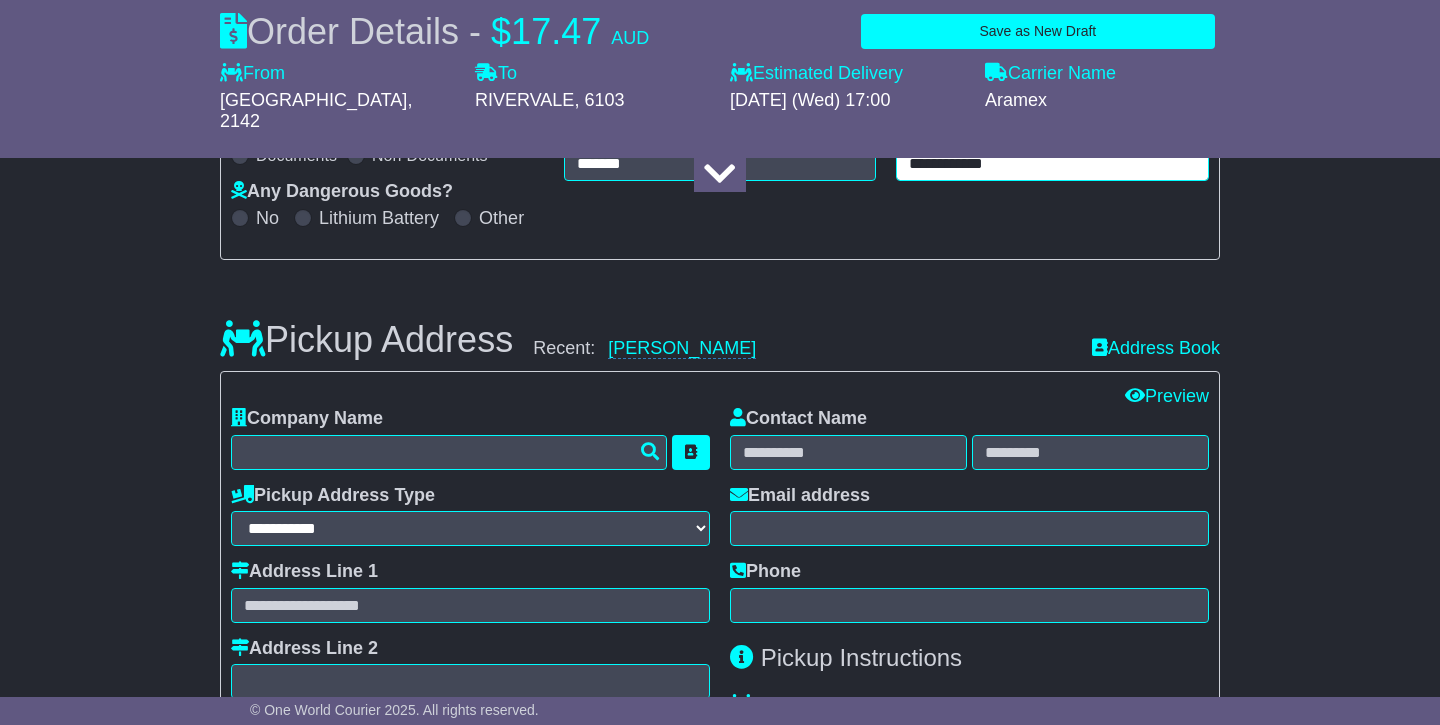 scroll, scrollTop: 355, scrollLeft: 0, axis: vertical 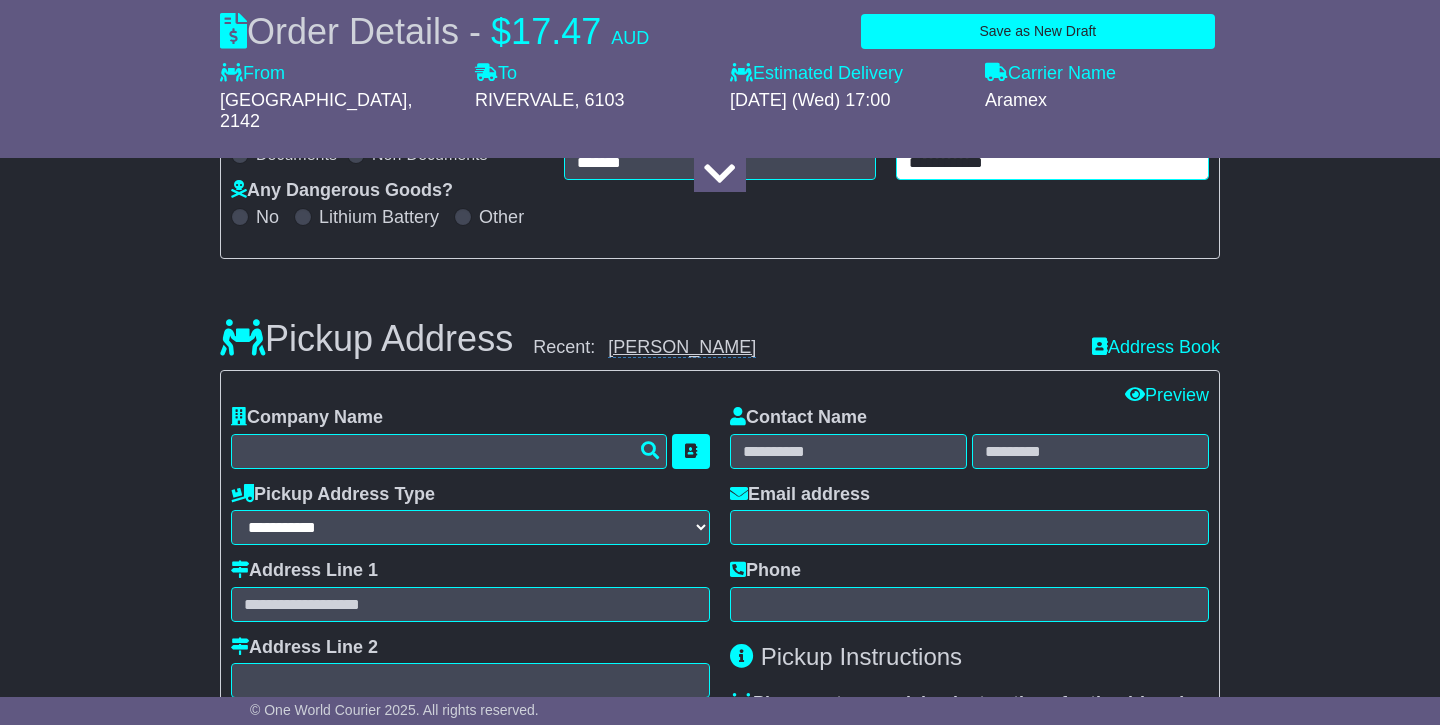 type on "**********" 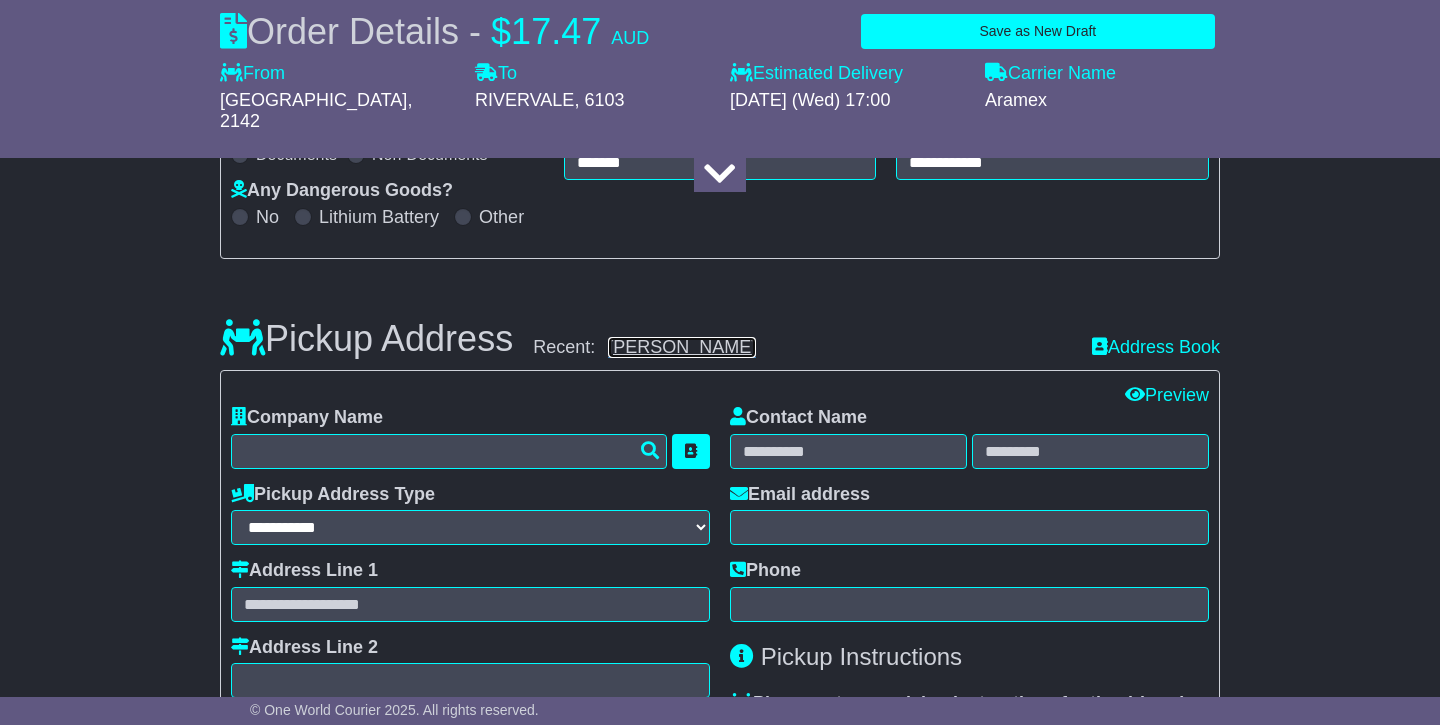 click on "[PERSON_NAME]" at bounding box center (682, 347) 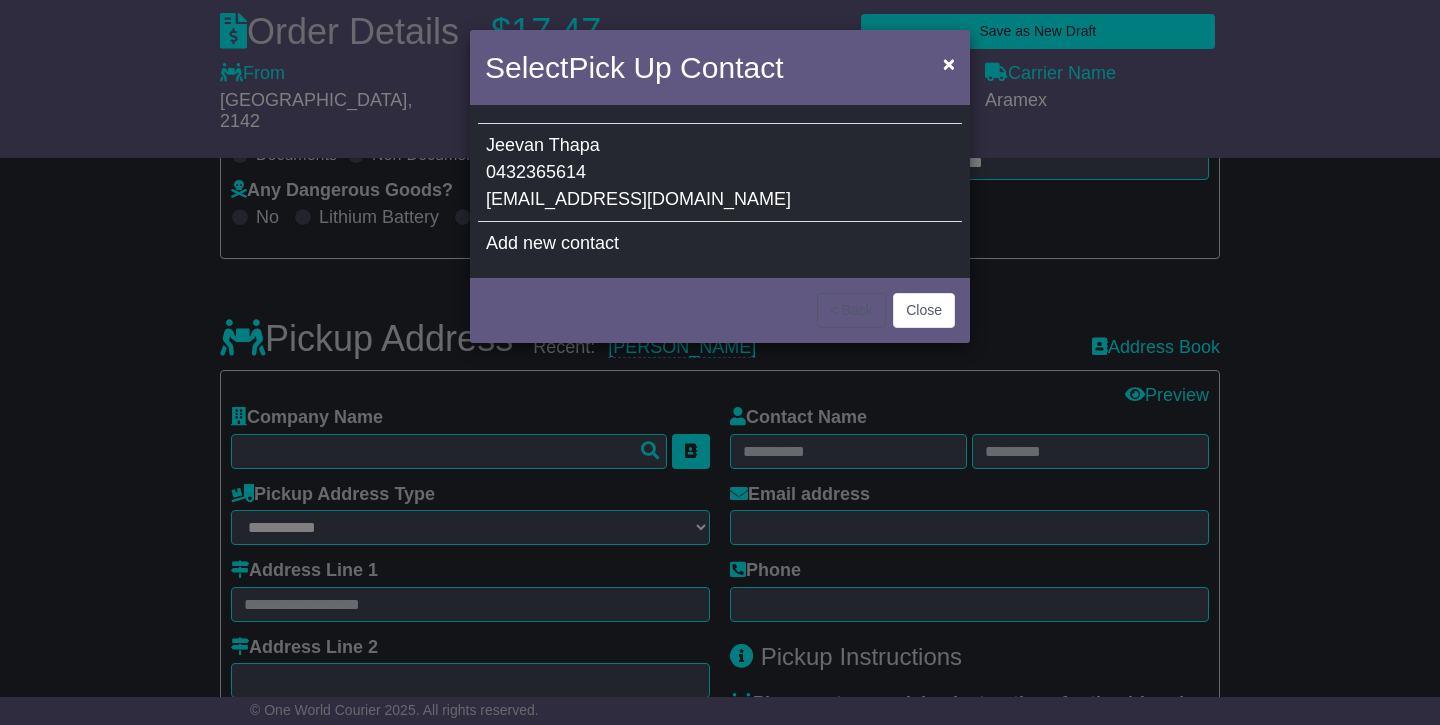 click on "[PERSON_NAME]
0432365614
[EMAIL_ADDRESS][DOMAIN_NAME]" at bounding box center [720, 173] 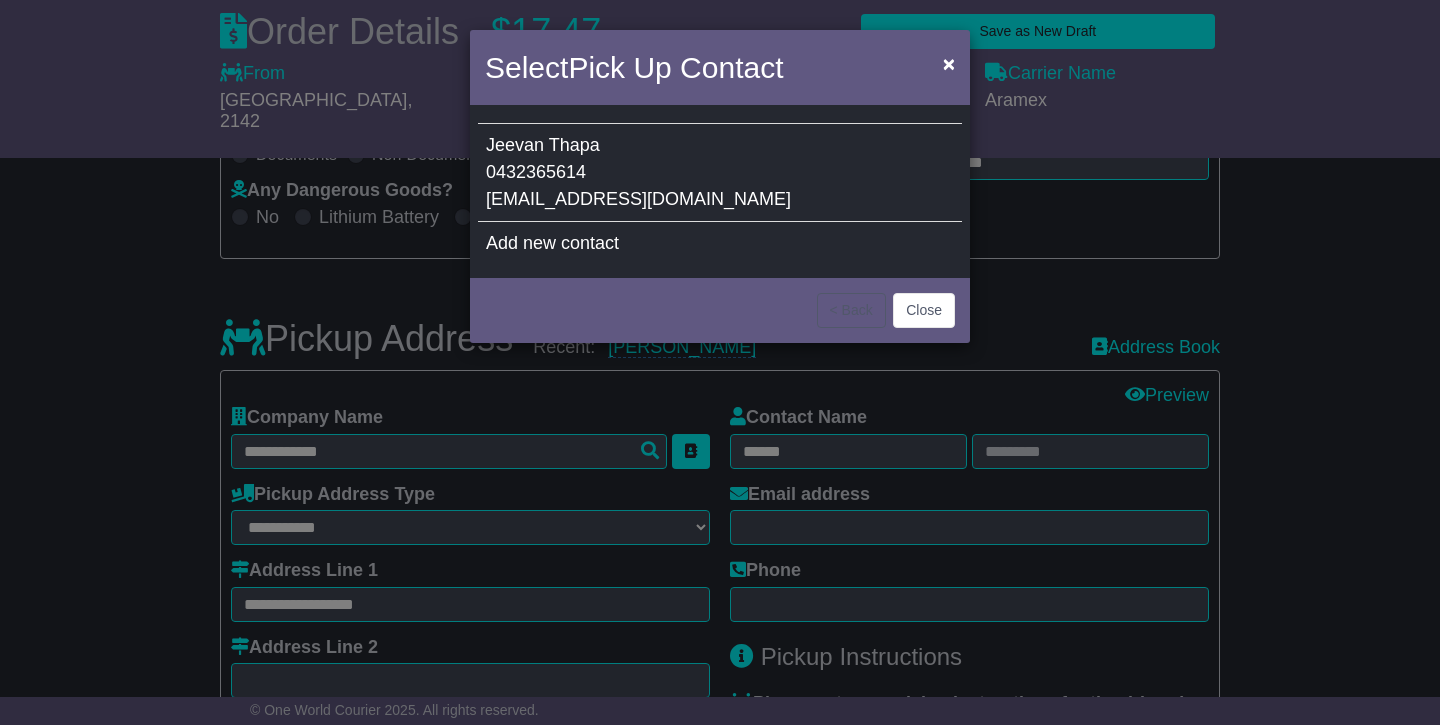 type on "*****" 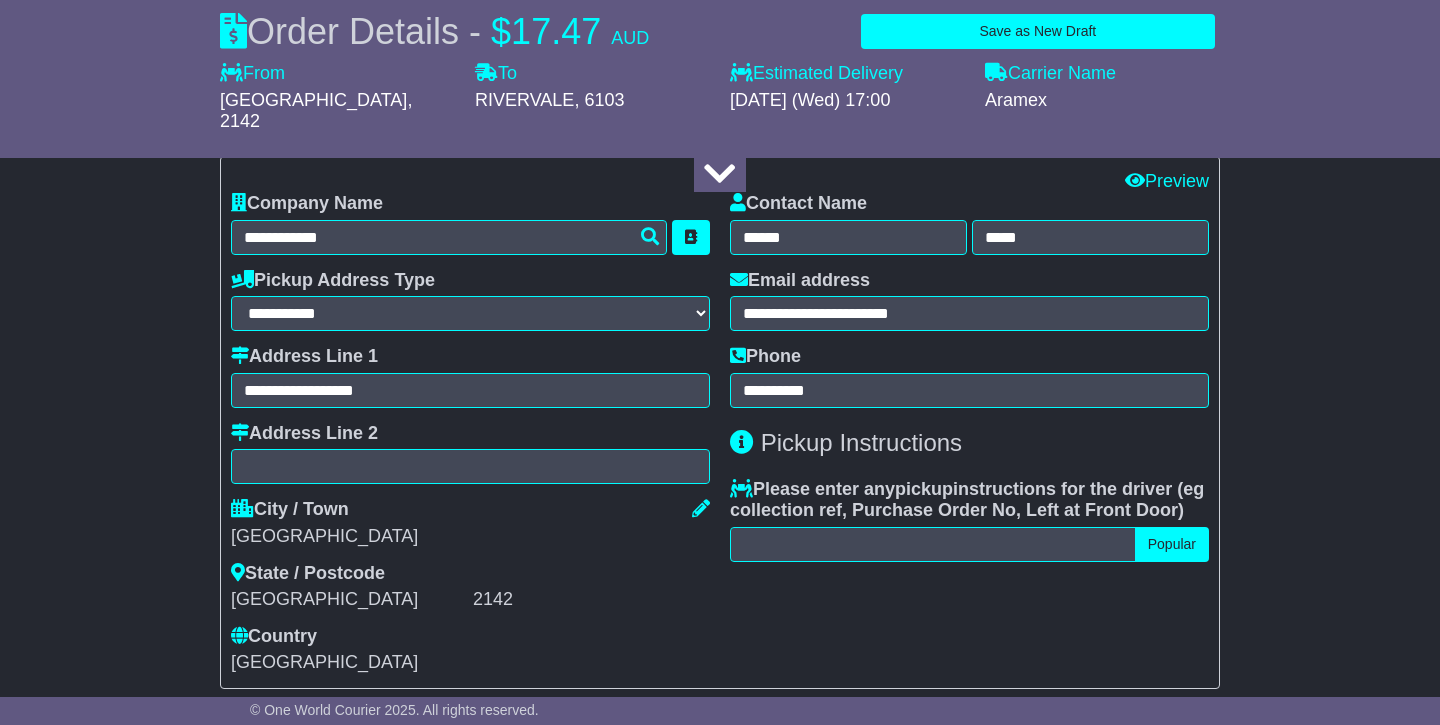 scroll, scrollTop: 567, scrollLeft: 0, axis: vertical 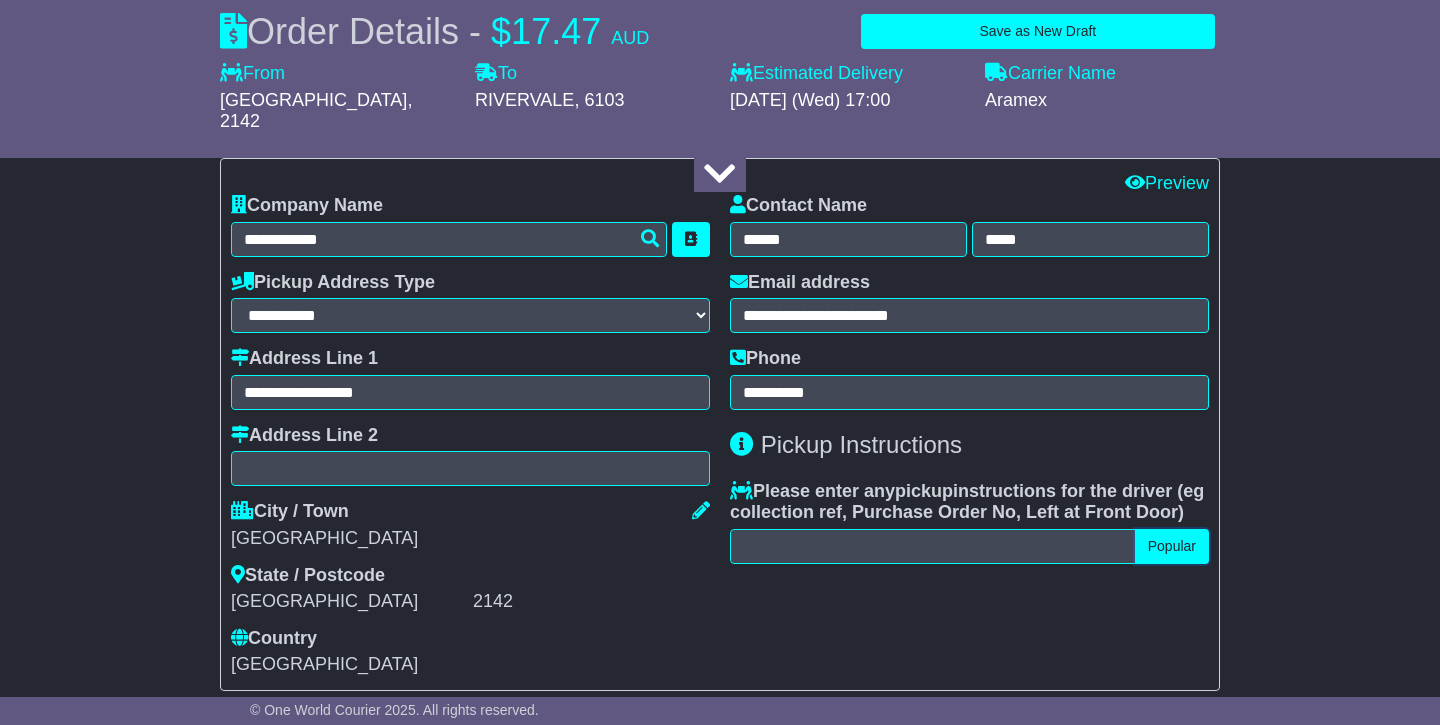 click on "Popular" at bounding box center (1172, 546) 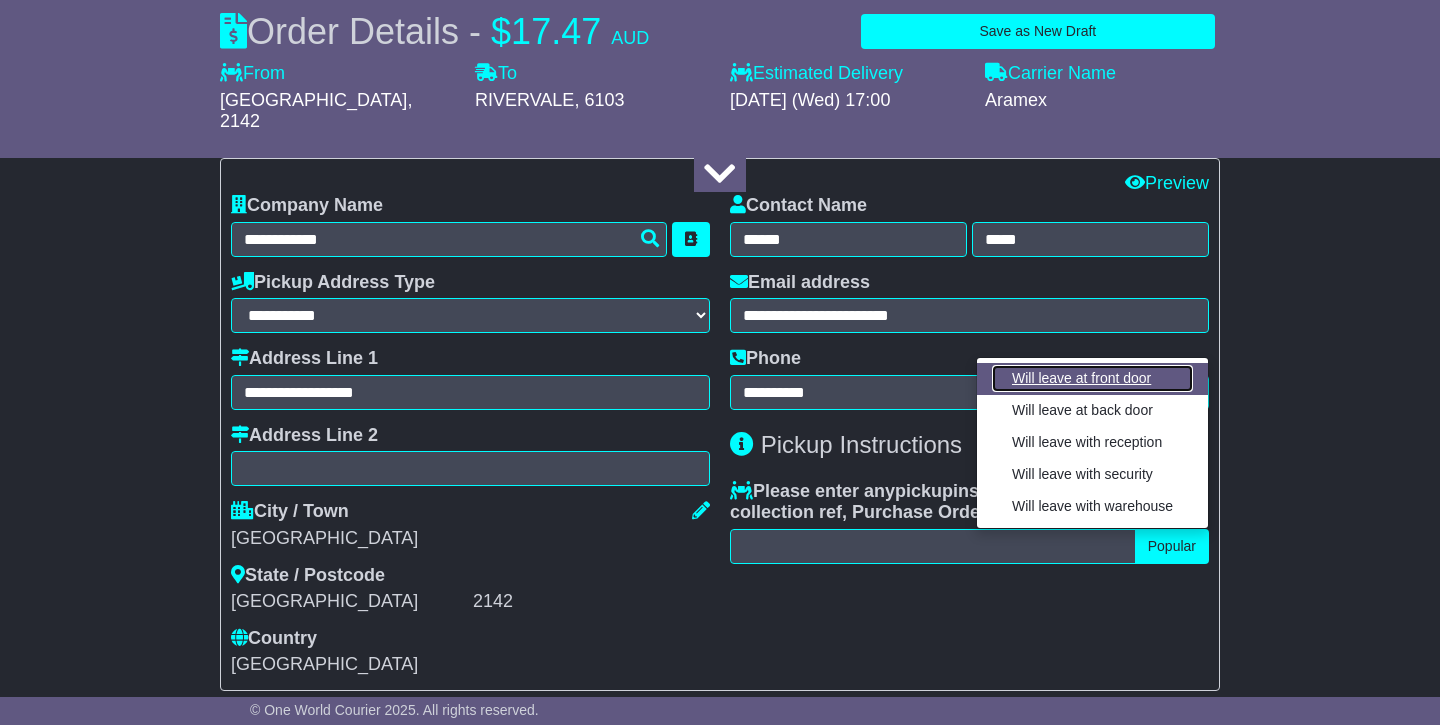 click on "Will leave at front door" at bounding box center [1092, 378] 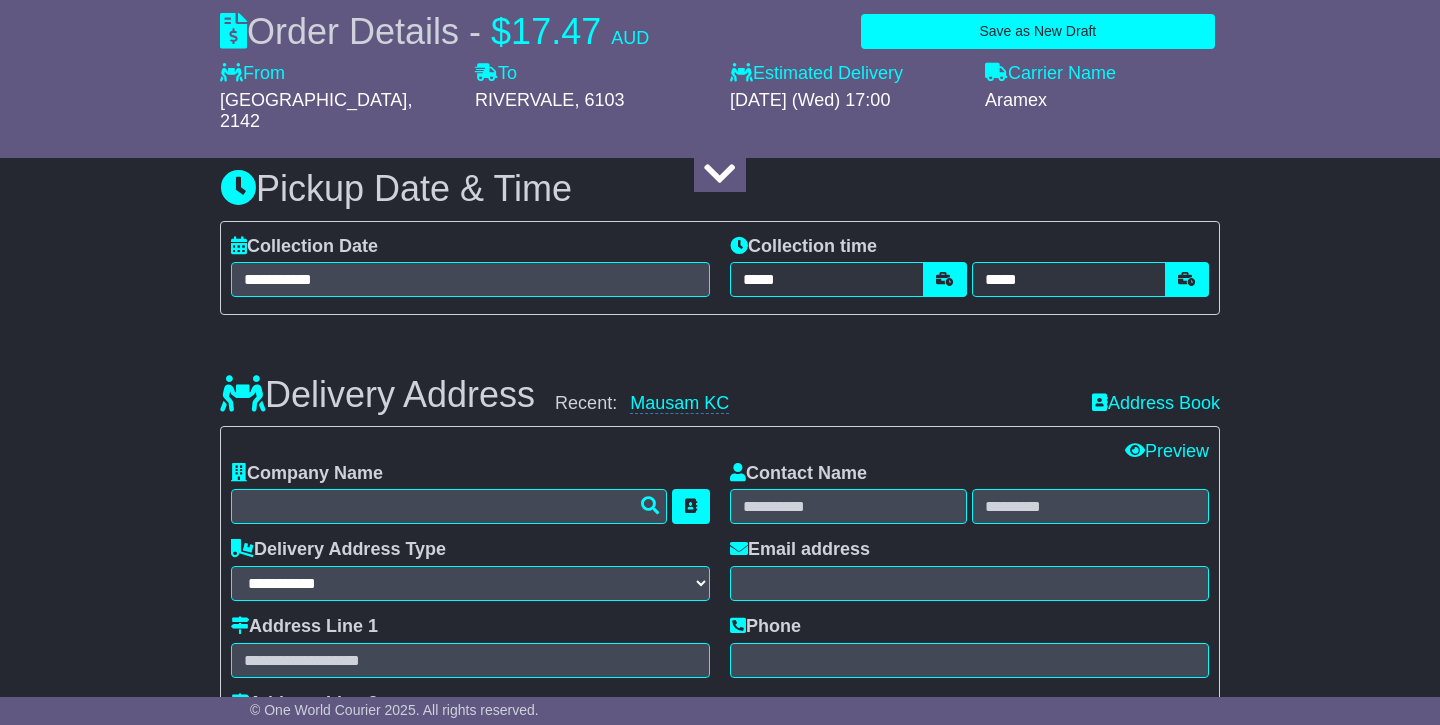 scroll, scrollTop: 1151, scrollLeft: 0, axis: vertical 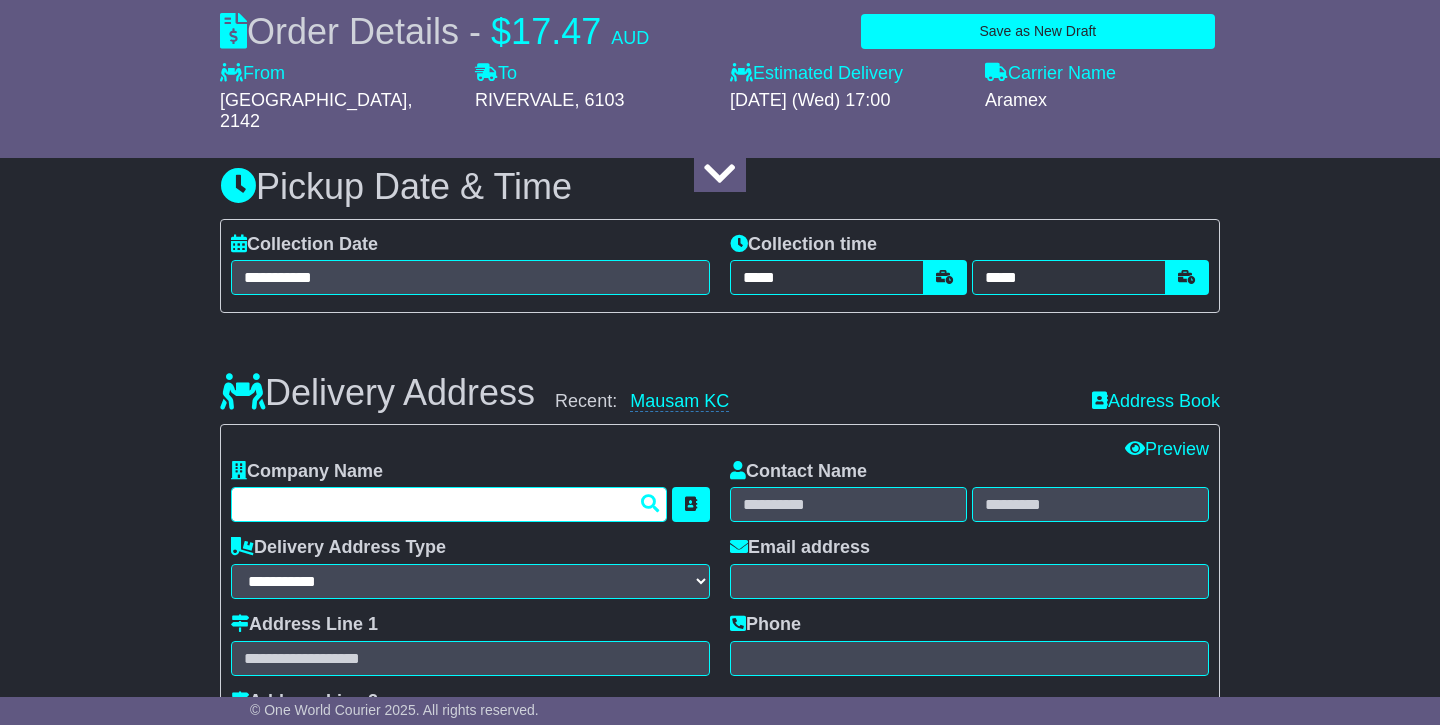 click at bounding box center (449, 504) 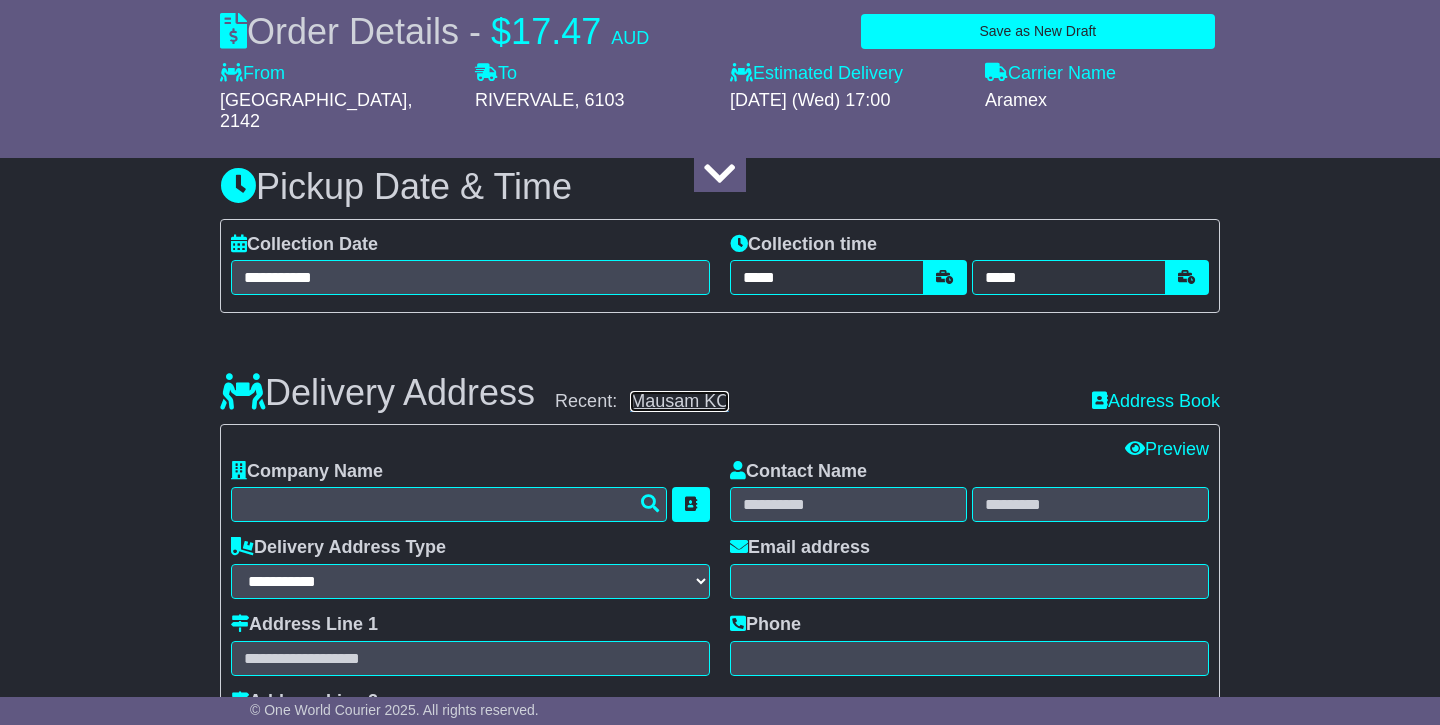click on "Mausam KC" at bounding box center (679, 401) 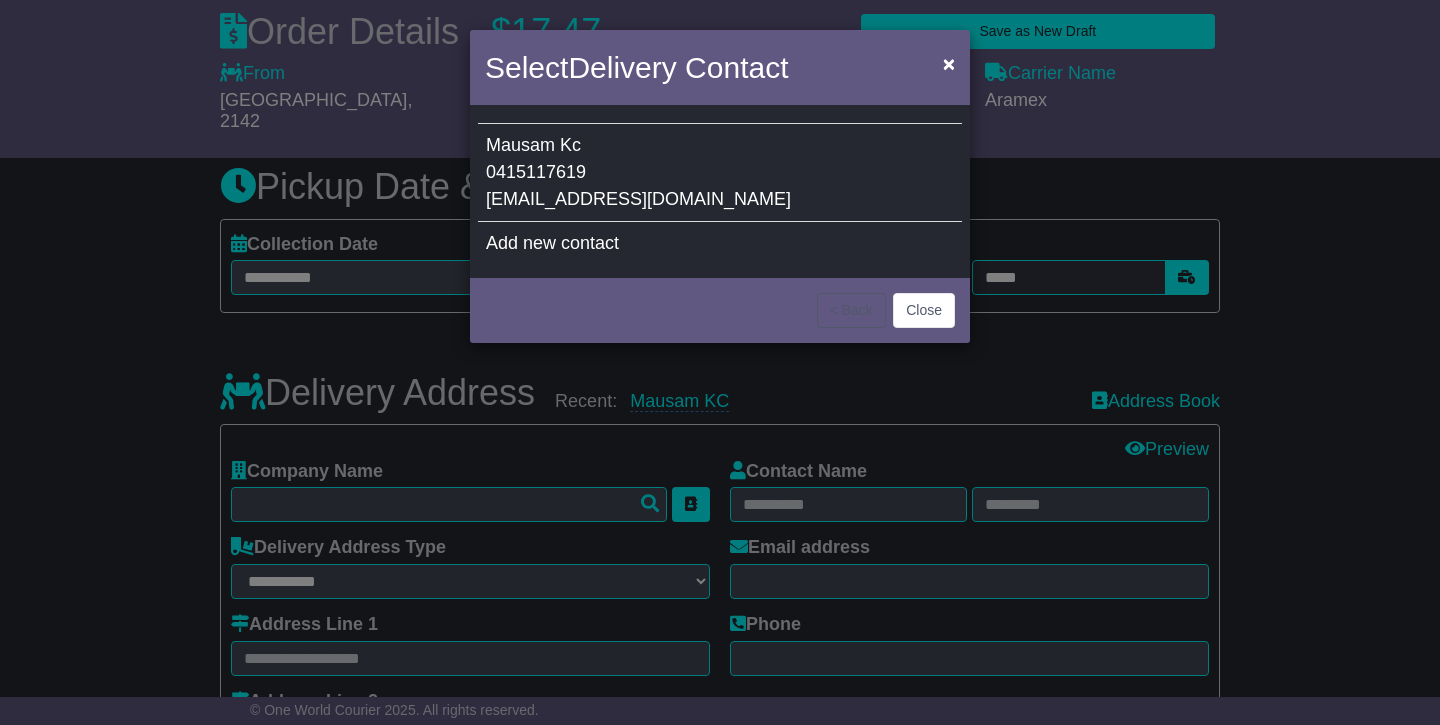 click on "Mausam   Kc
0415117619
[EMAIL_ADDRESS][DOMAIN_NAME]" at bounding box center (720, 173) 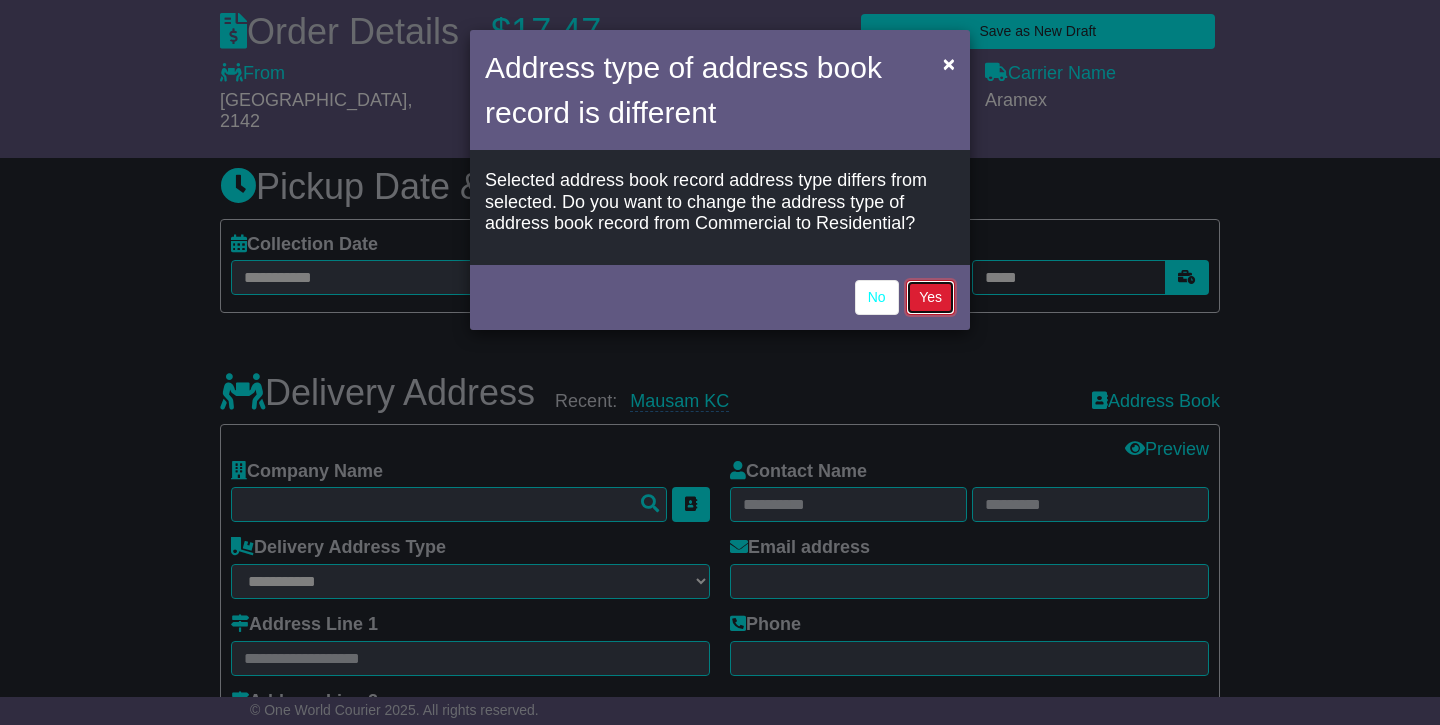 click on "Yes" at bounding box center [930, 297] 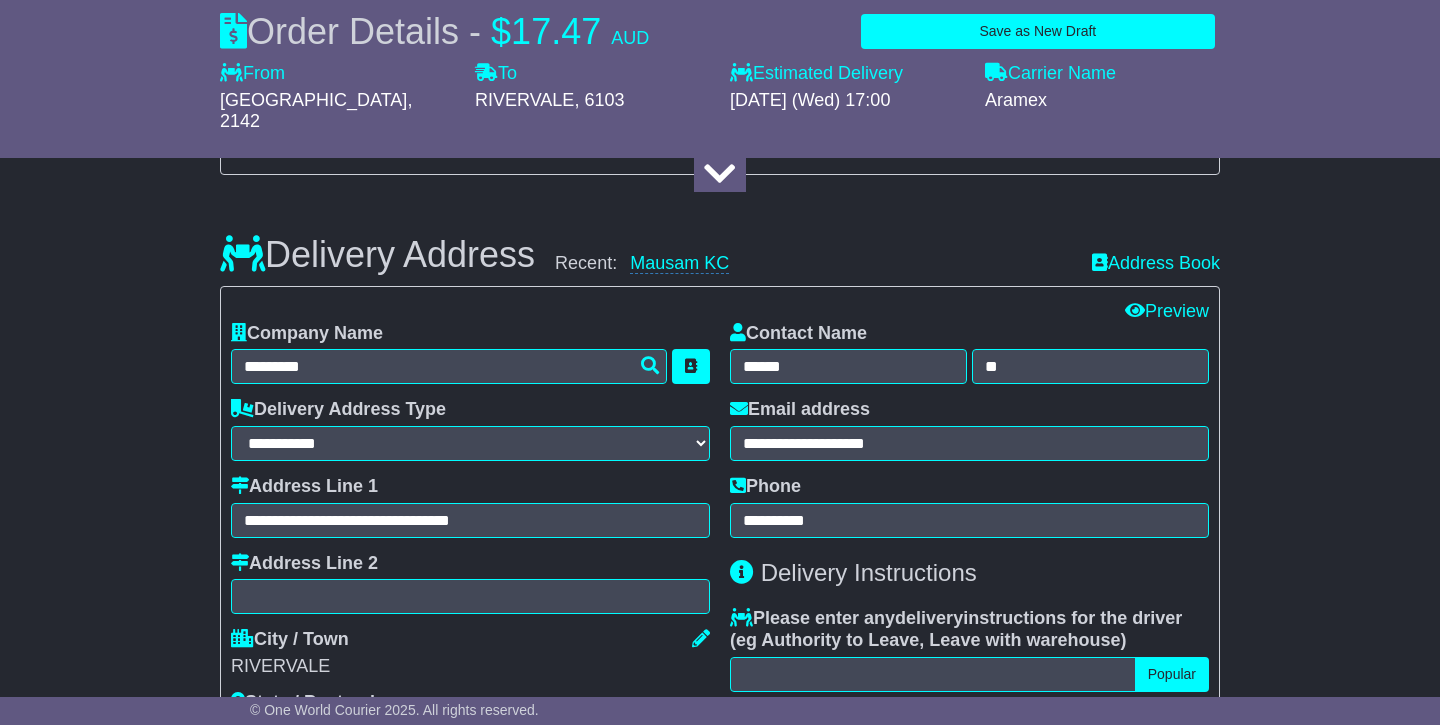 scroll, scrollTop: 1301, scrollLeft: 0, axis: vertical 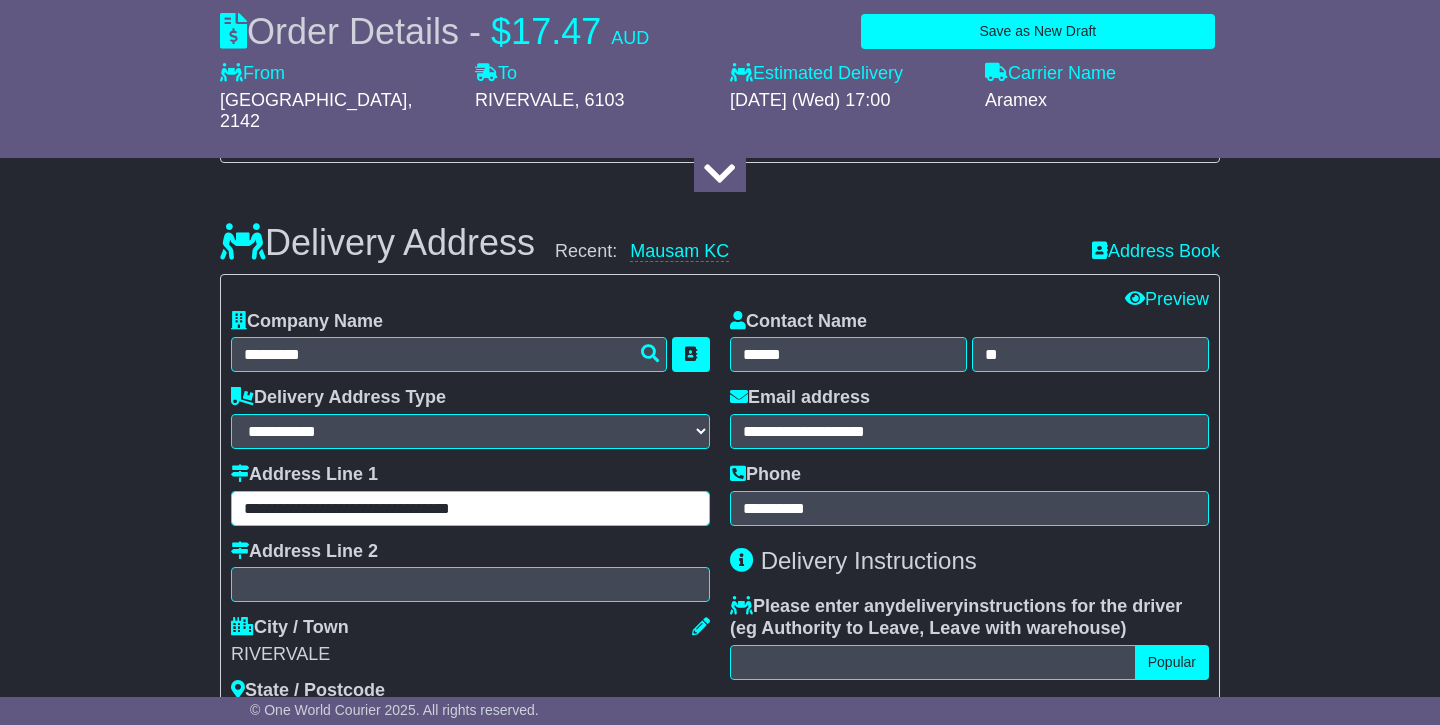 drag, startPoint x: 509, startPoint y: 489, endPoint x: 266, endPoint y: 492, distance: 243.01852 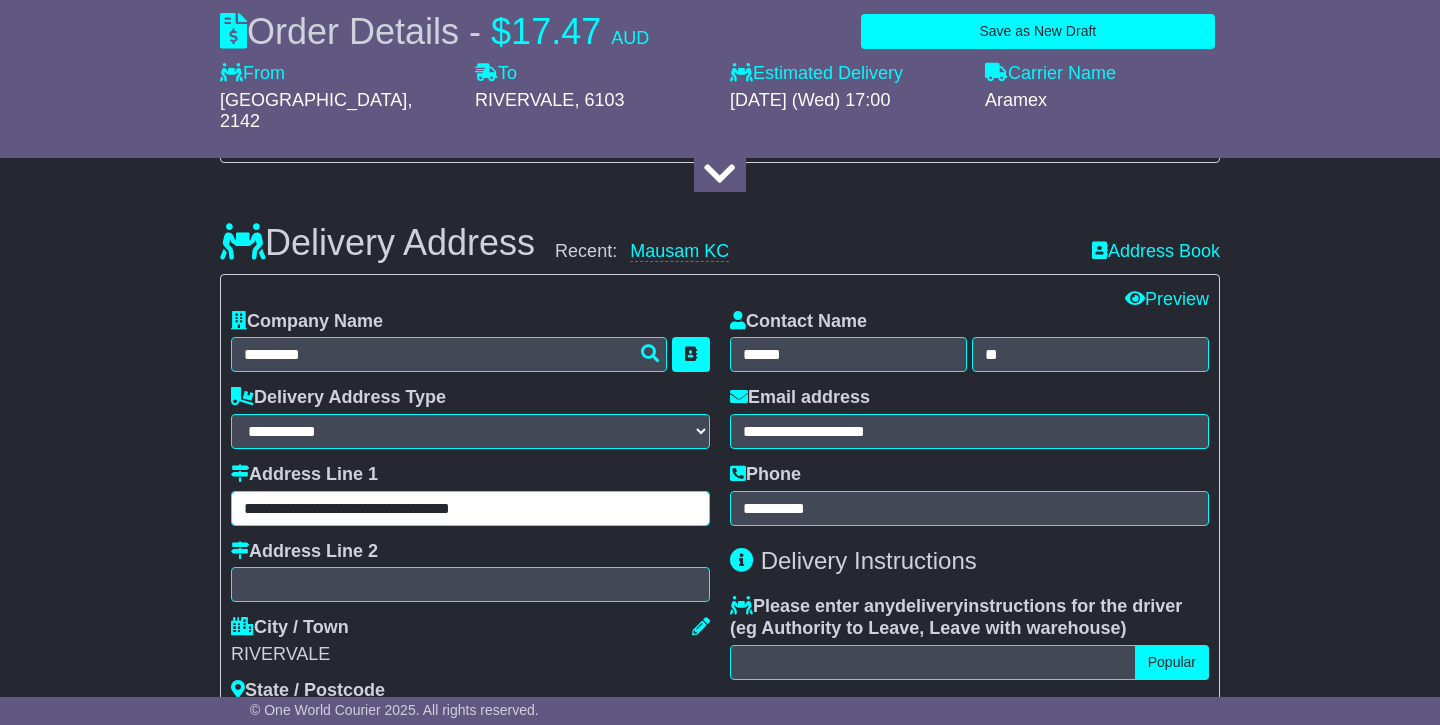 click on "**********" at bounding box center [470, 508] 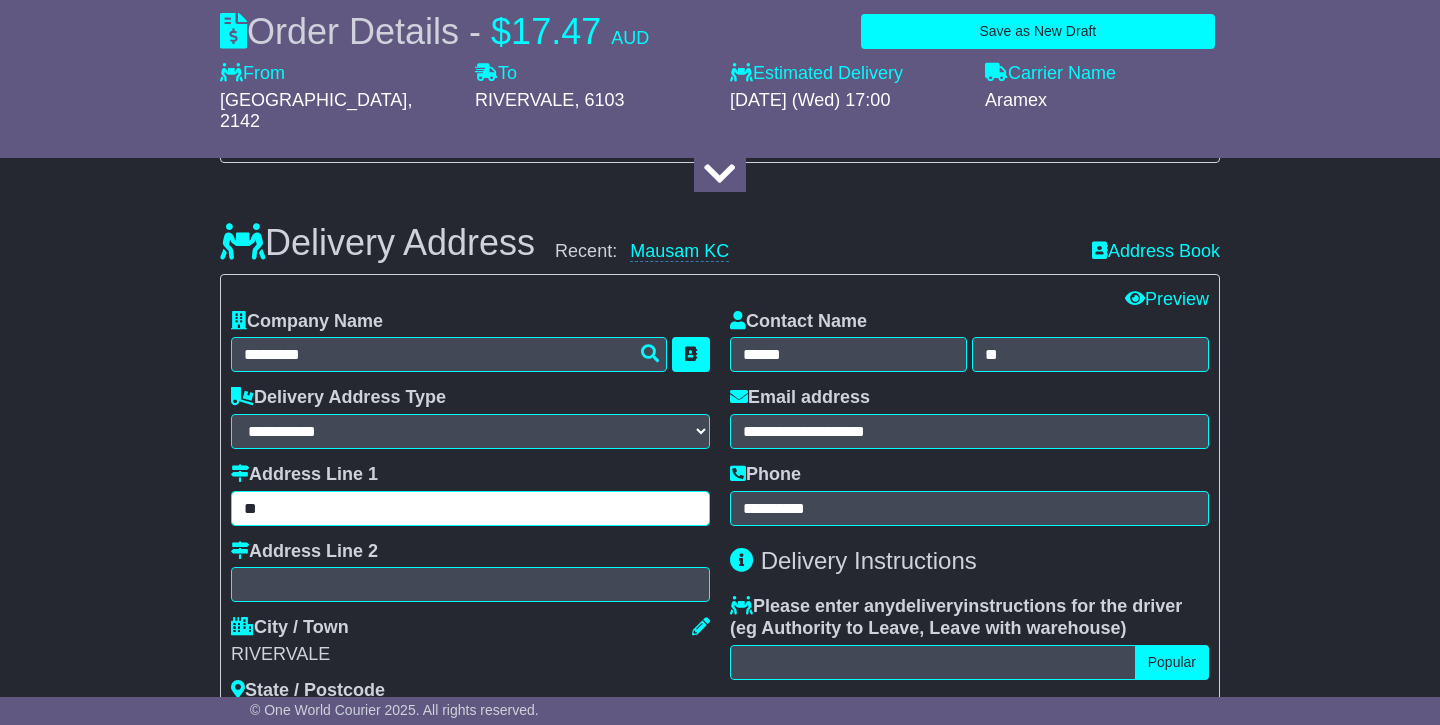 type on "*" 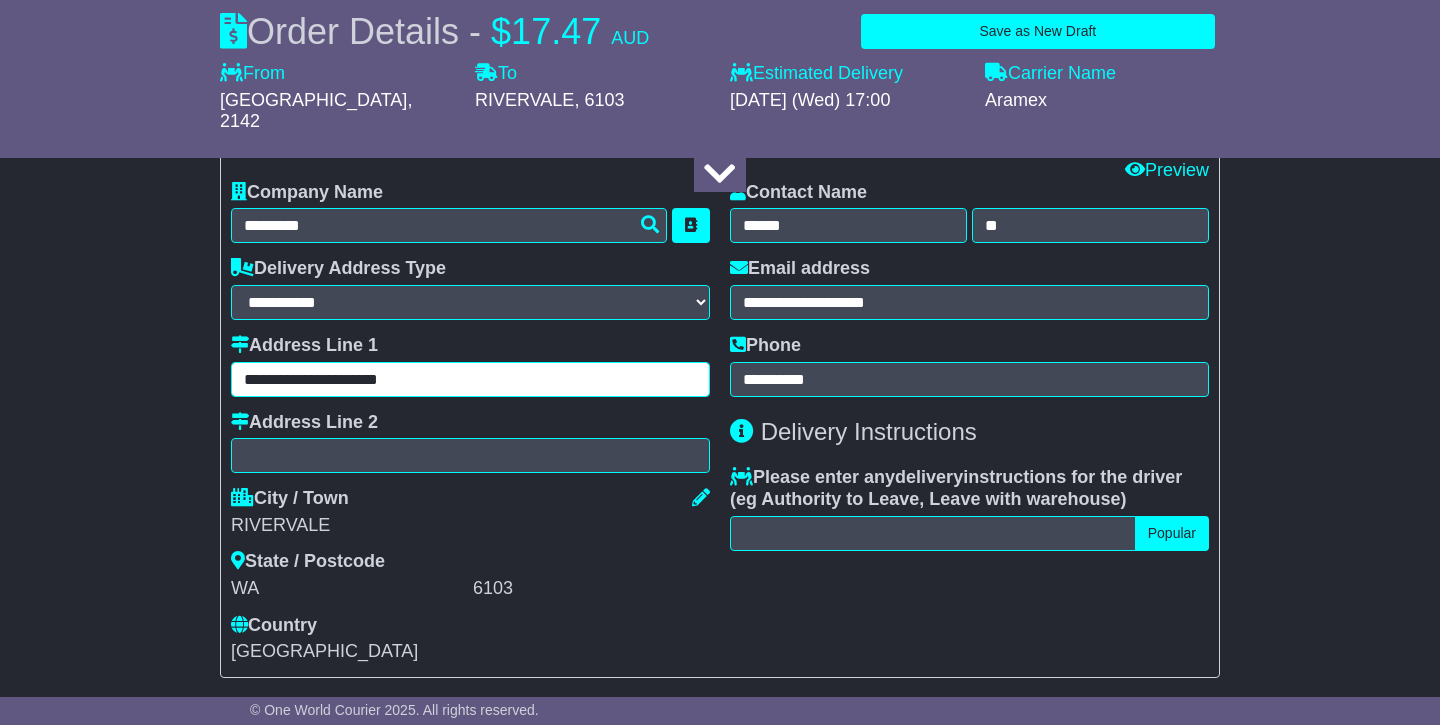 scroll, scrollTop: 1432, scrollLeft: 0, axis: vertical 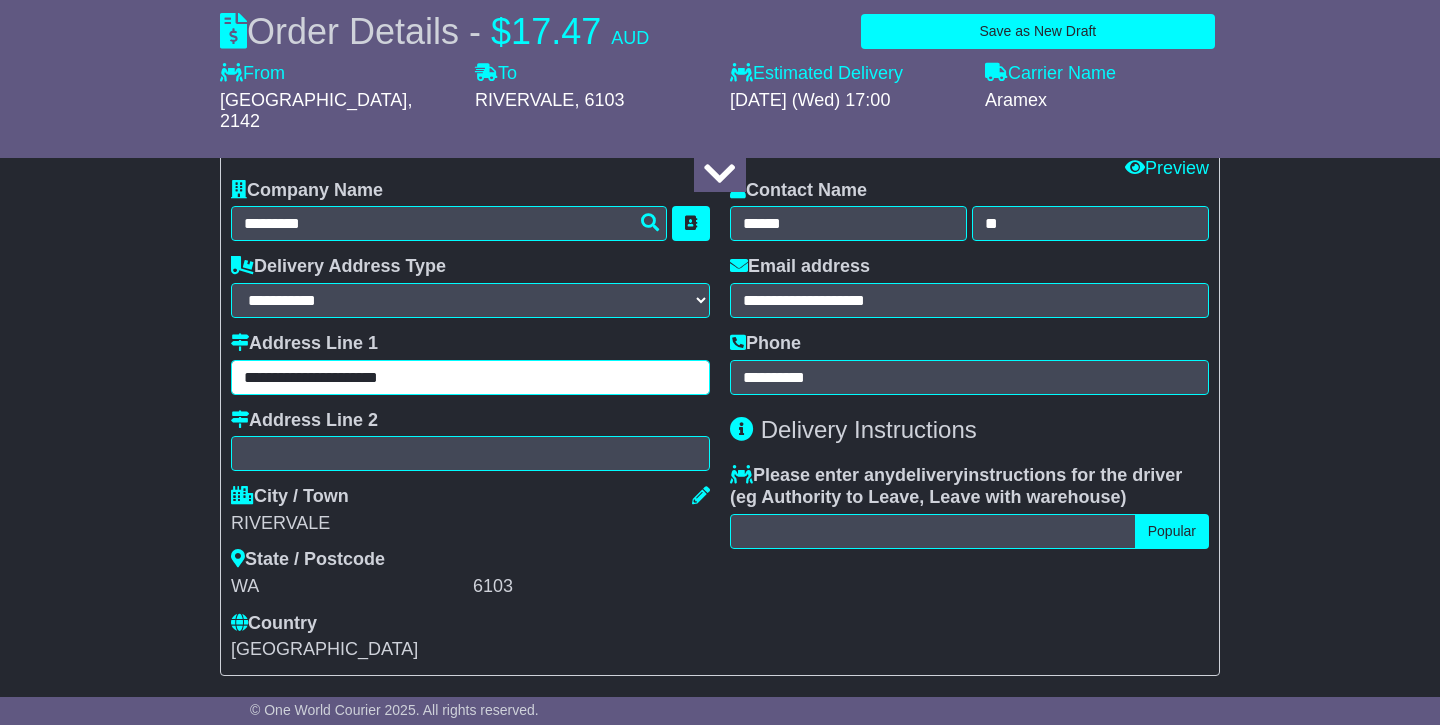 type on "**********" 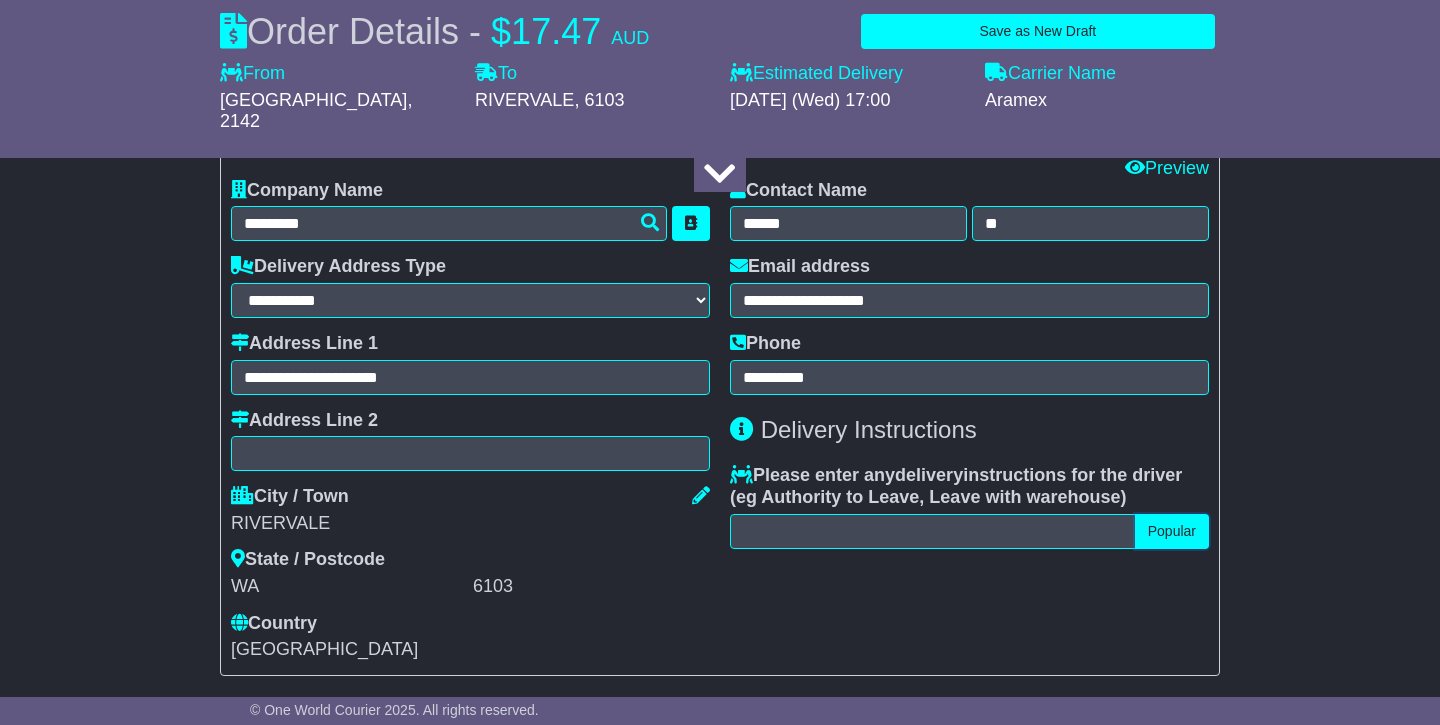 click on "Popular" at bounding box center [1172, 531] 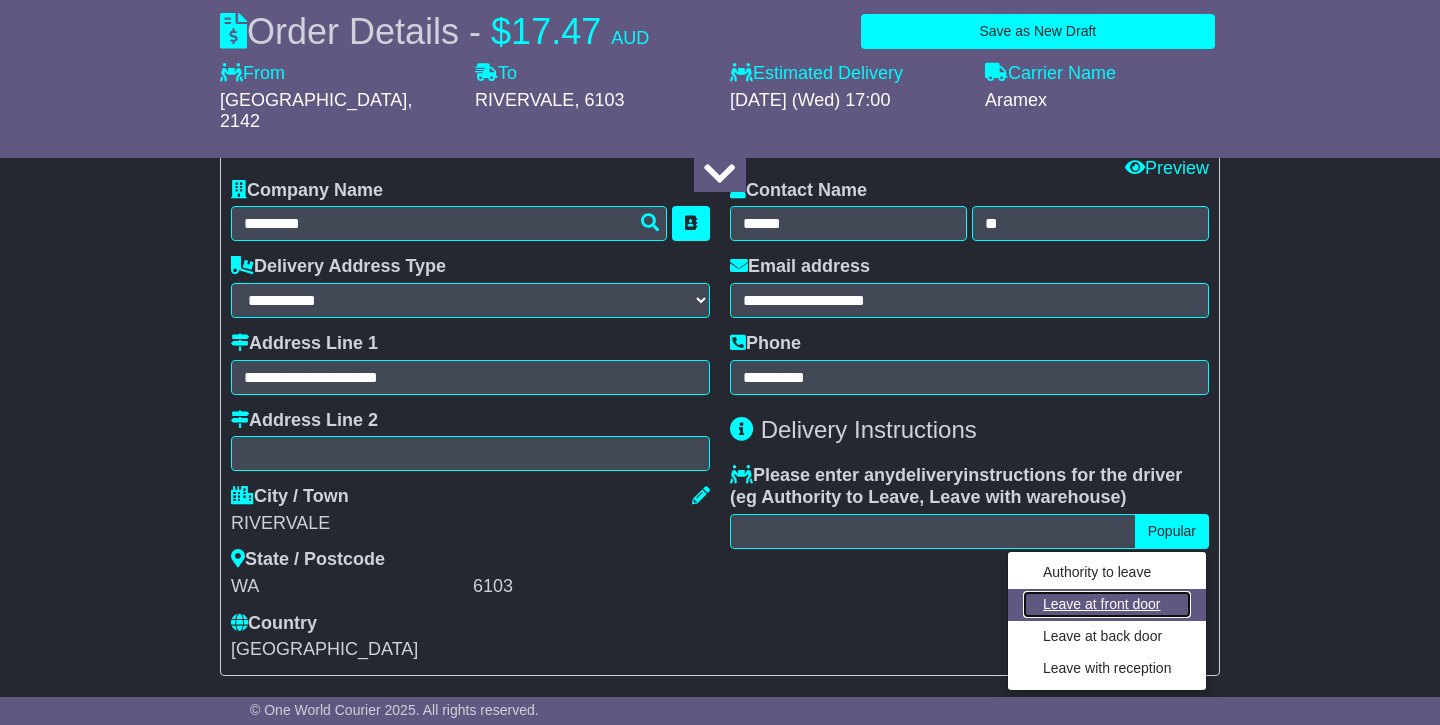 click on "Leave at front door" at bounding box center (1107, 604) 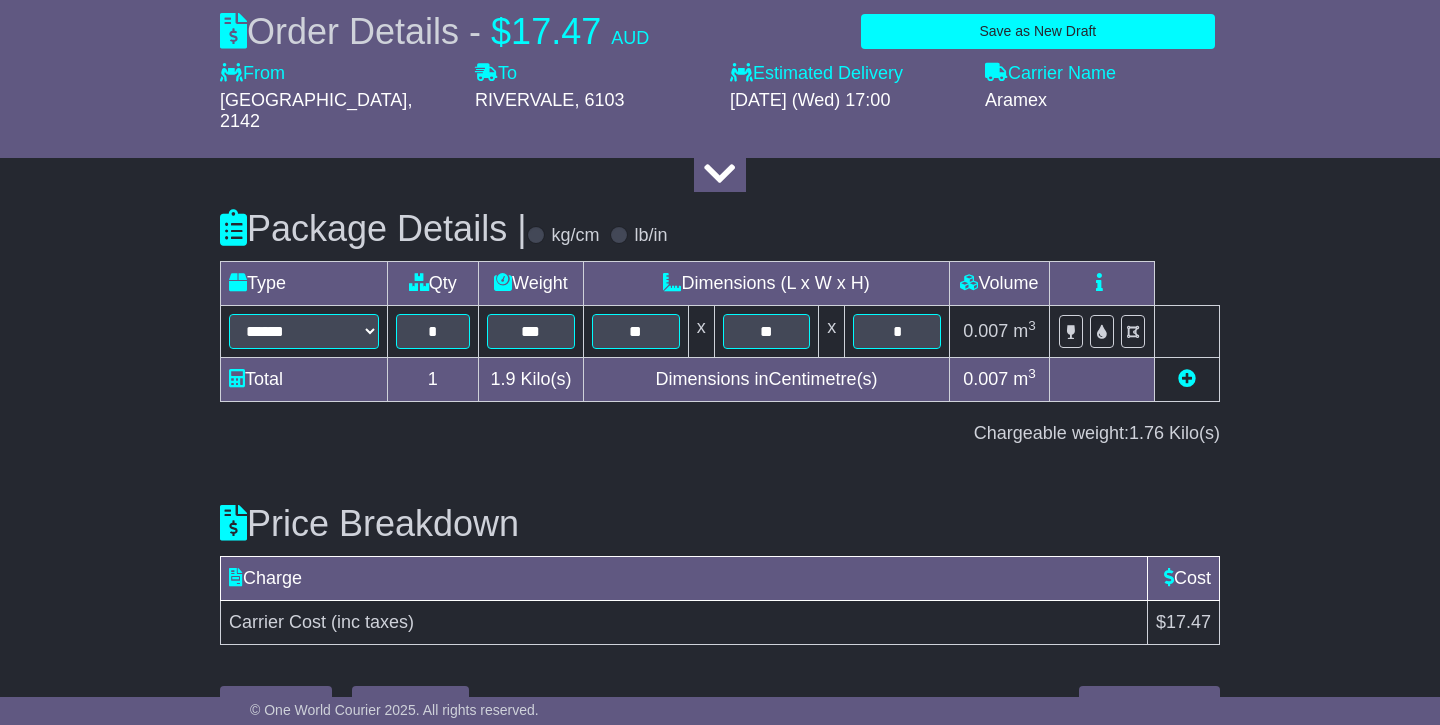 scroll, scrollTop: 2390, scrollLeft: 0, axis: vertical 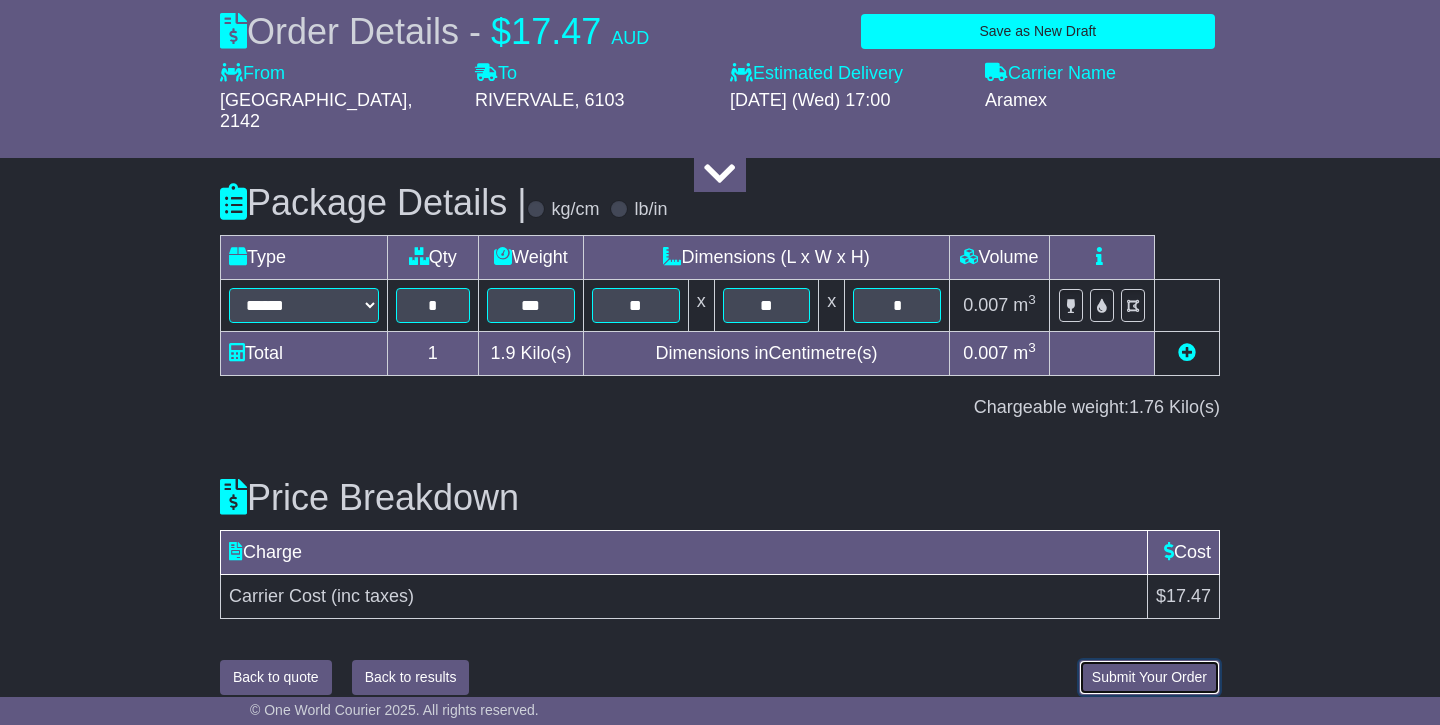 click on "Submit Your Order" at bounding box center [1149, 677] 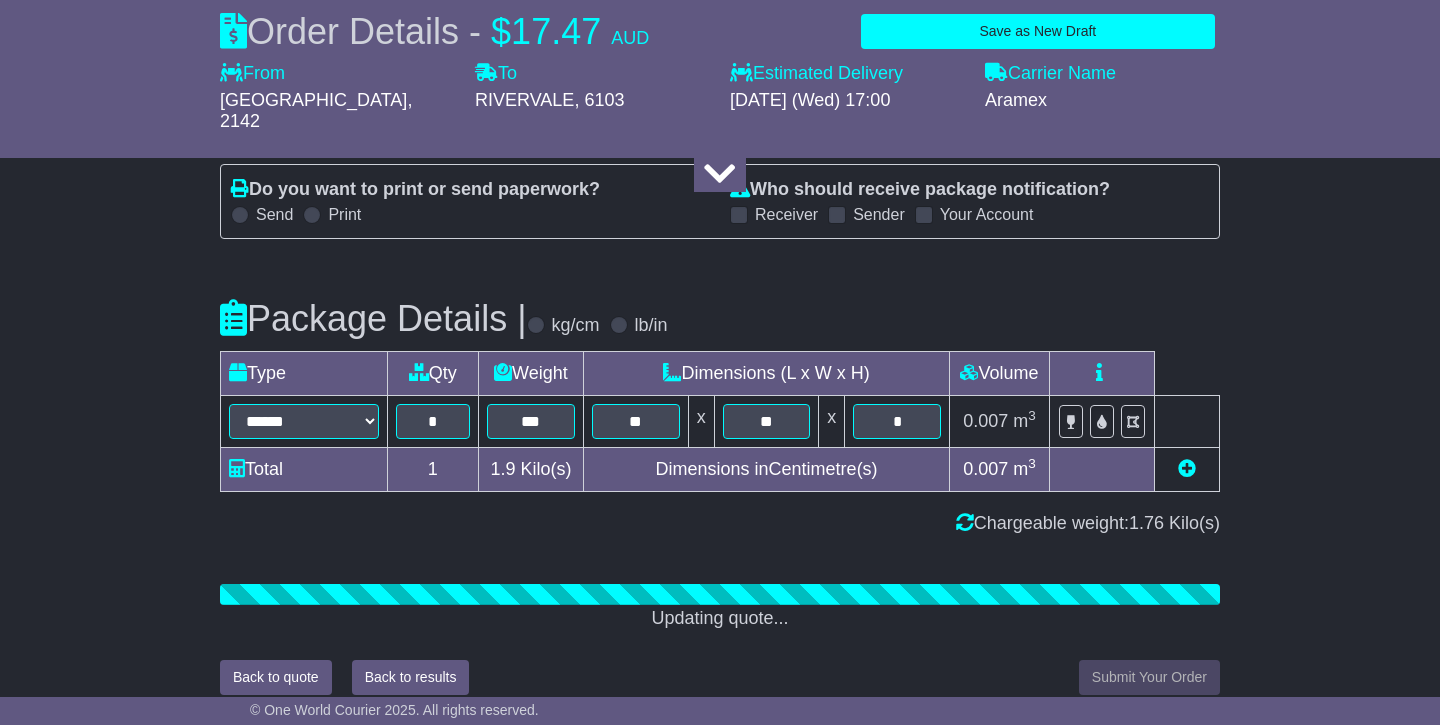 scroll, scrollTop: 2390, scrollLeft: 0, axis: vertical 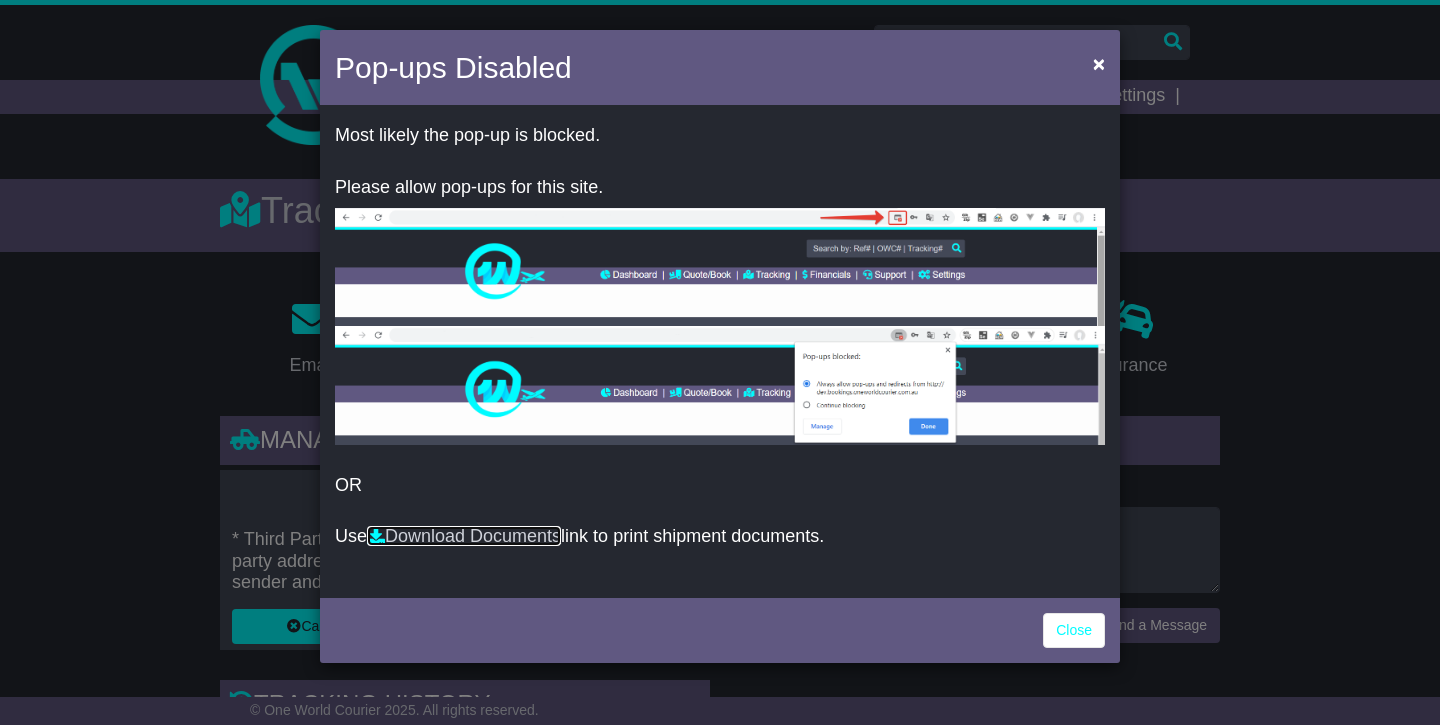 click on "Download Documents" at bounding box center [464, 536] 